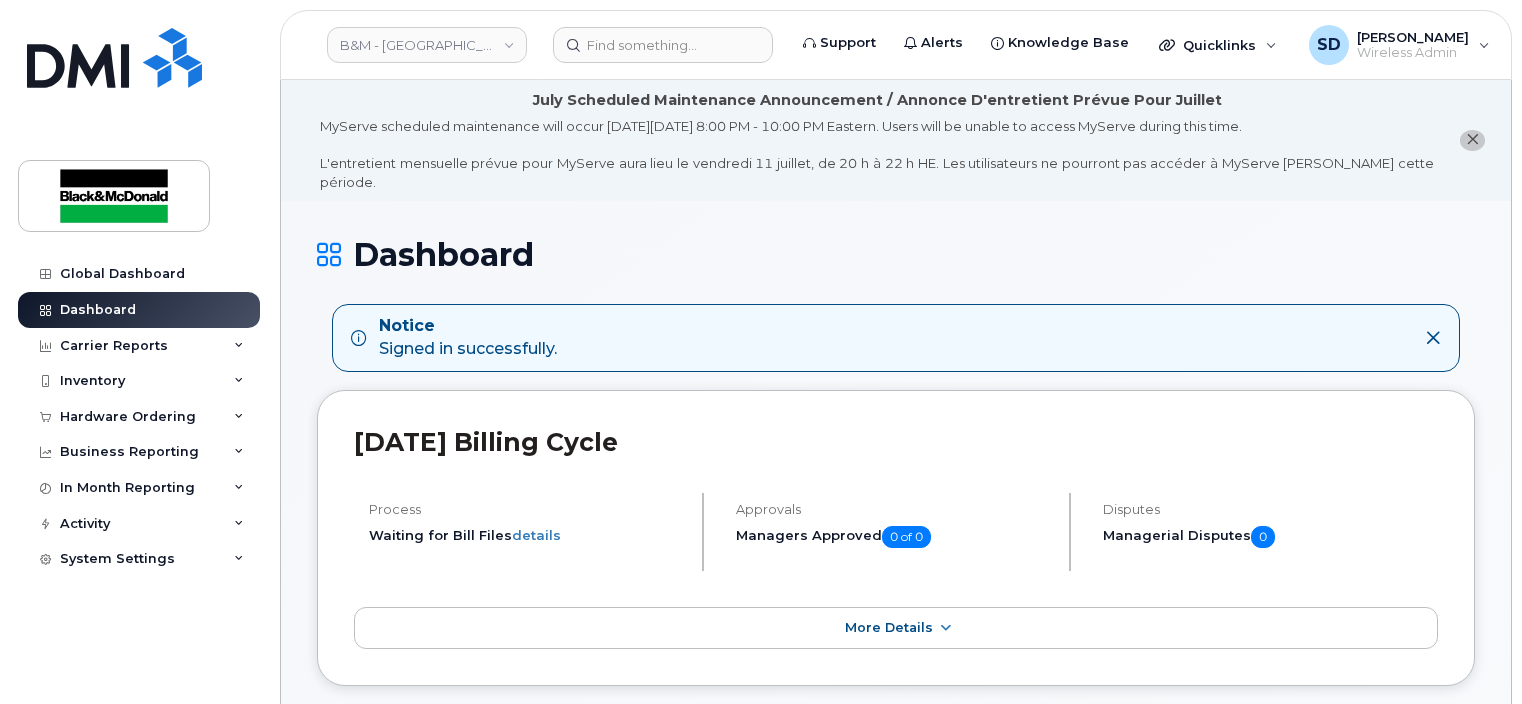 scroll, scrollTop: 0, scrollLeft: 0, axis: both 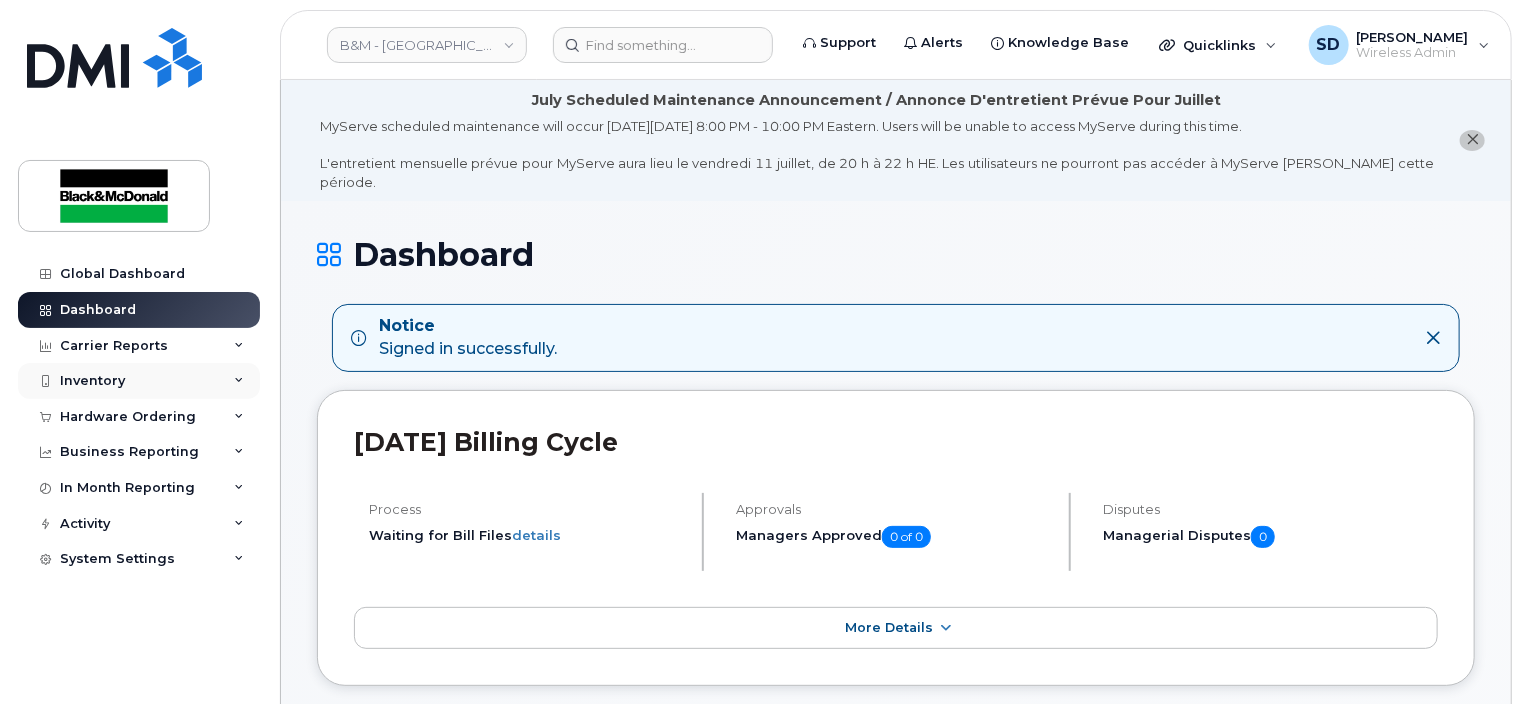 click on "Inventory" at bounding box center (92, 381) 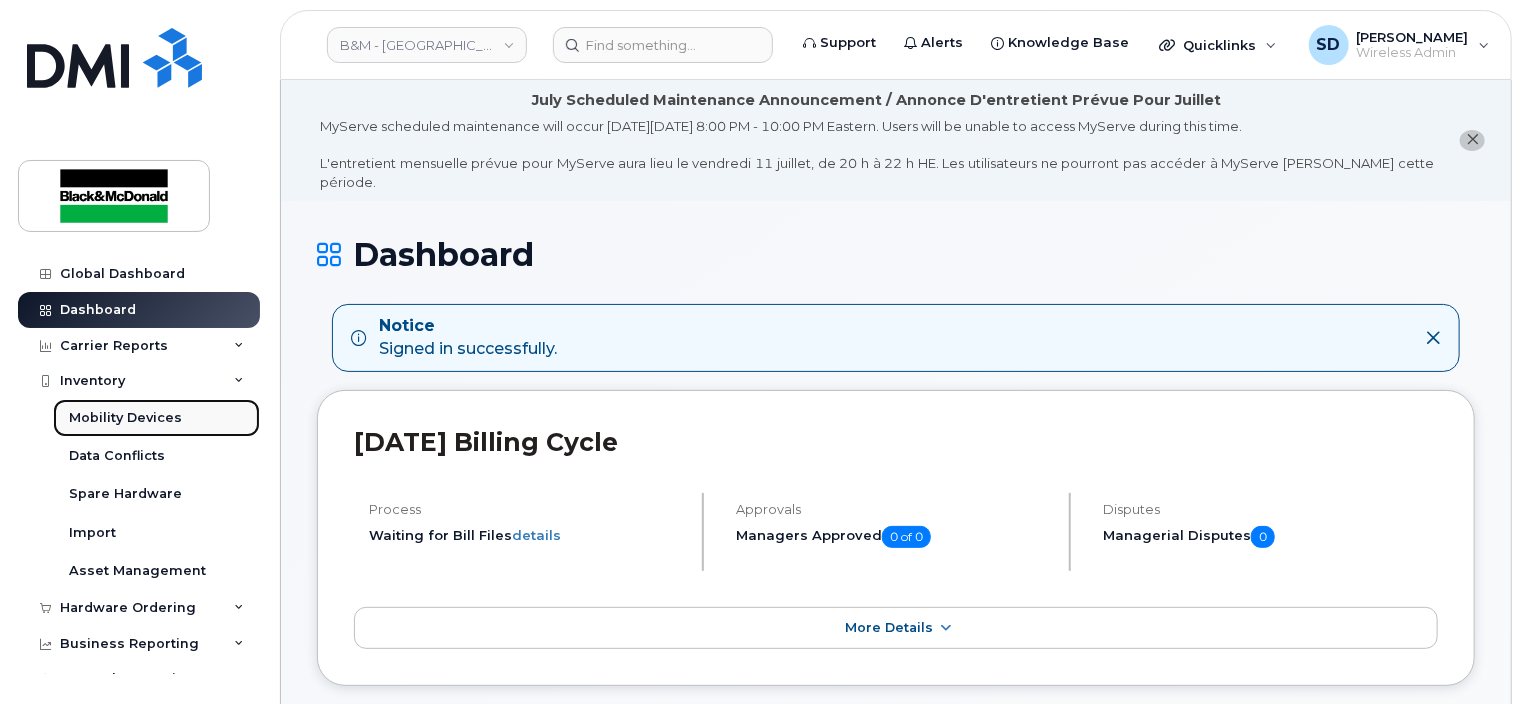 click on "Mobility Devices" at bounding box center (125, 418) 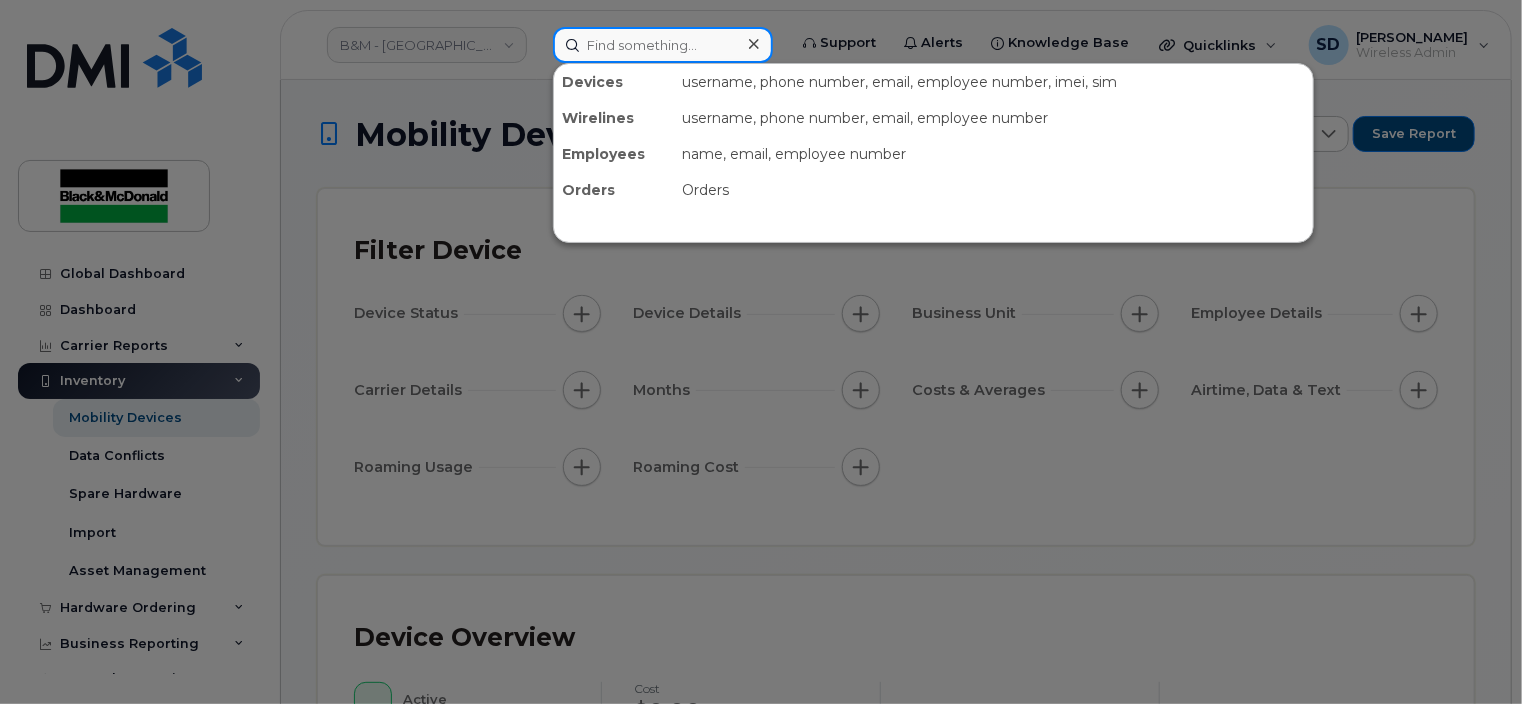 click at bounding box center [663, 45] 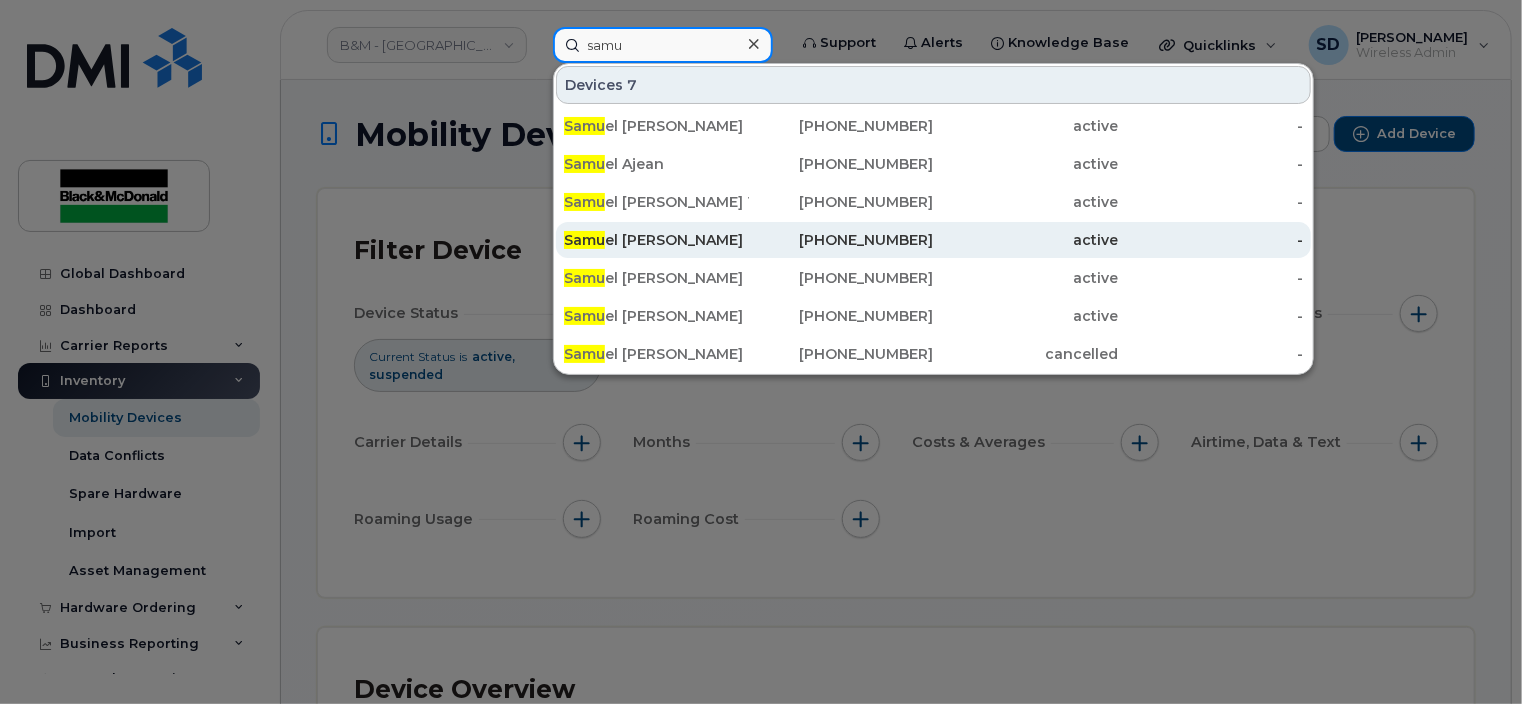type on "samu" 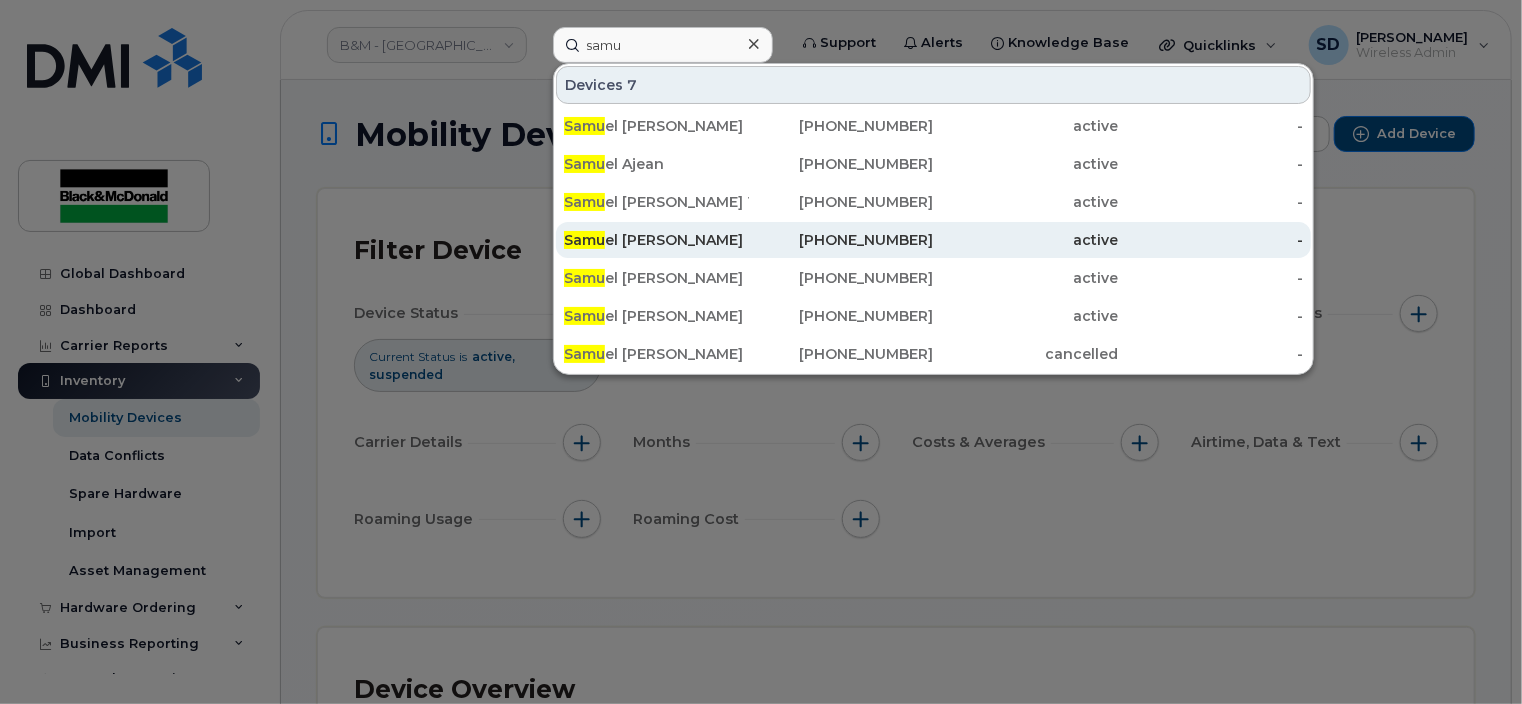click on "Samu el Lorange Rivard" at bounding box center [656, 240] 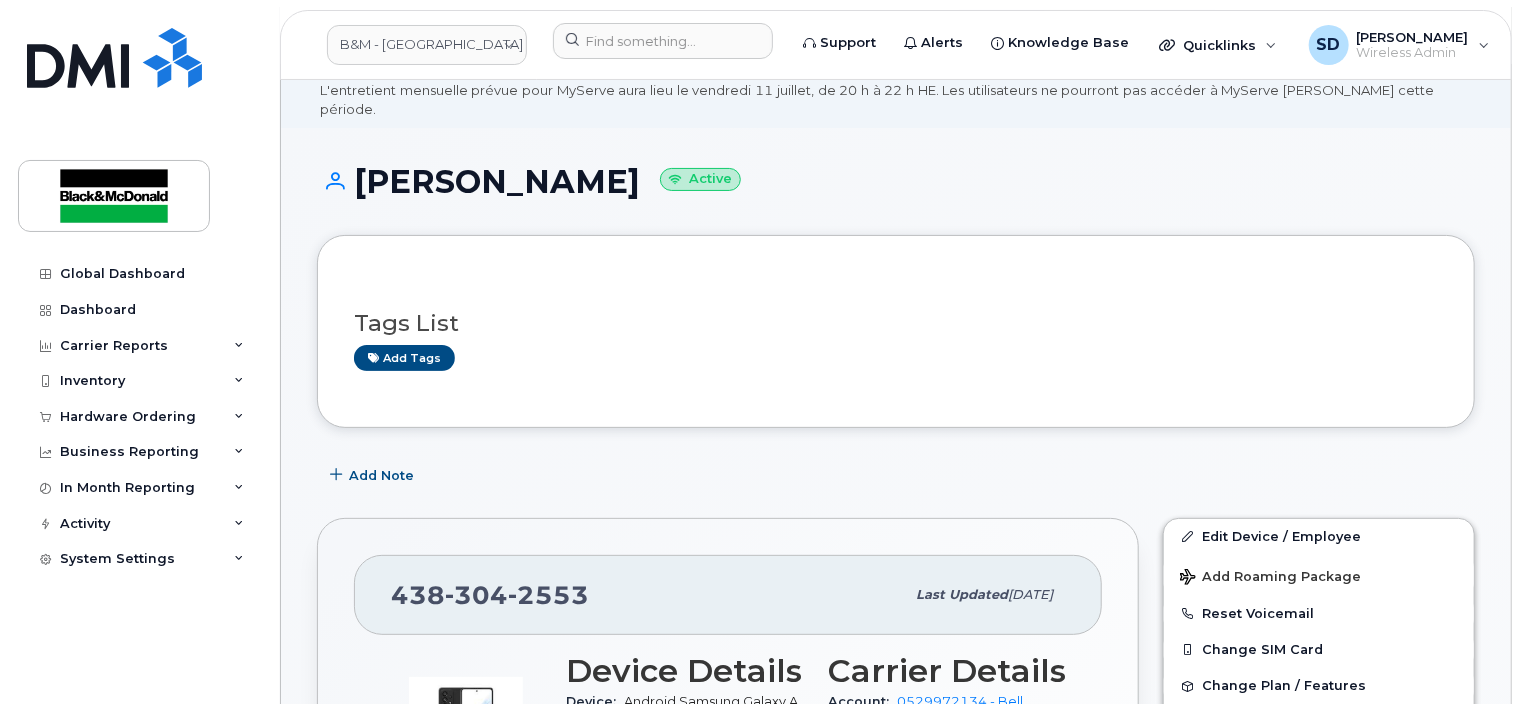 scroll, scrollTop: 0, scrollLeft: 0, axis: both 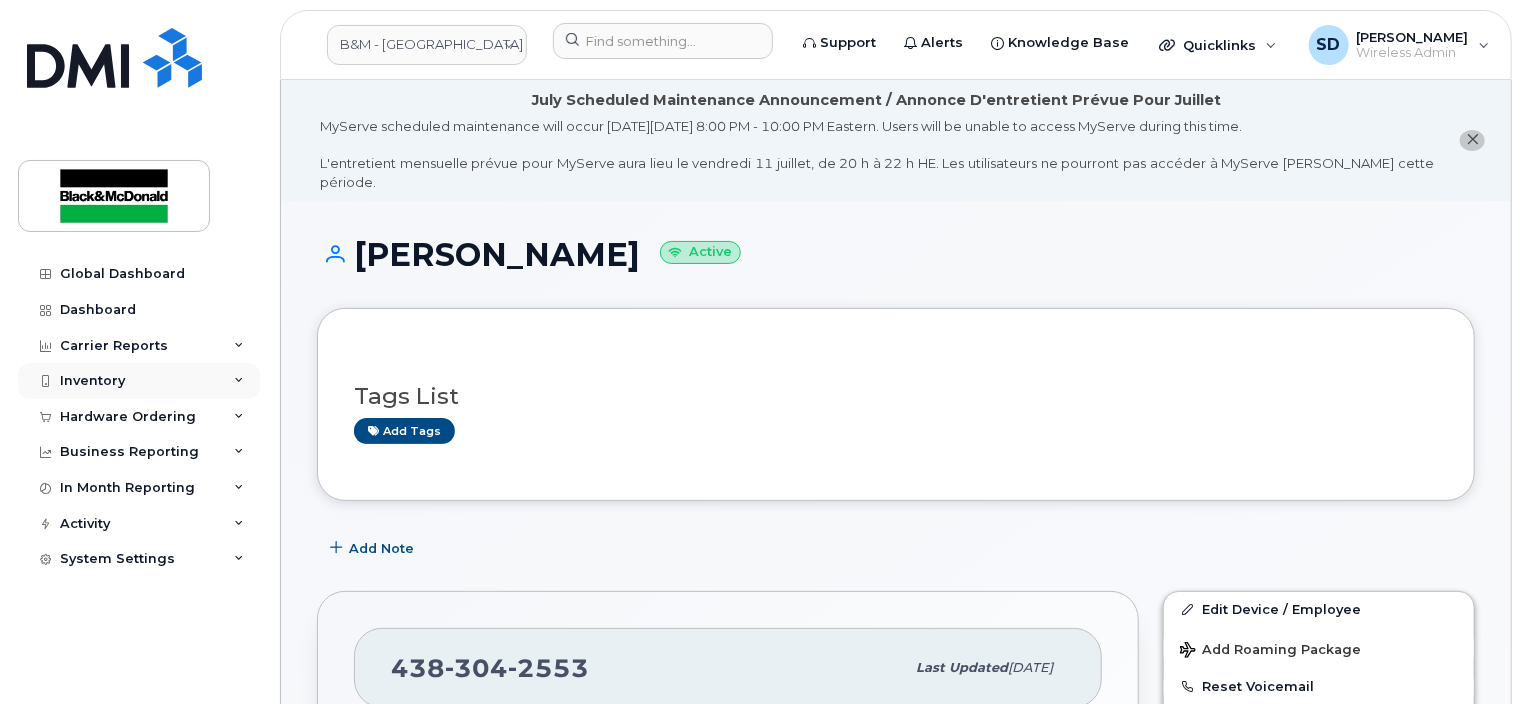 click on "Inventory" at bounding box center (92, 381) 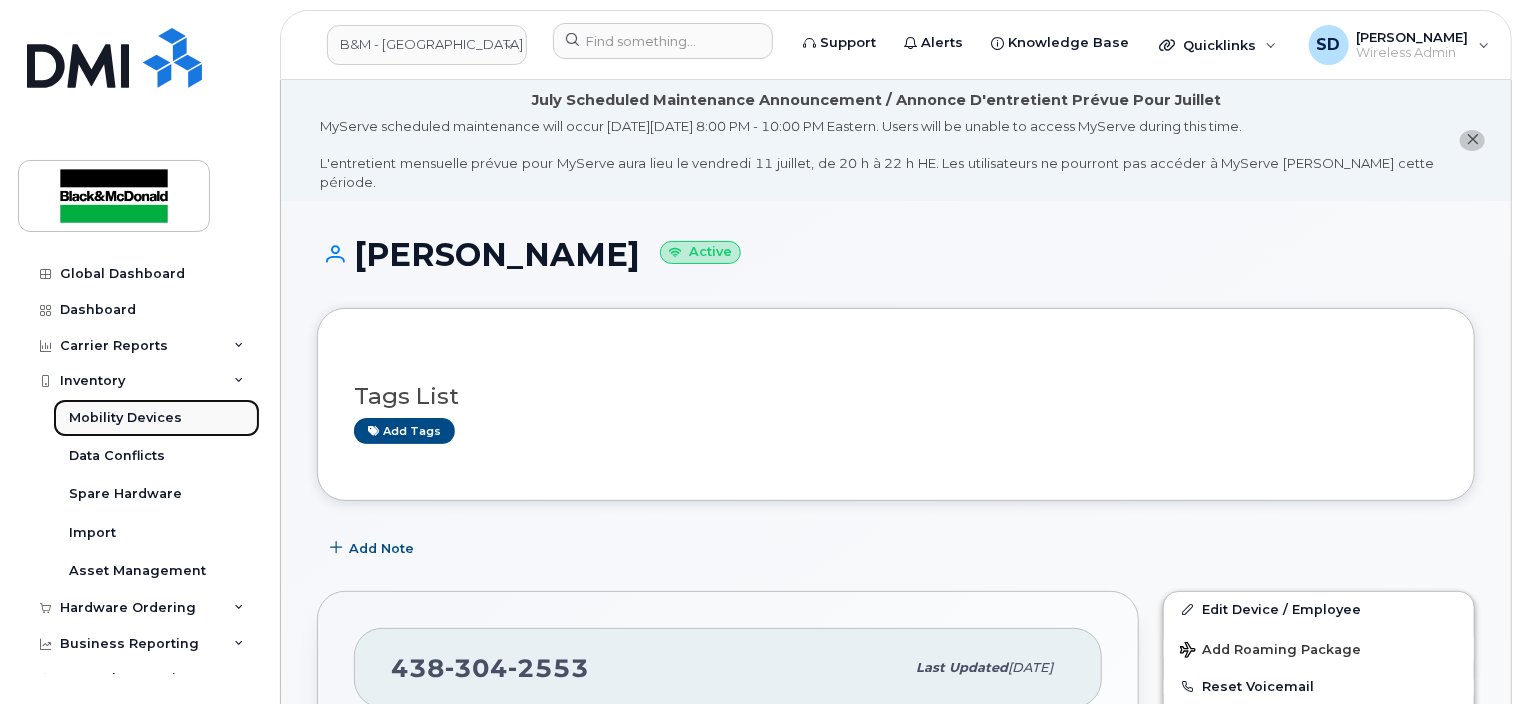 click on "Mobility Devices" at bounding box center [125, 418] 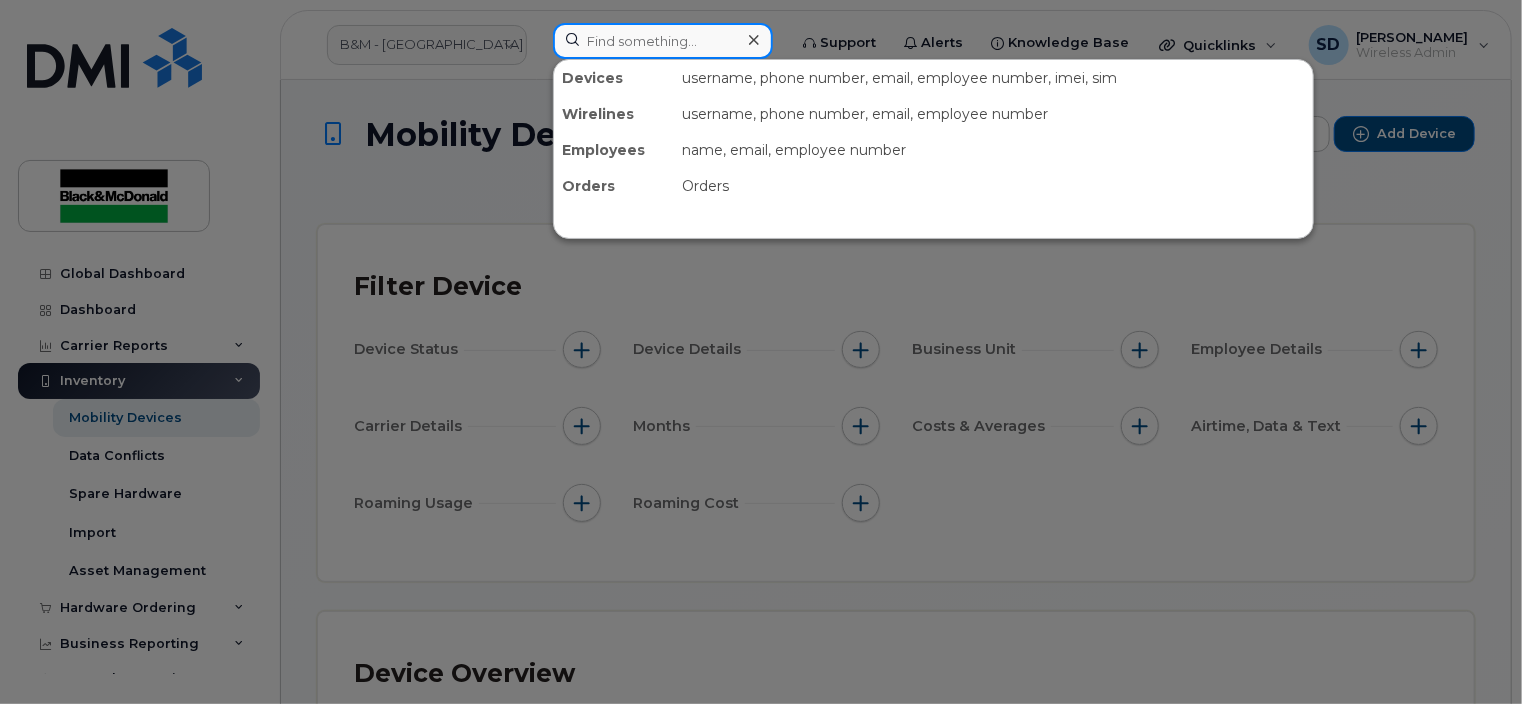 click at bounding box center [663, 41] 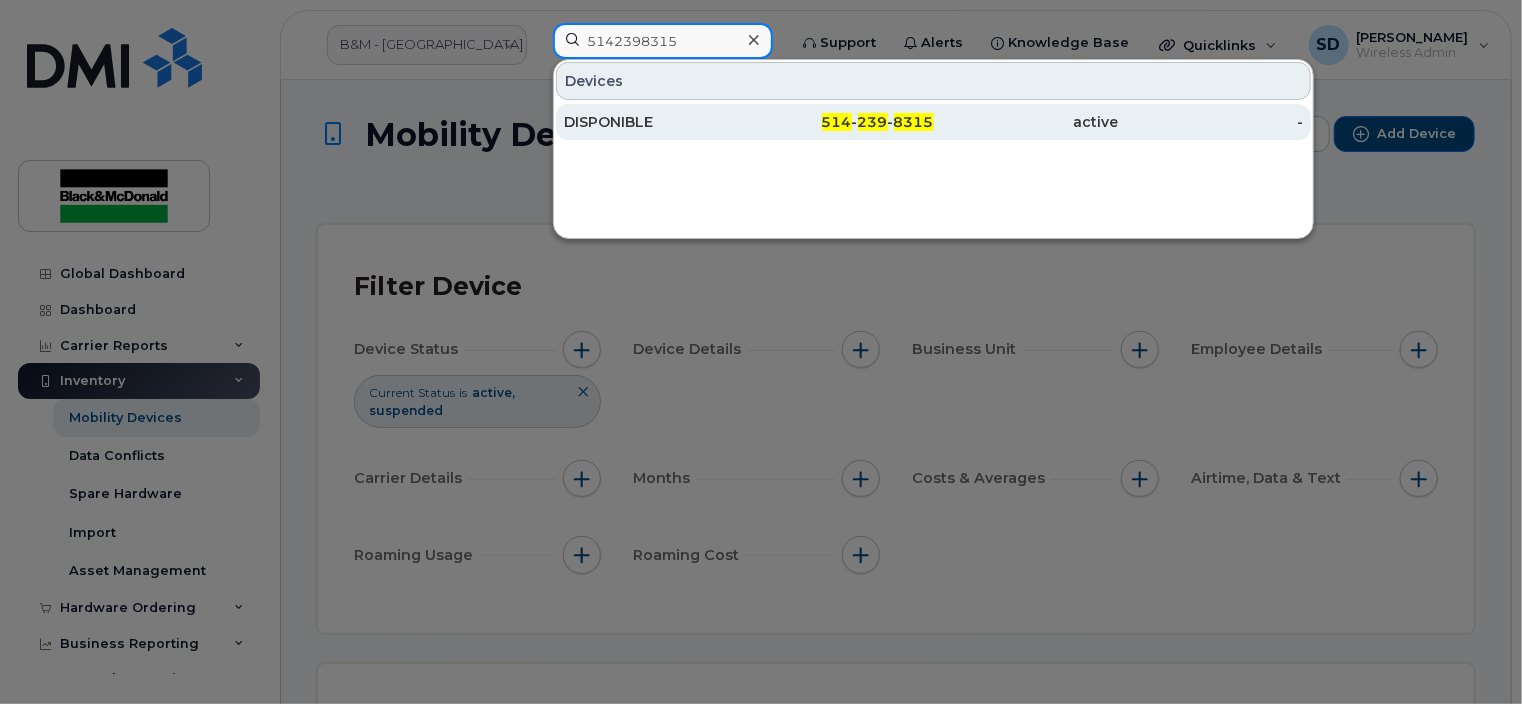 type on "5142398315" 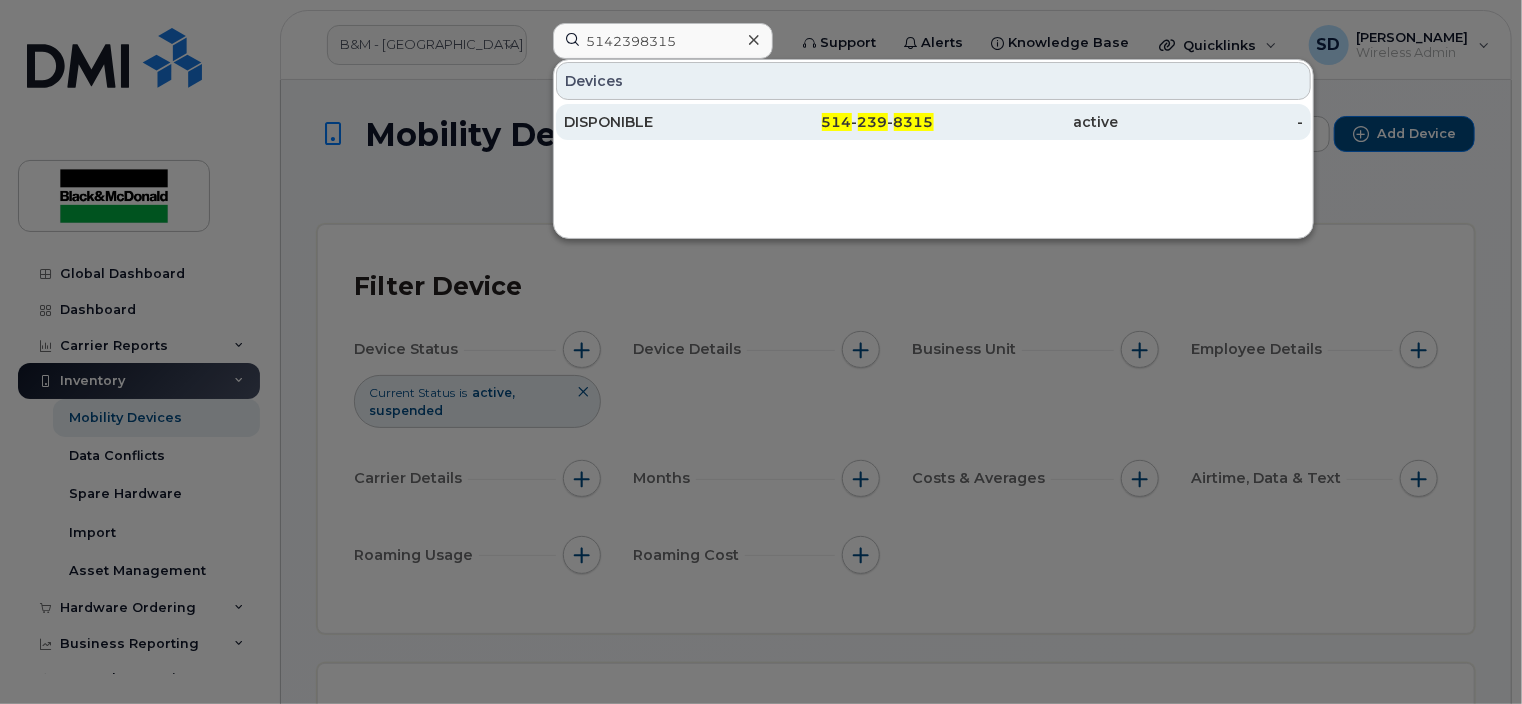click on "DISPONIBLE" at bounding box center [656, 122] 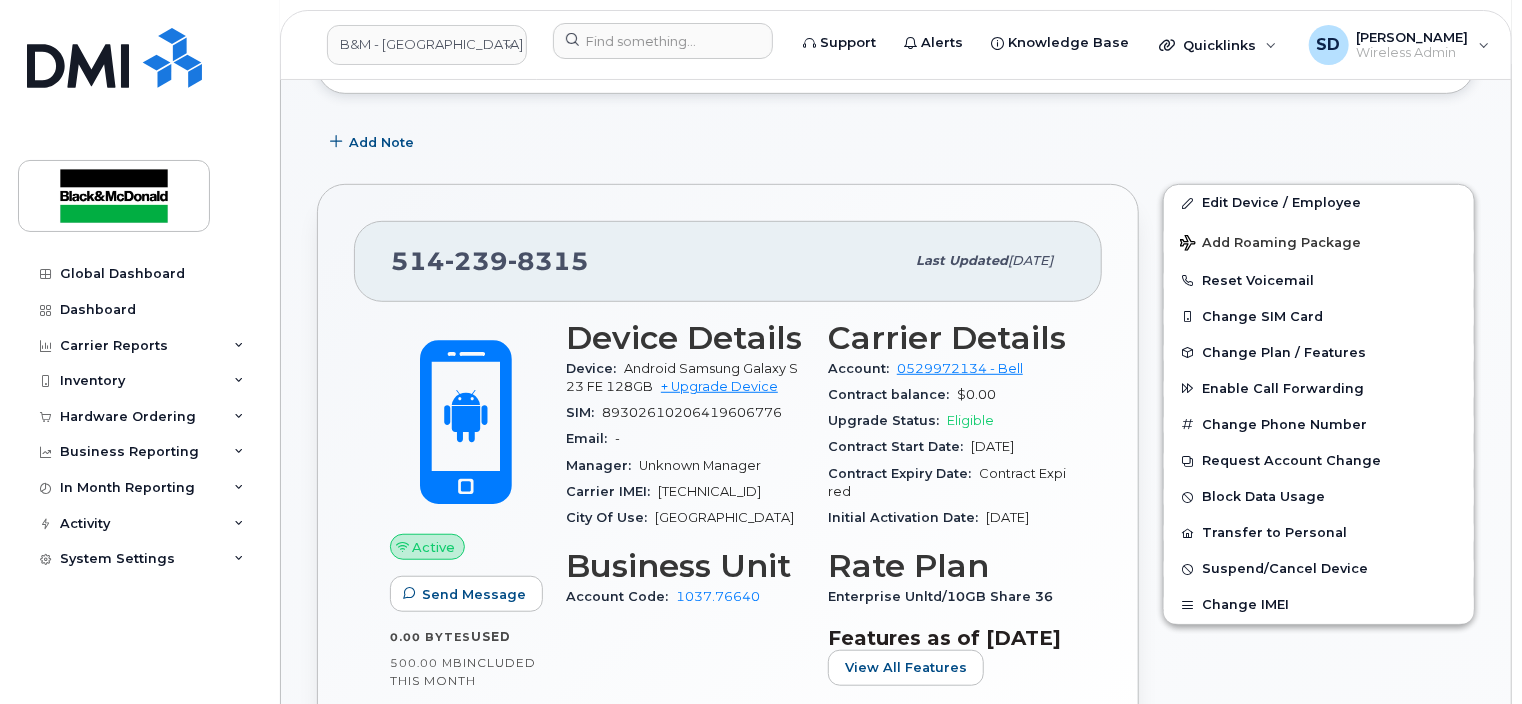 scroll, scrollTop: 500, scrollLeft: 0, axis: vertical 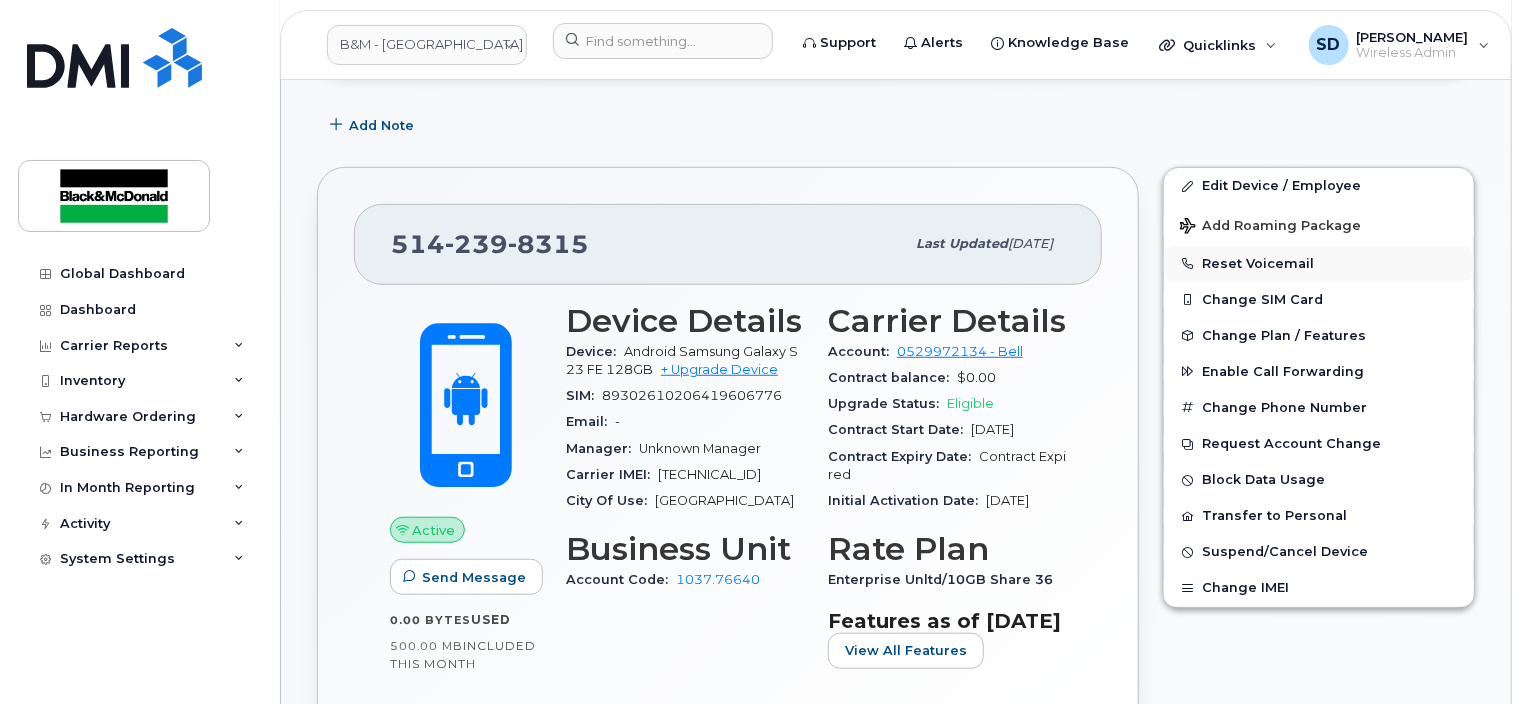 click on "Reset Voicemail" at bounding box center (1319, 264) 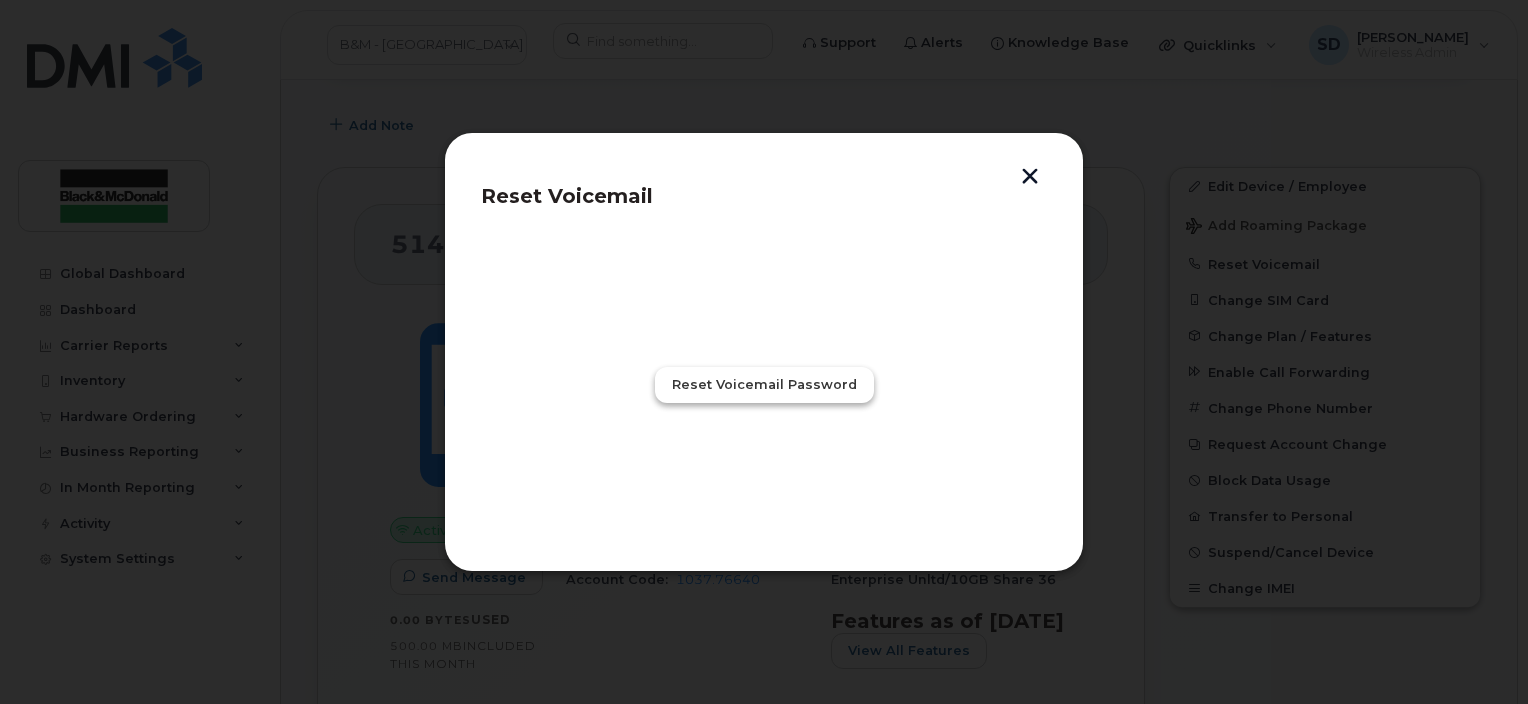 click on "Reset Voicemail Password" at bounding box center (764, 384) 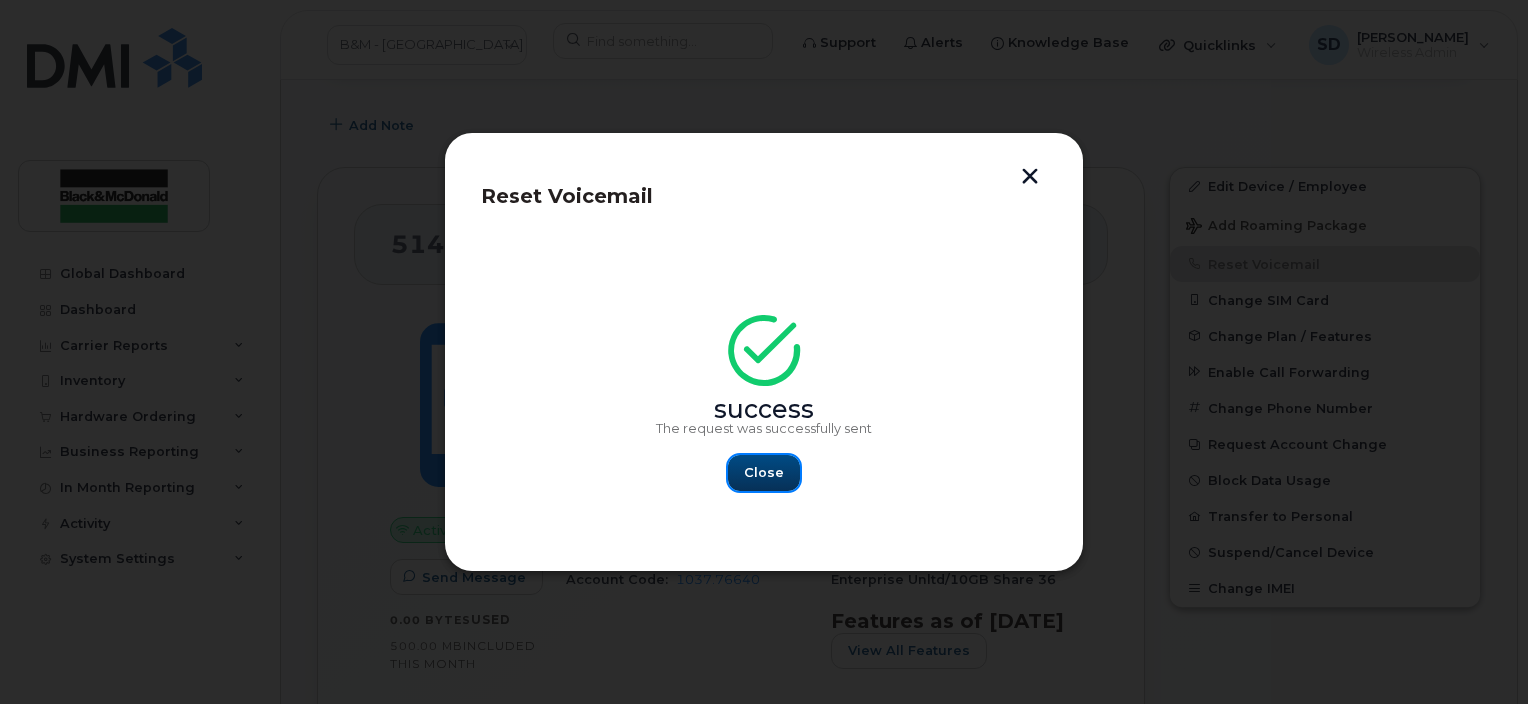 click on "Close" at bounding box center (764, 473) 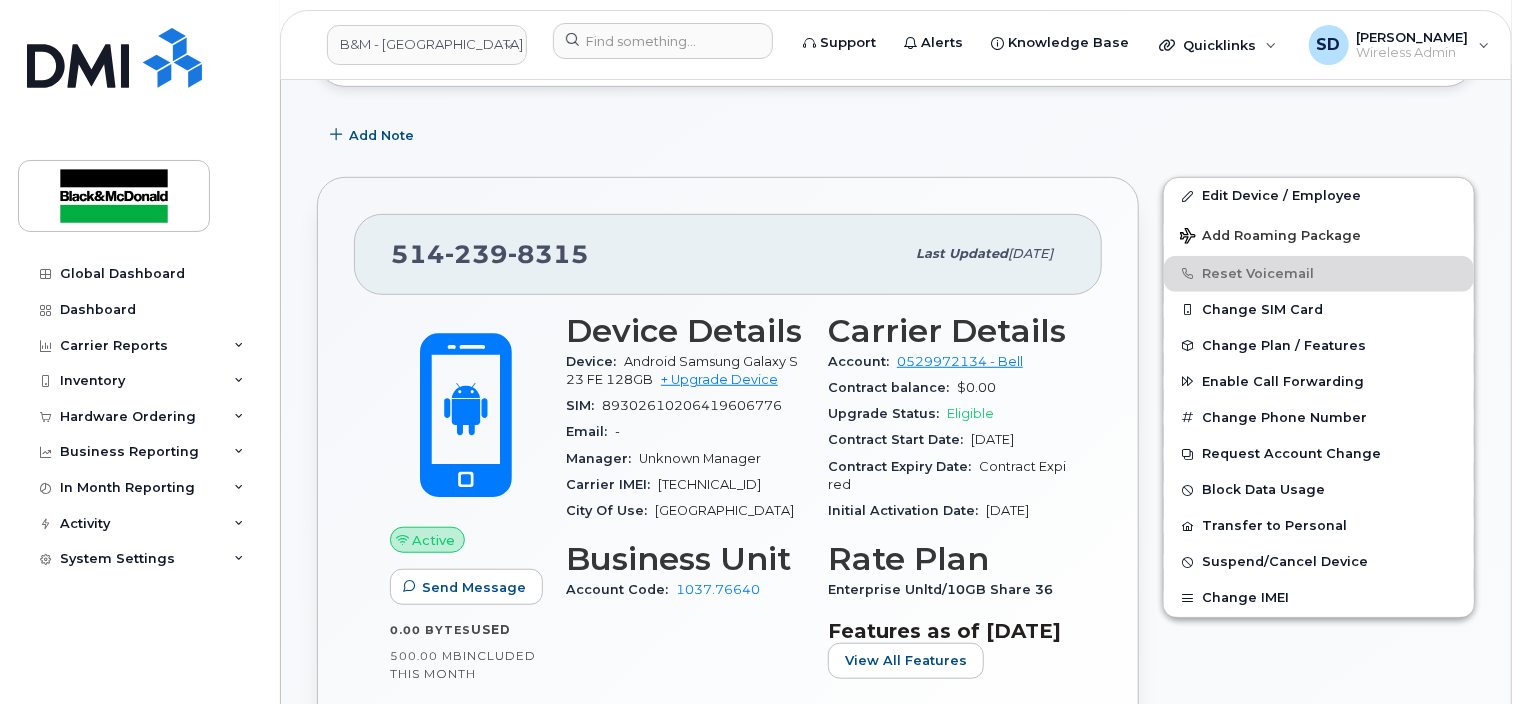 scroll, scrollTop: 500, scrollLeft: 0, axis: vertical 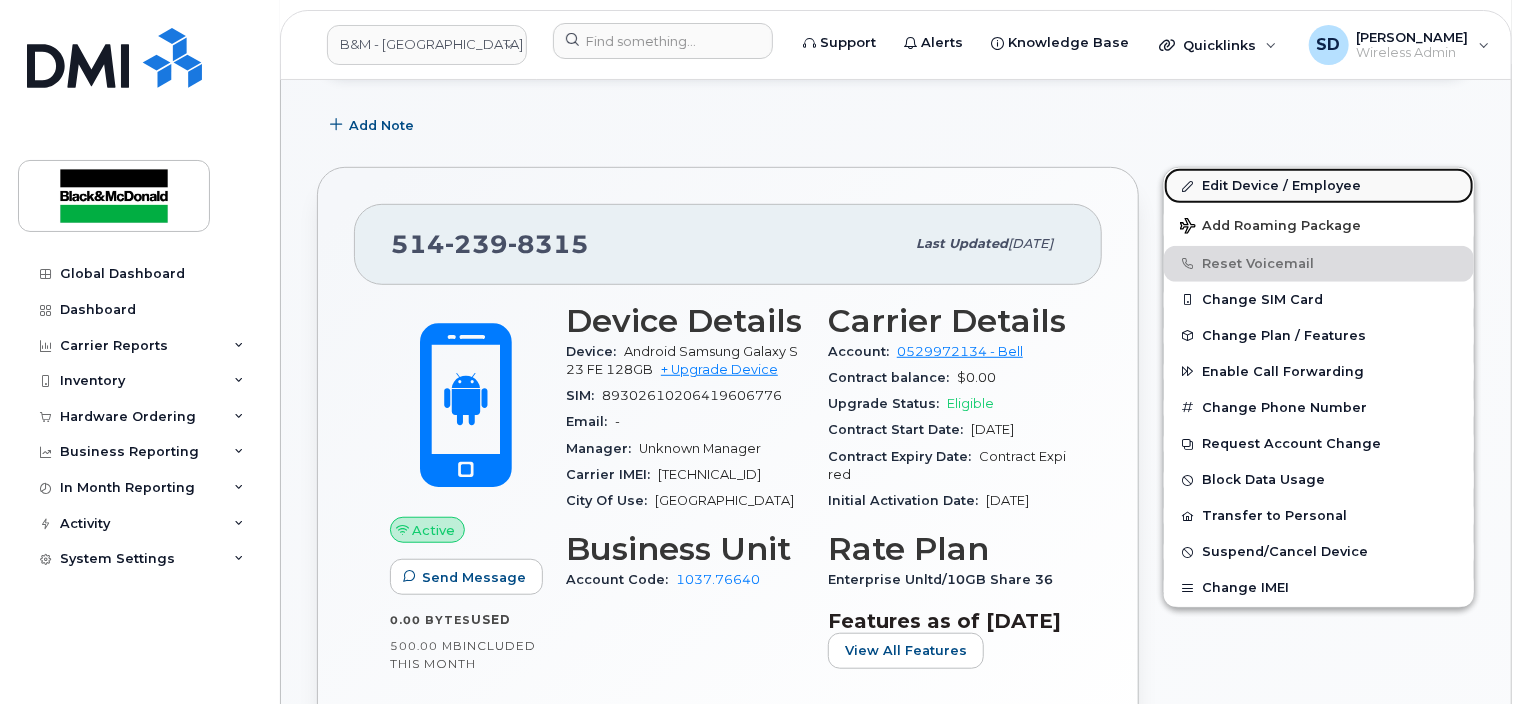 click on "Edit Device / Employee" at bounding box center [1319, 186] 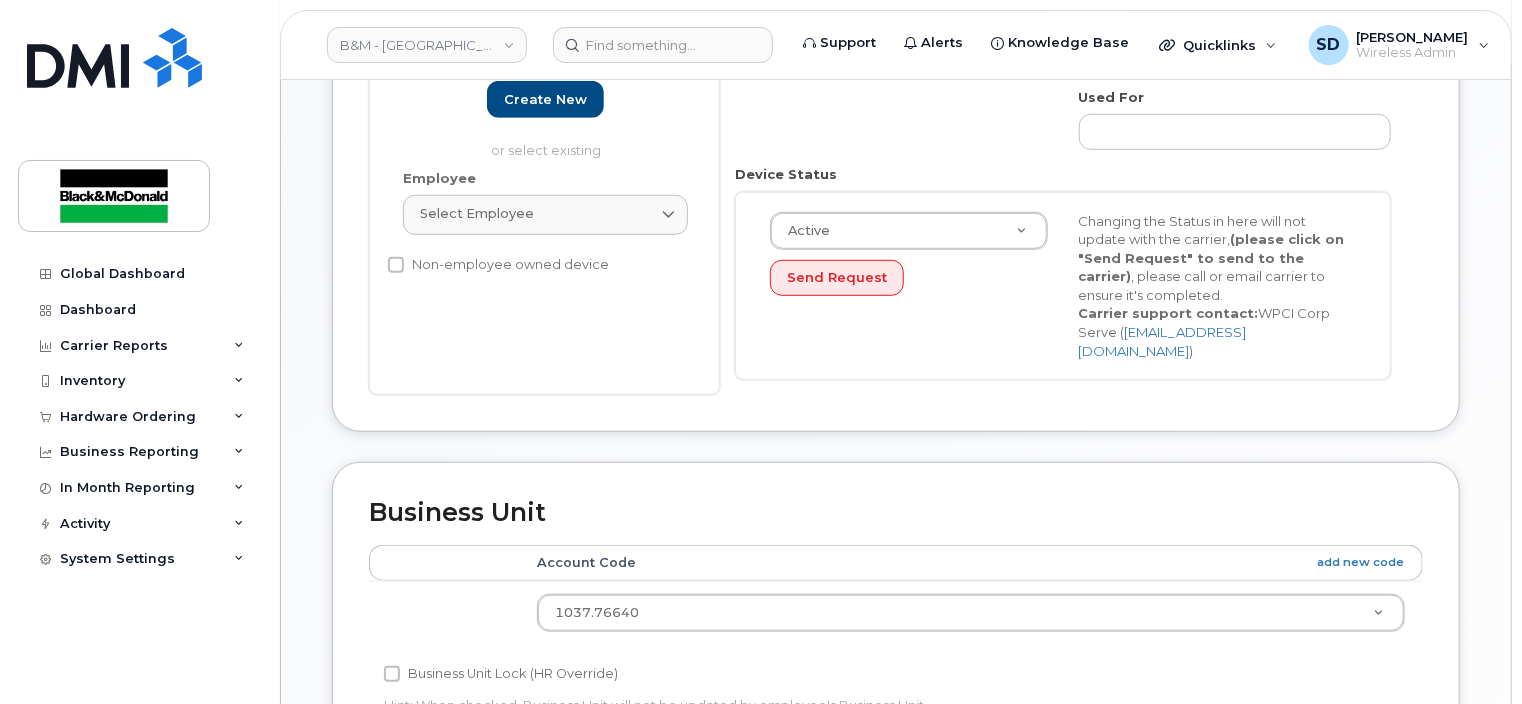 scroll, scrollTop: 500, scrollLeft: 0, axis: vertical 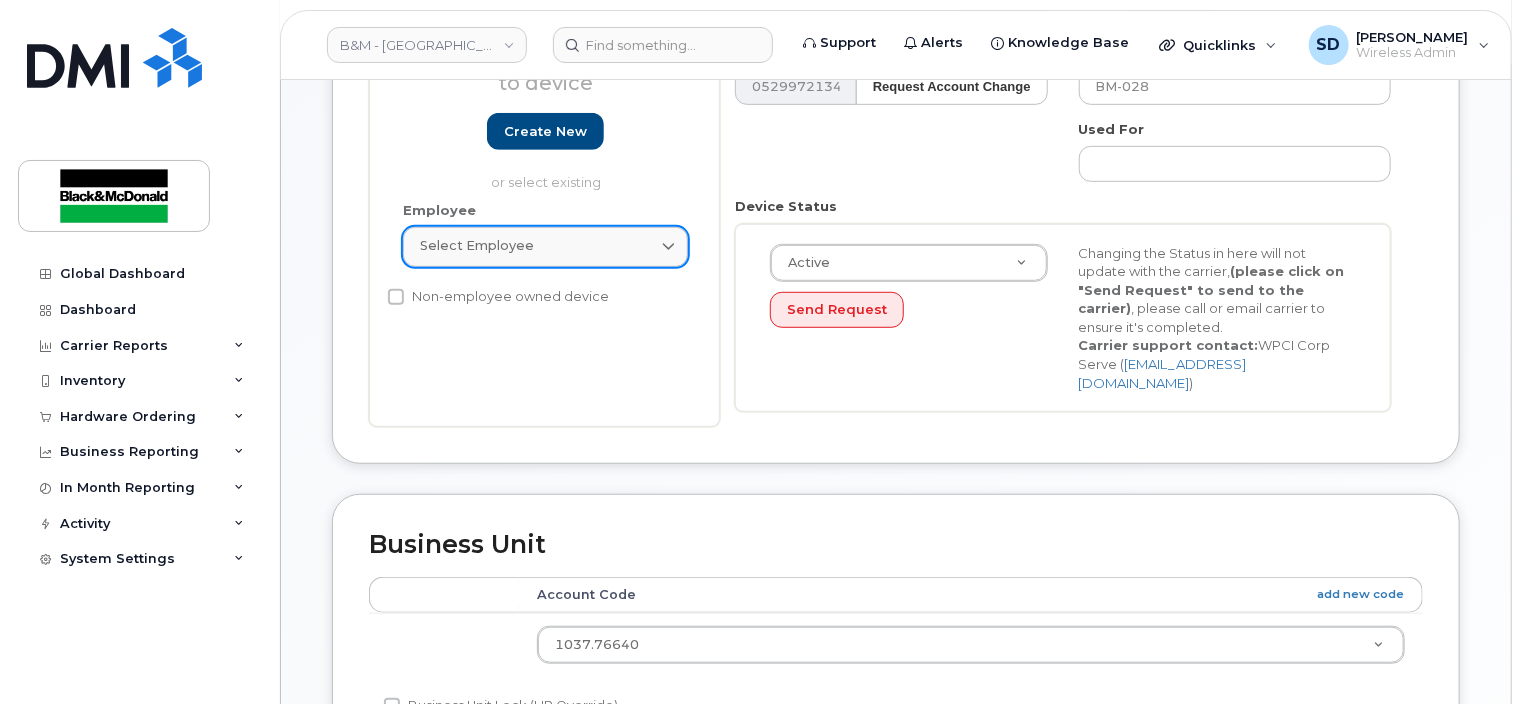 click at bounding box center (669, 247) 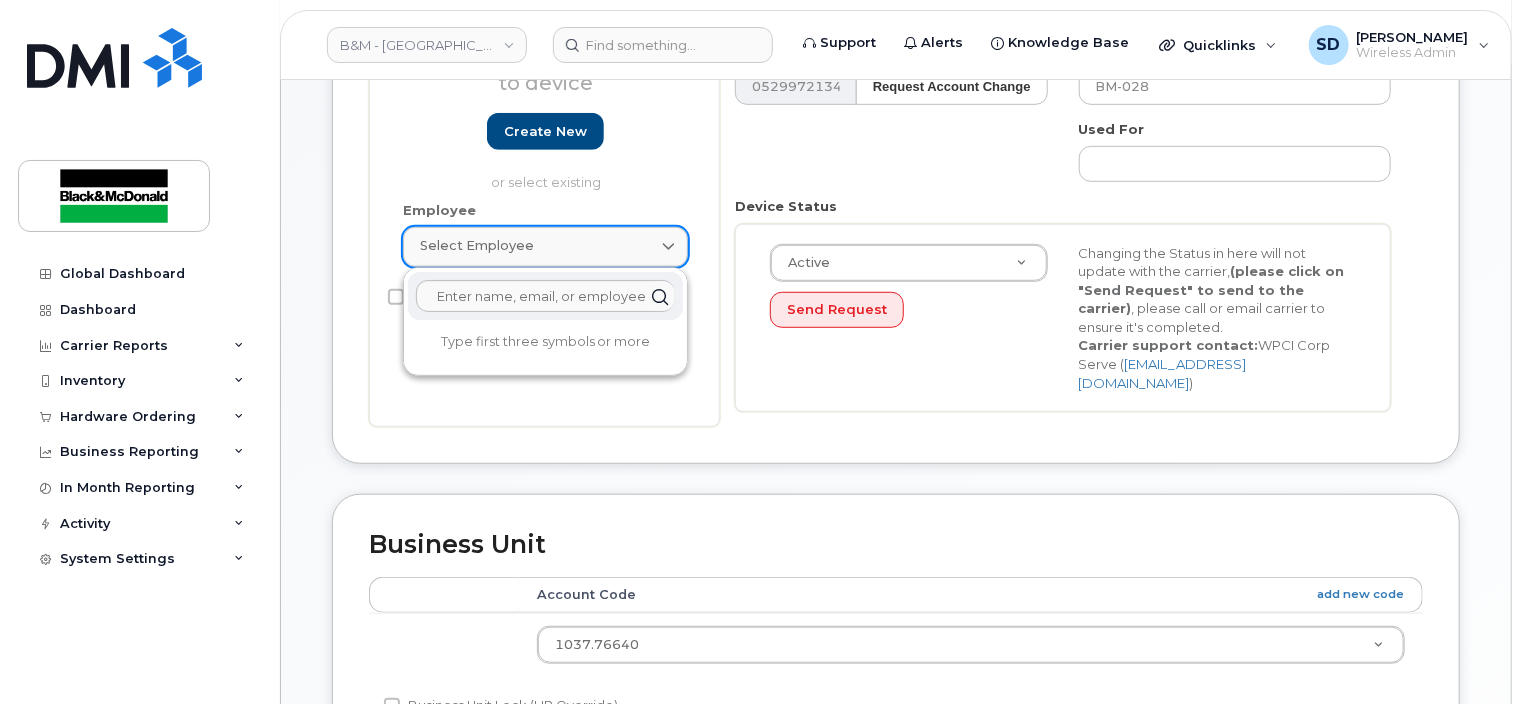 click at bounding box center (669, 247) 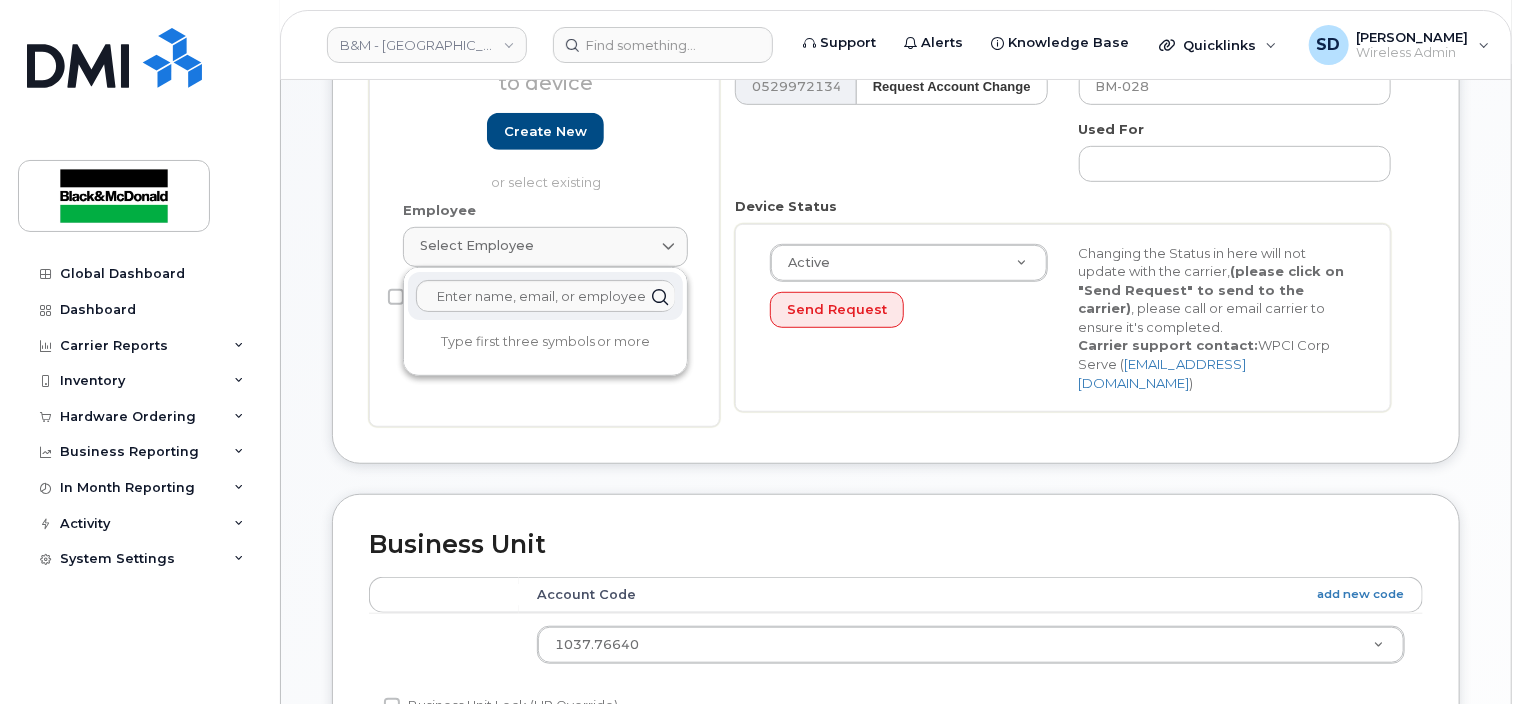 click on "Active                                     Active
Suspended
Cancelled
Send Request
Changing the Status in here will not update with the carrier,   (please click on "Send Request" to send to the carrier)  , please call or email carrier to ensure it's completed.
Carrier support contact:
WPCI Corp Serve
( corpserv@wpci.com )" at bounding box center (1063, 318) 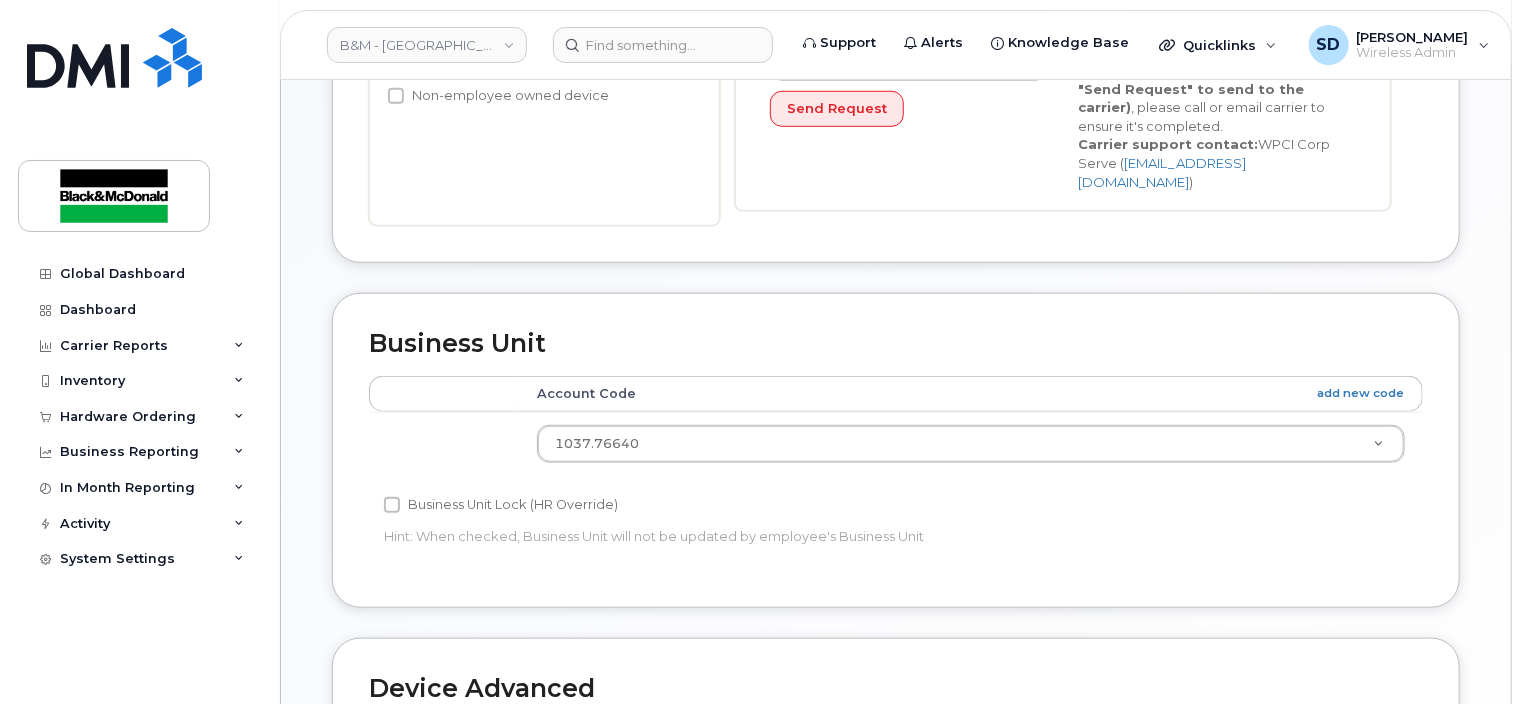 scroll, scrollTop: 800, scrollLeft: 0, axis: vertical 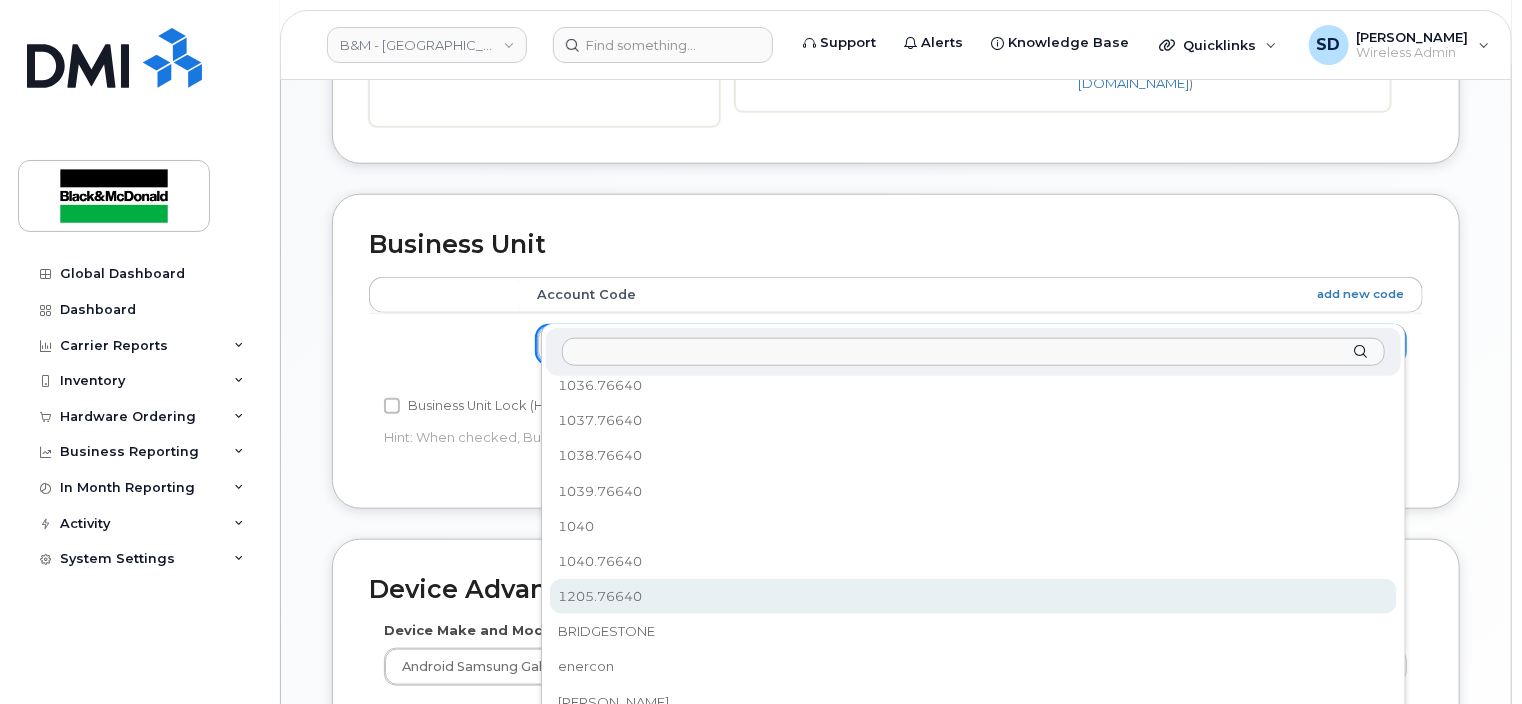 select on "91393" 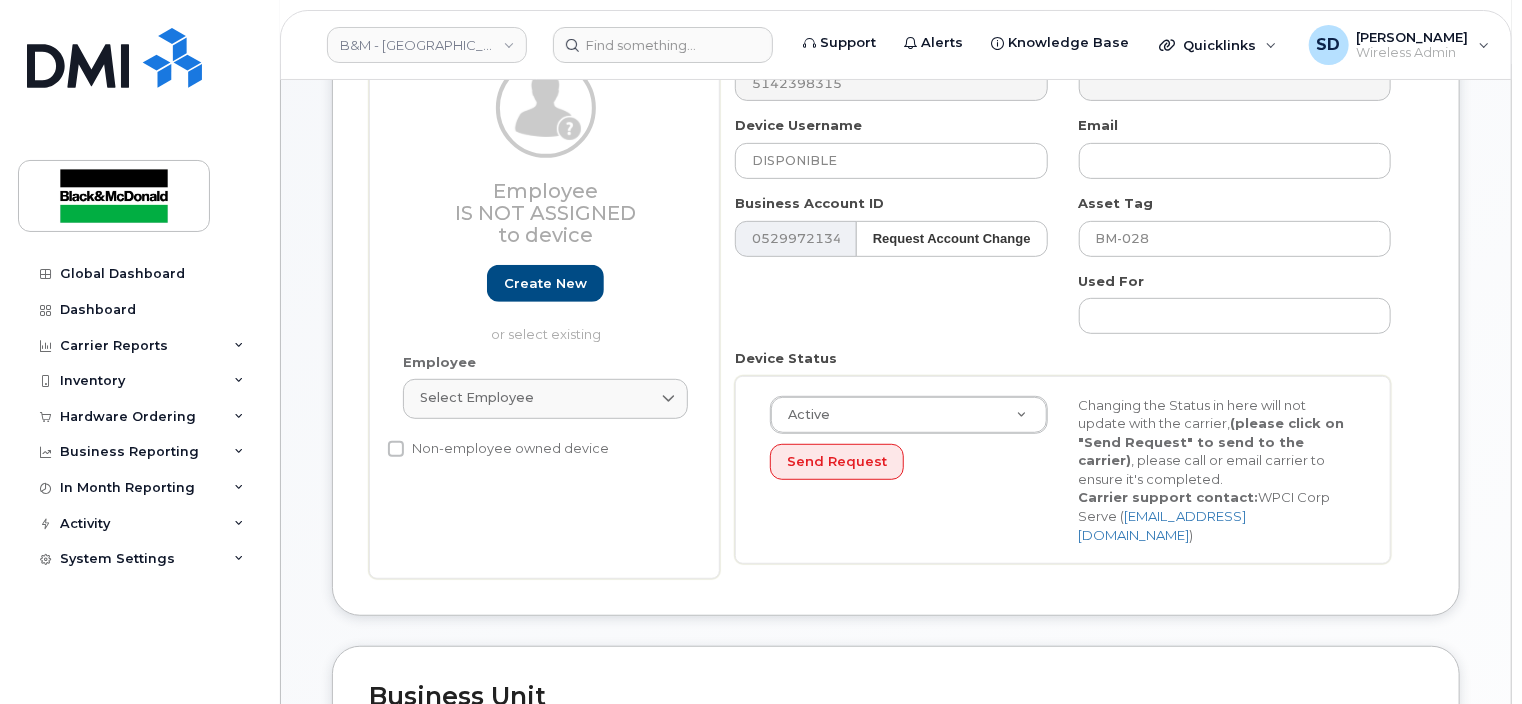 scroll, scrollTop: 390, scrollLeft: 0, axis: vertical 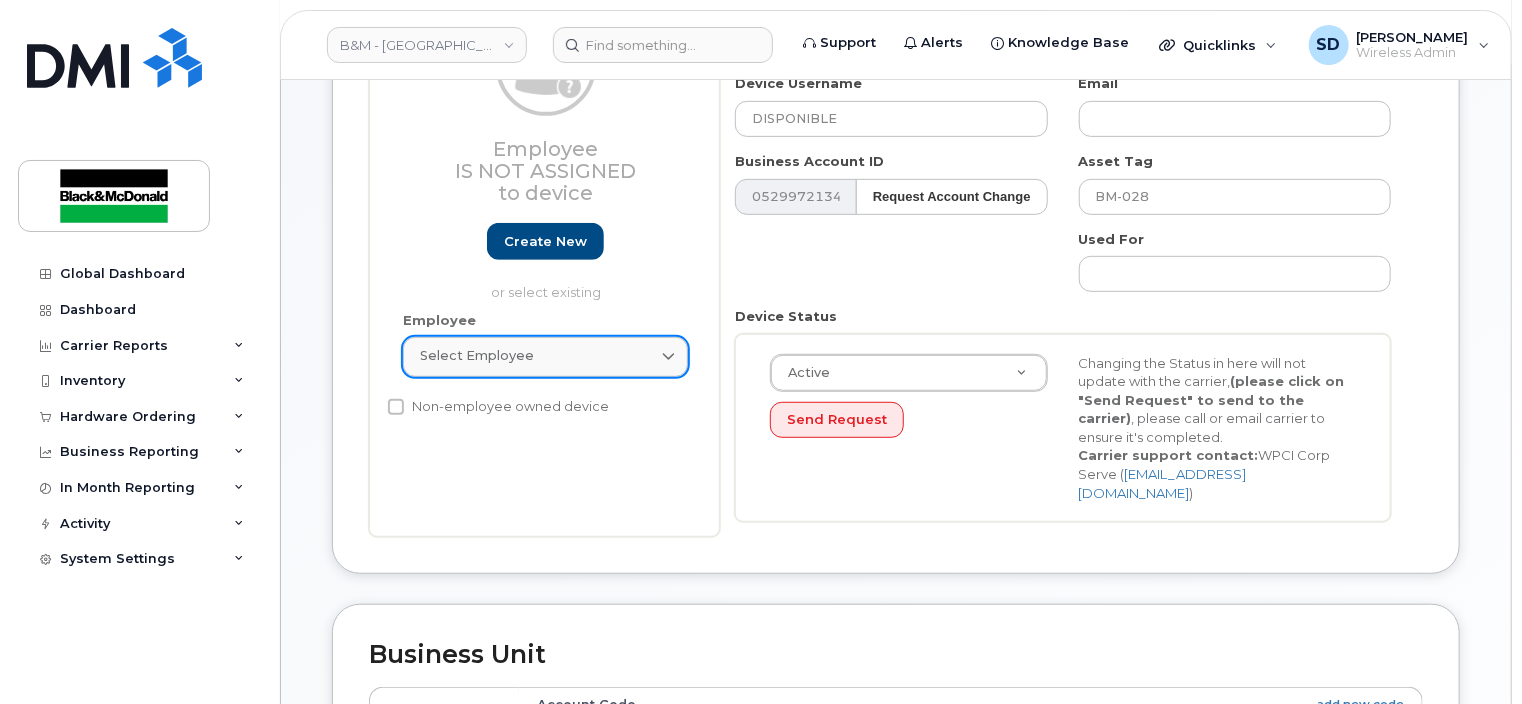 click at bounding box center [669, 357] 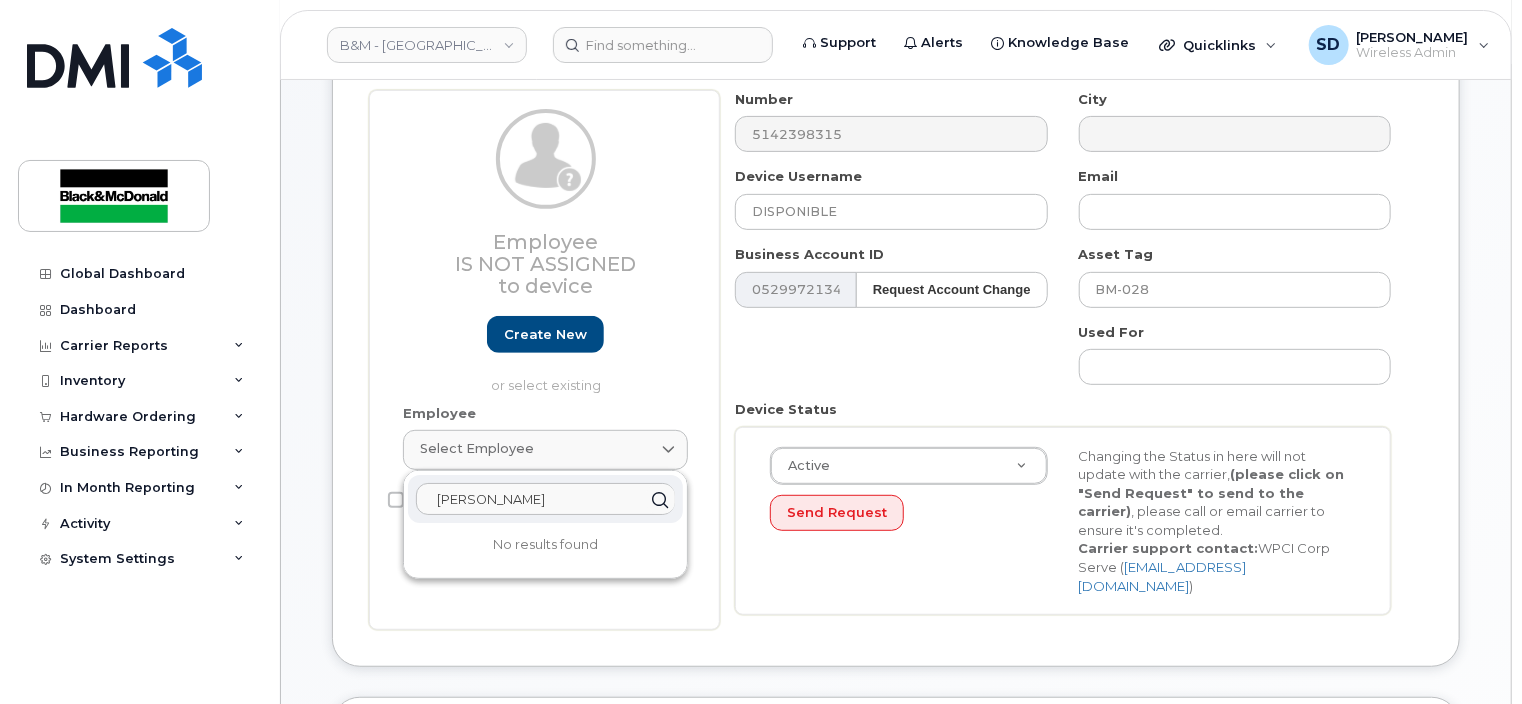 scroll, scrollTop: 190, scrollLeft: 0, axis: vertical 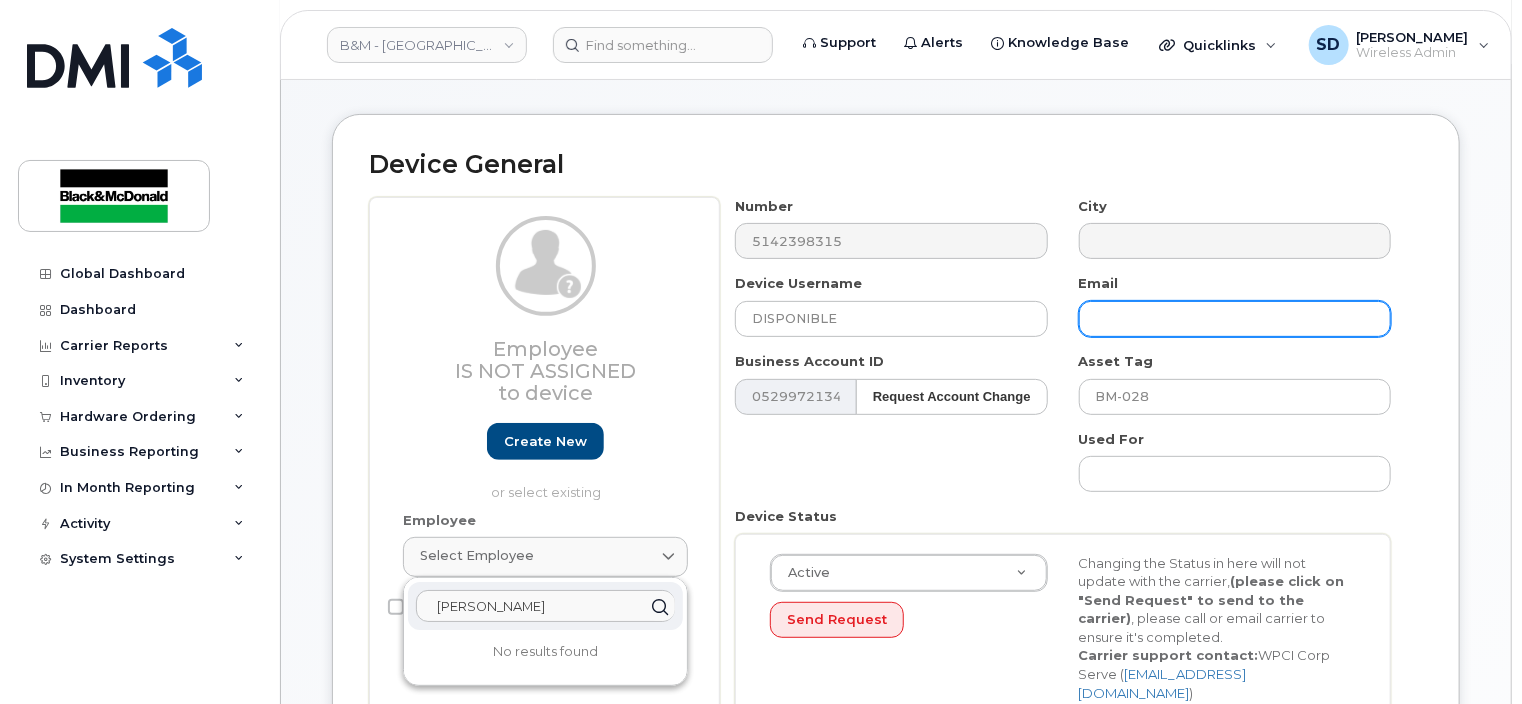 type on "Anthony Chkaiban" 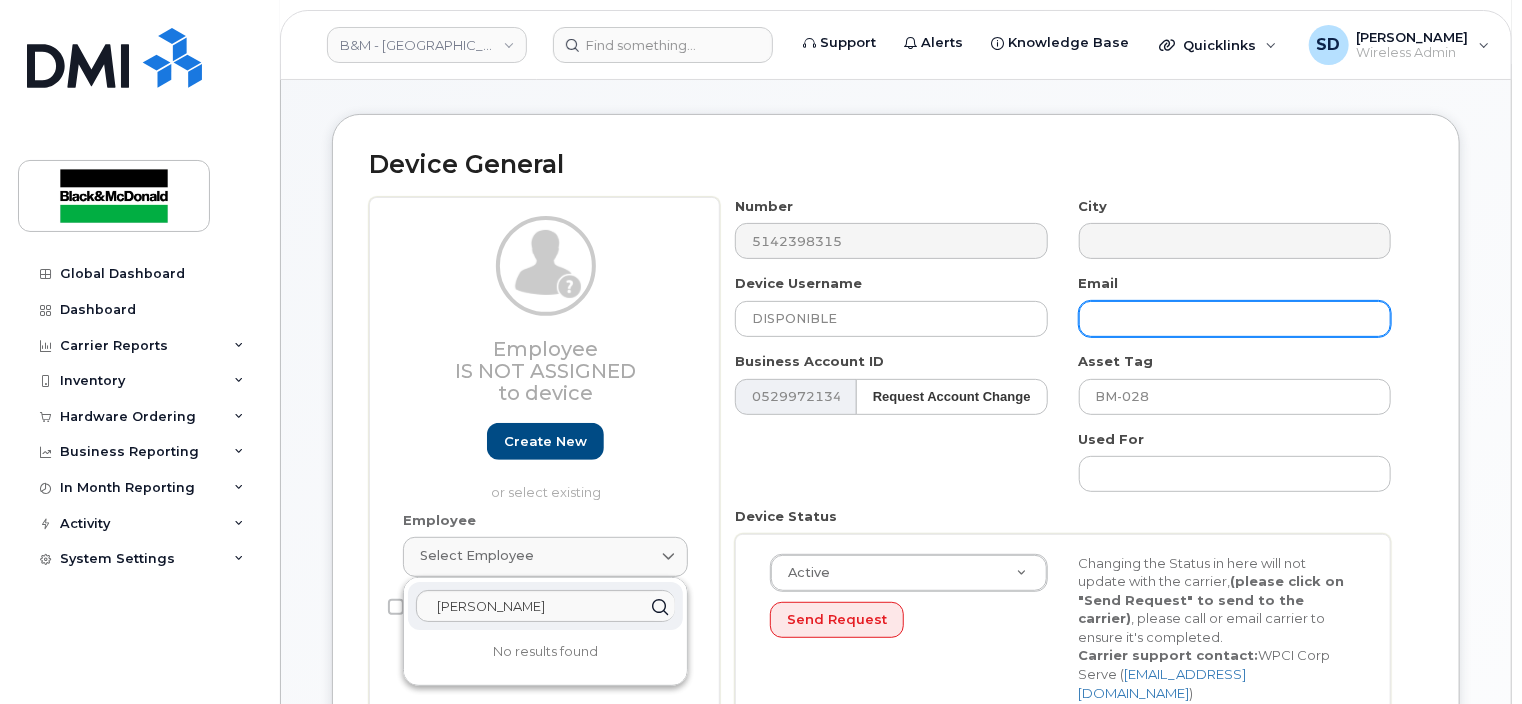 click at bounding box center [1235, 319] 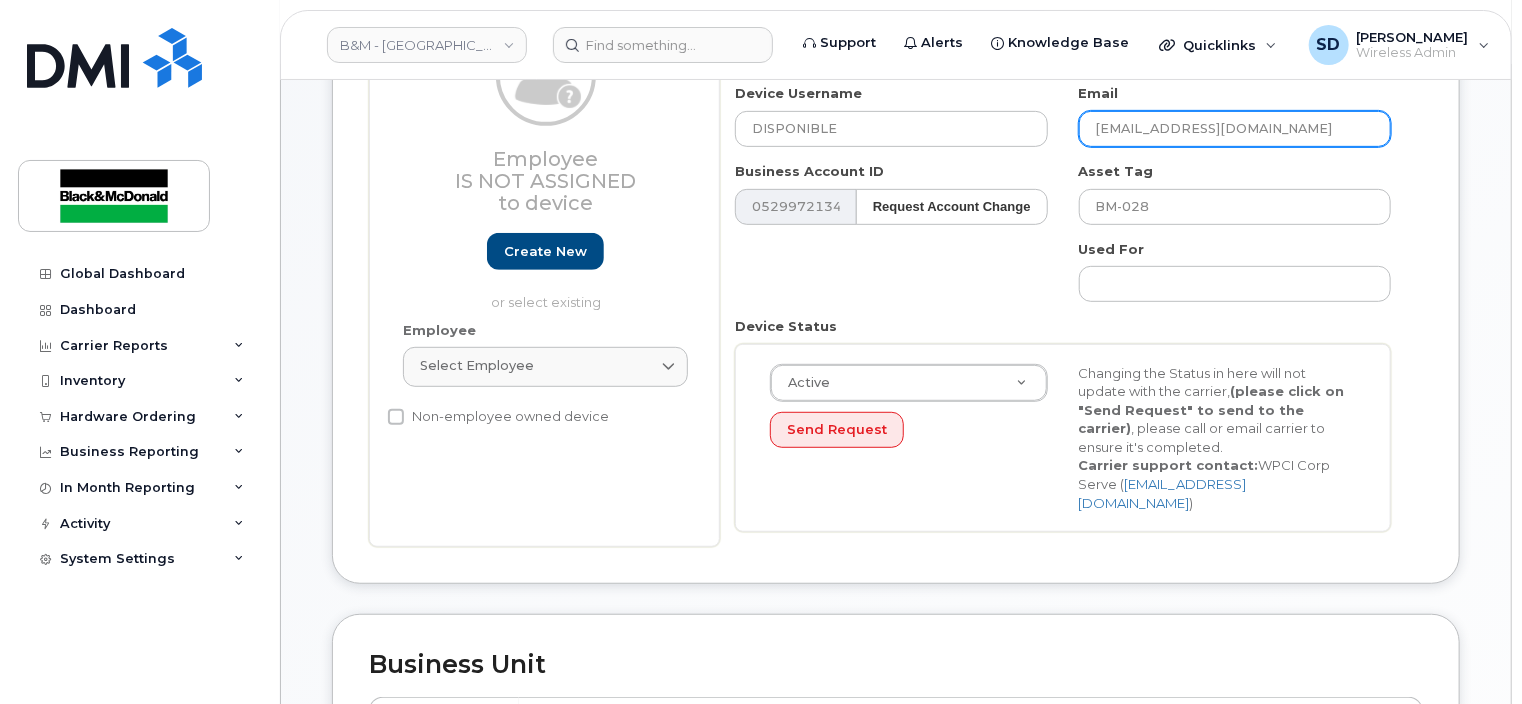 scroll, scrollTop: 390, scrollLeft: 0, axis: vertical 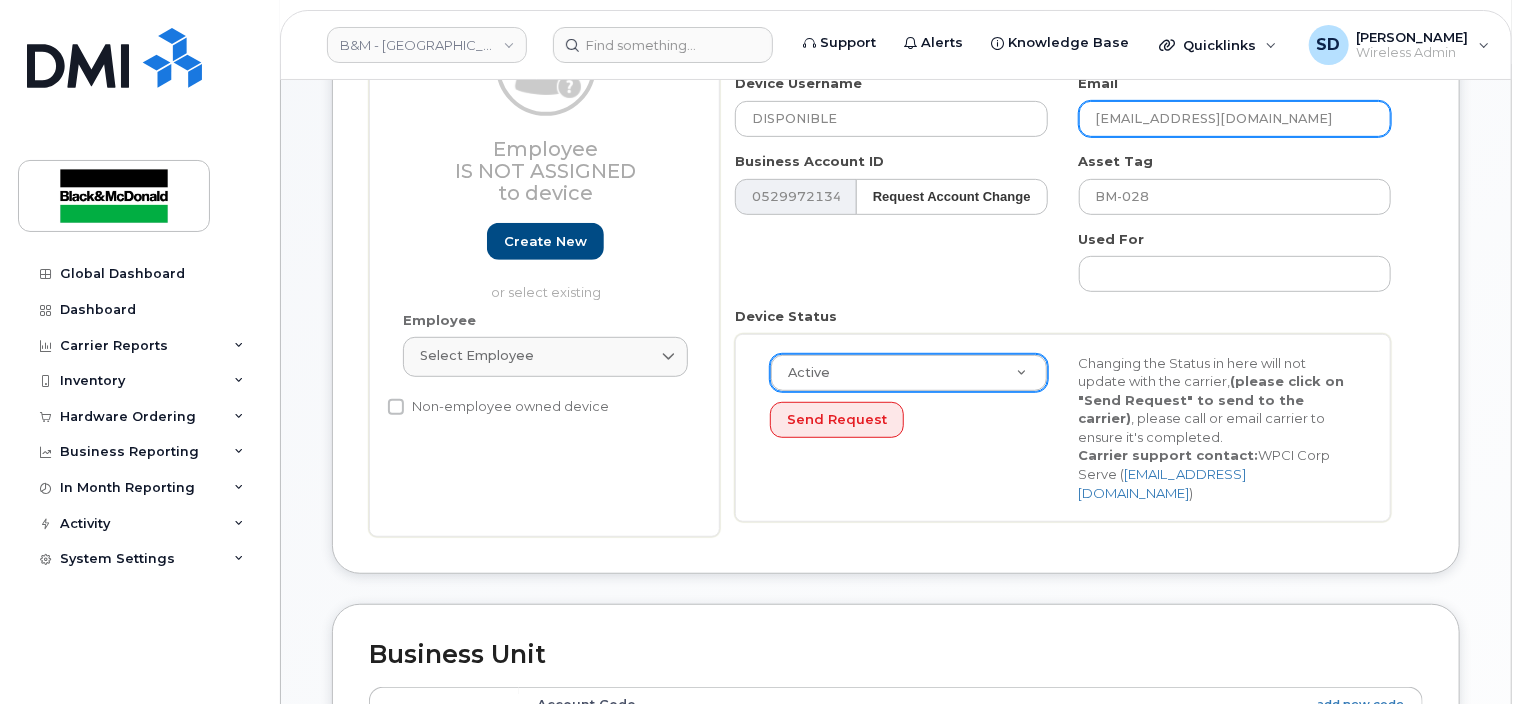 type on "achkaiban@pbrossard.ca" 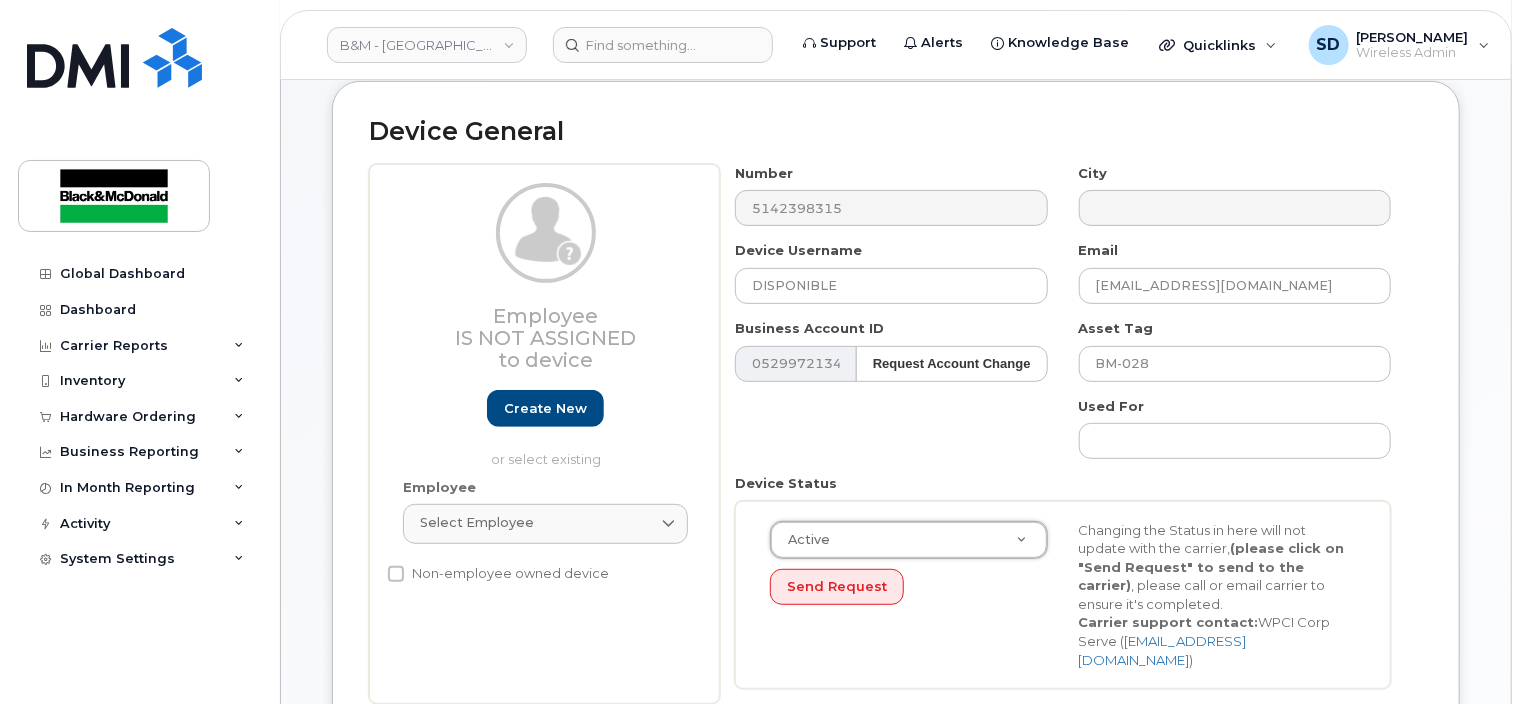 scroll, scrollTop: 200, scrollLeft: 0, axis: vertical 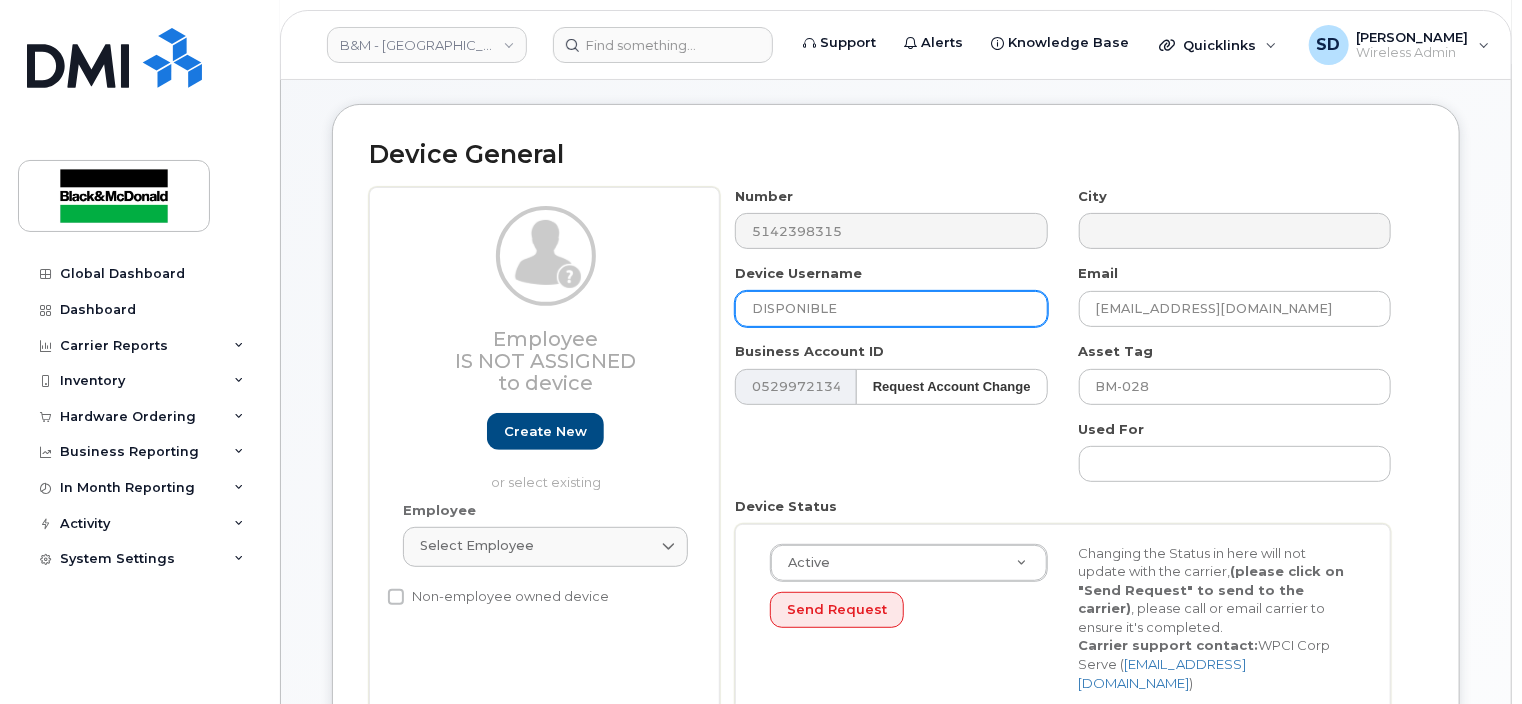 drag, startPoint x: 840, startPoint y: 281, endPoint x: 690, endPoint y: 297, distance: 150.85092 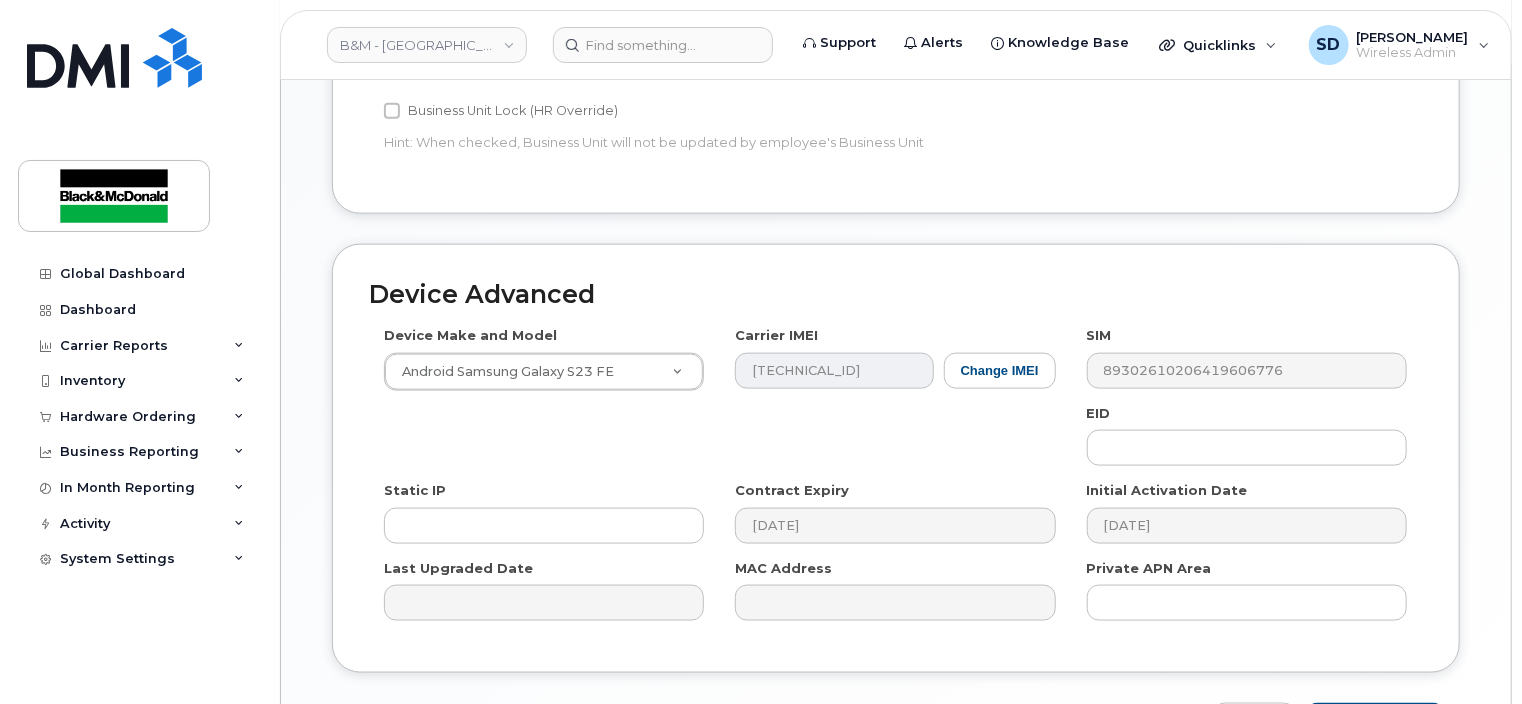 scroll, scrollTop: 1190, scrollLeft: 0, axis: vertical 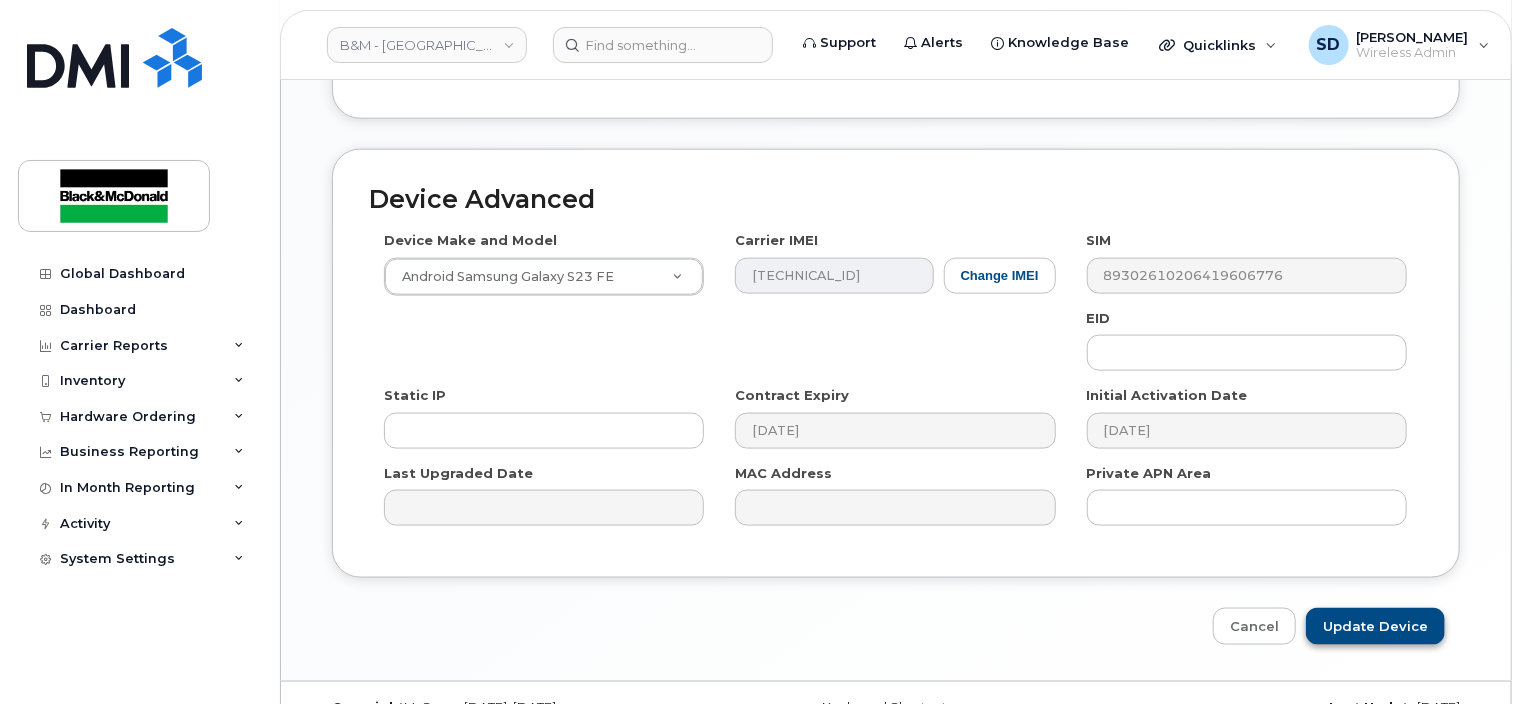 type on "[PERSON_NAME]" 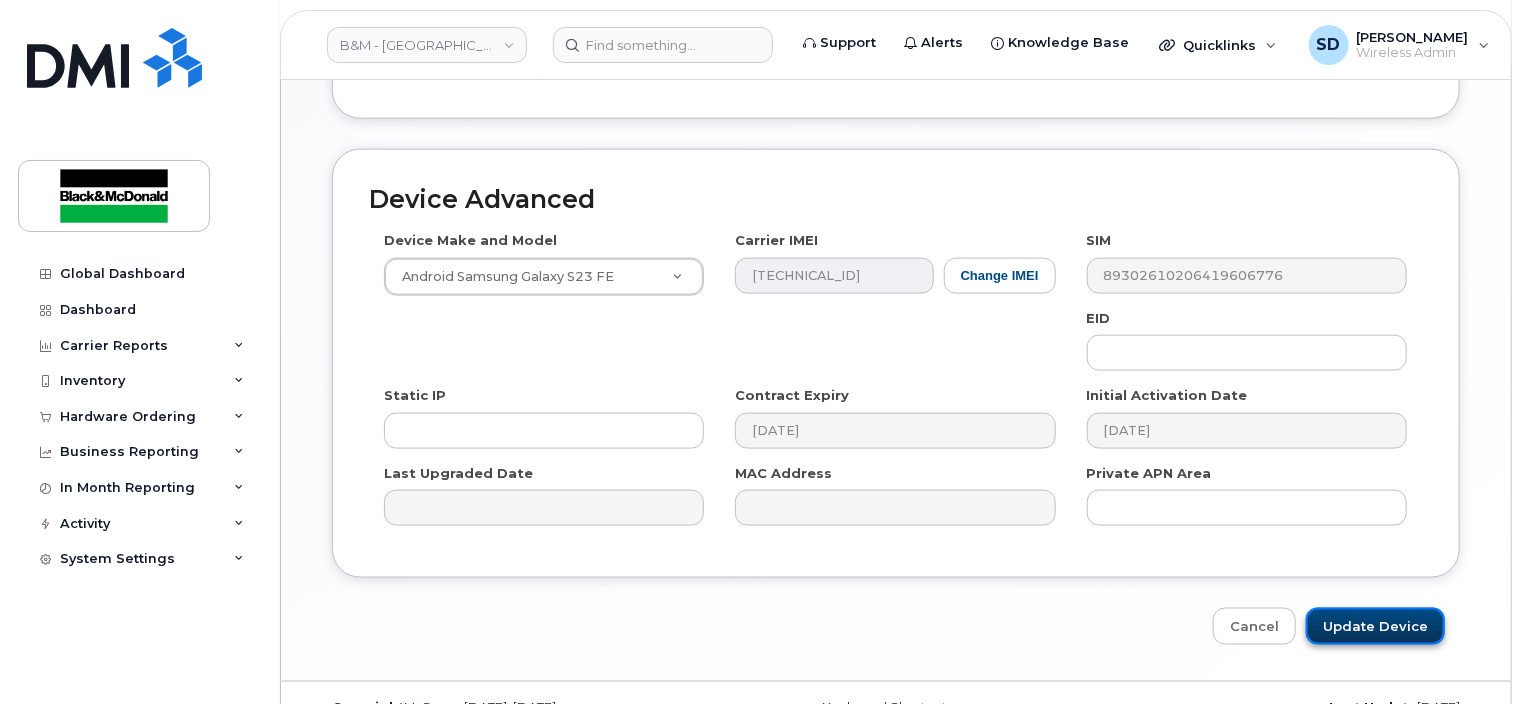 click on "Update Device" at bounding box center [1375, 626] 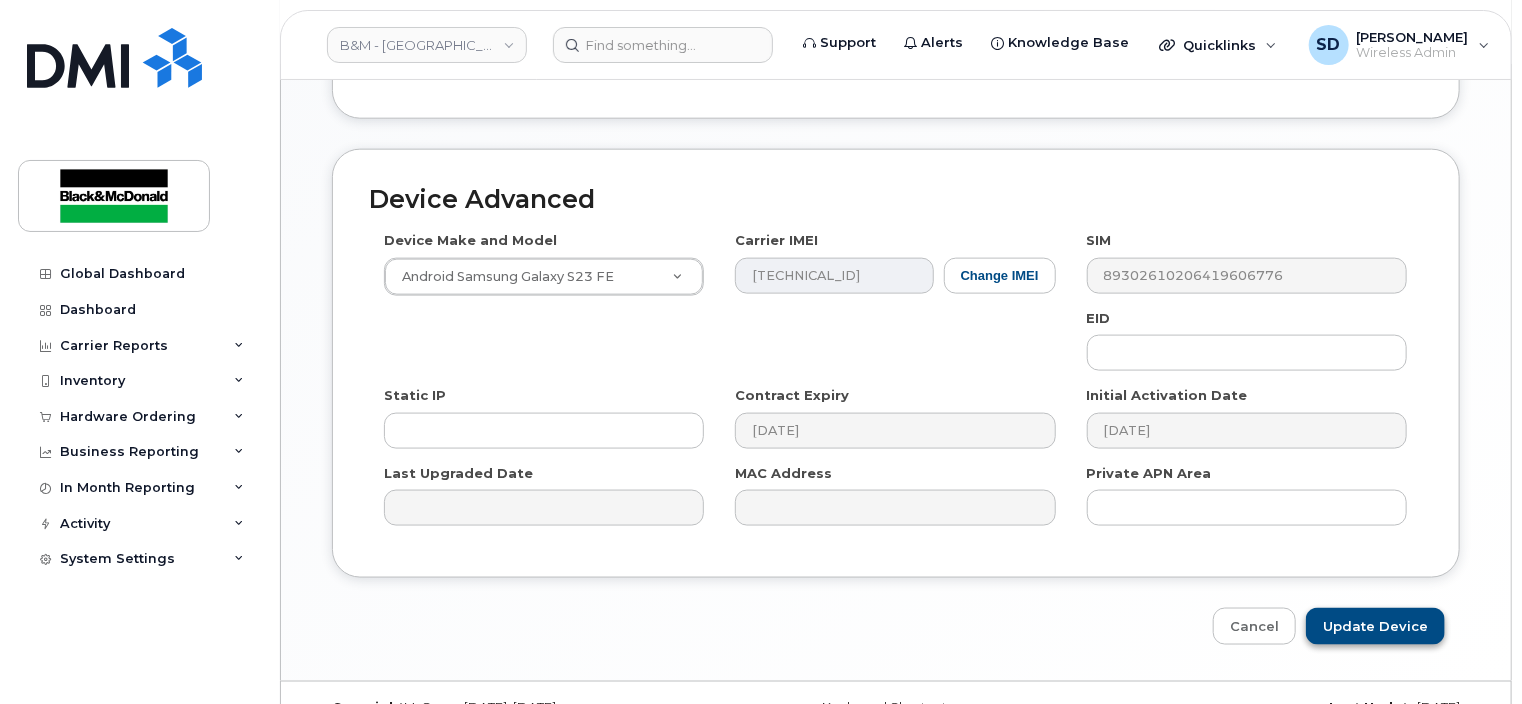 type on "Saving..." 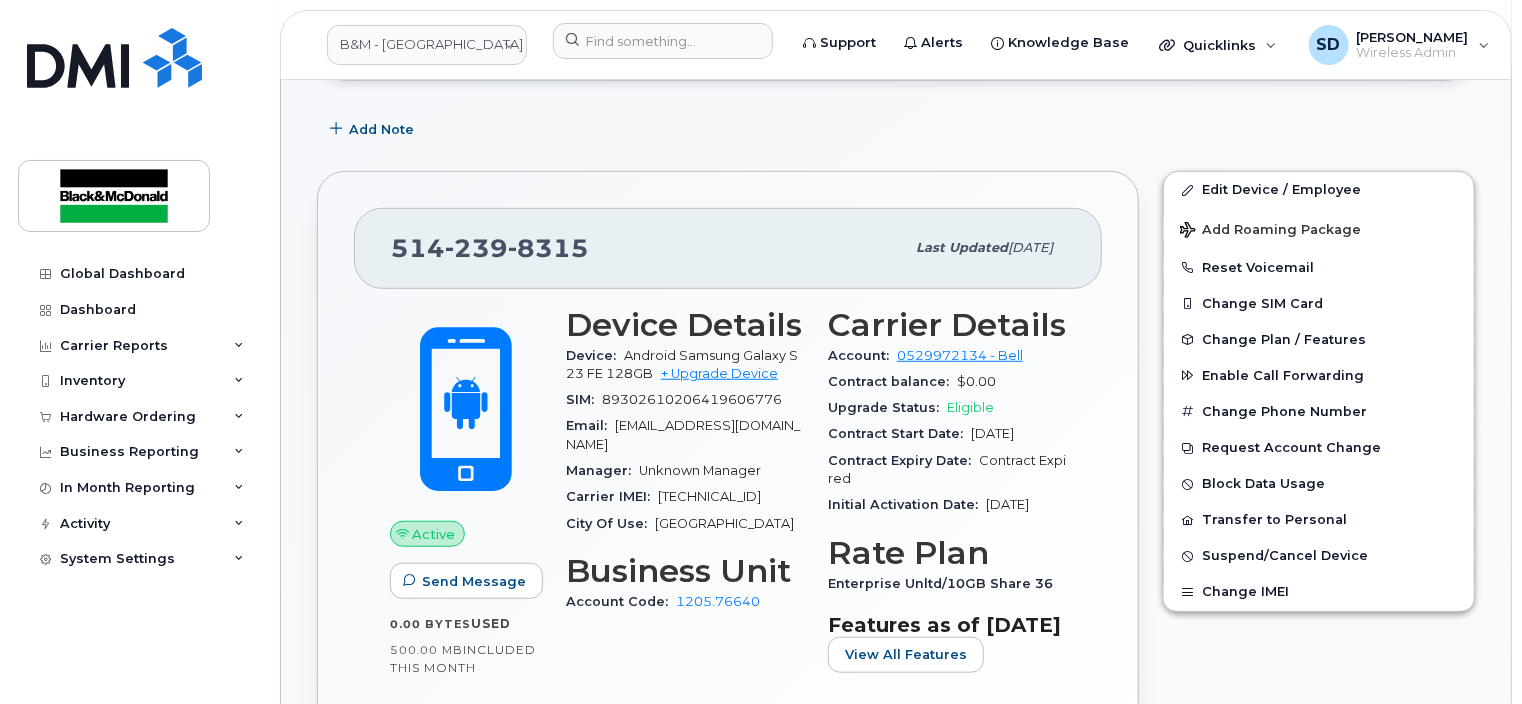 scroll, scrollTop: 500, scrollLeft: 0, axis: vertical 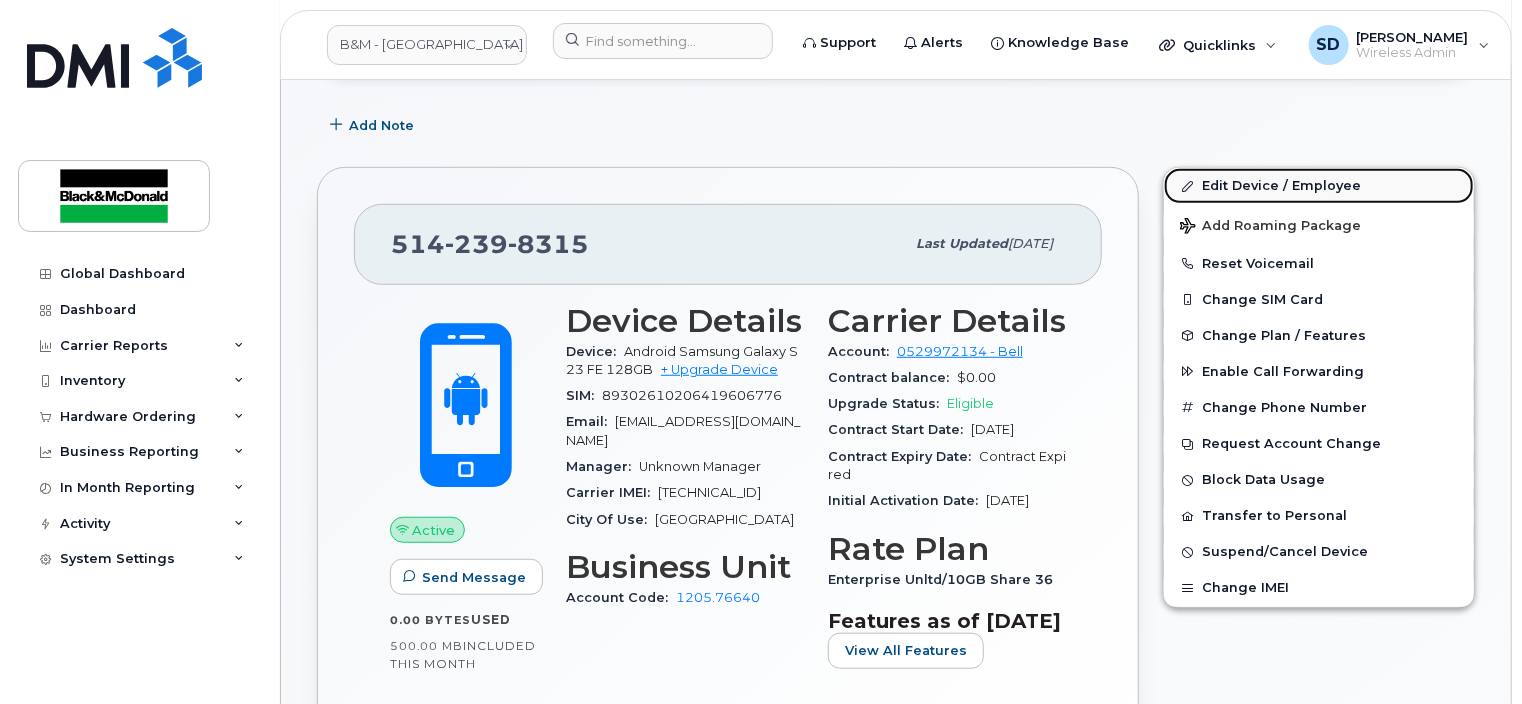 click on "Edit Device / Employee" at bounding box center (1319, 186) 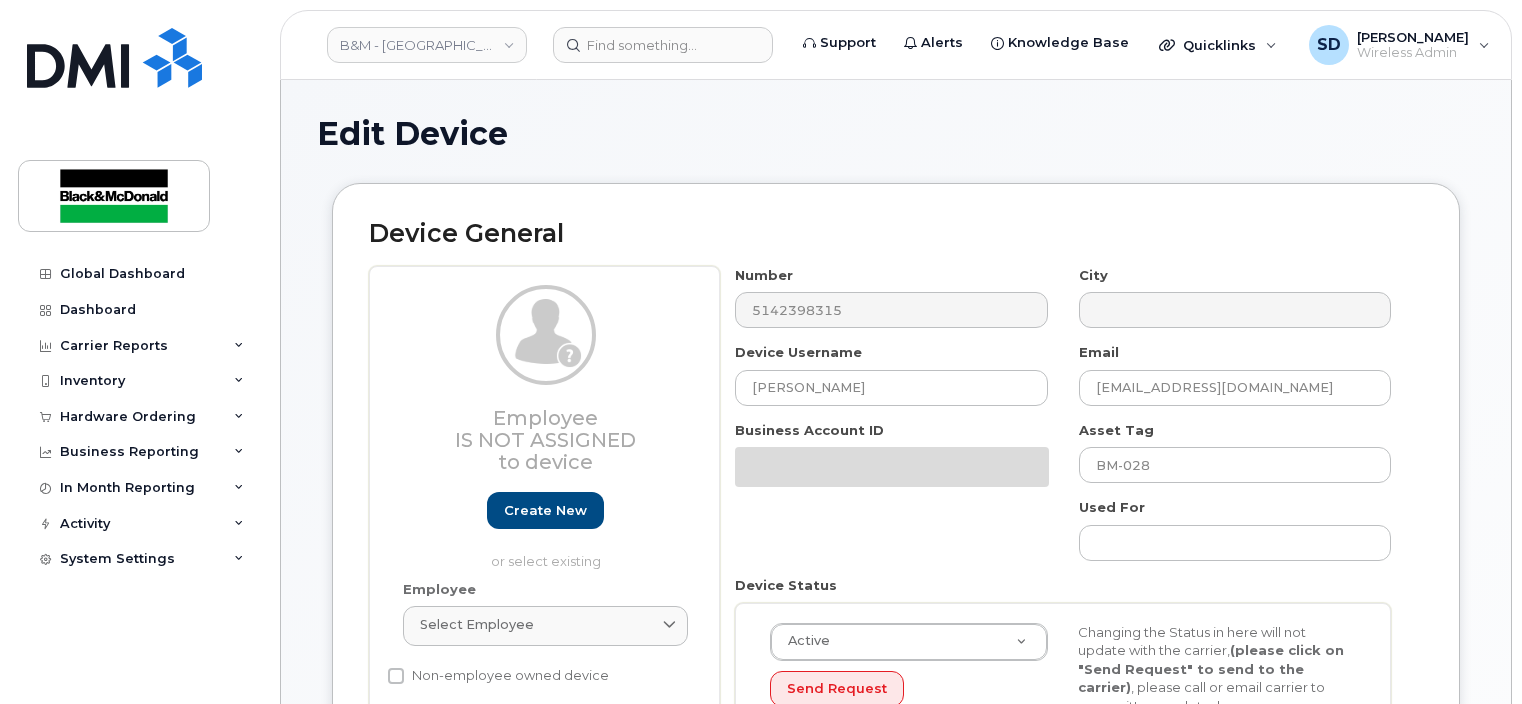 select on "91393" 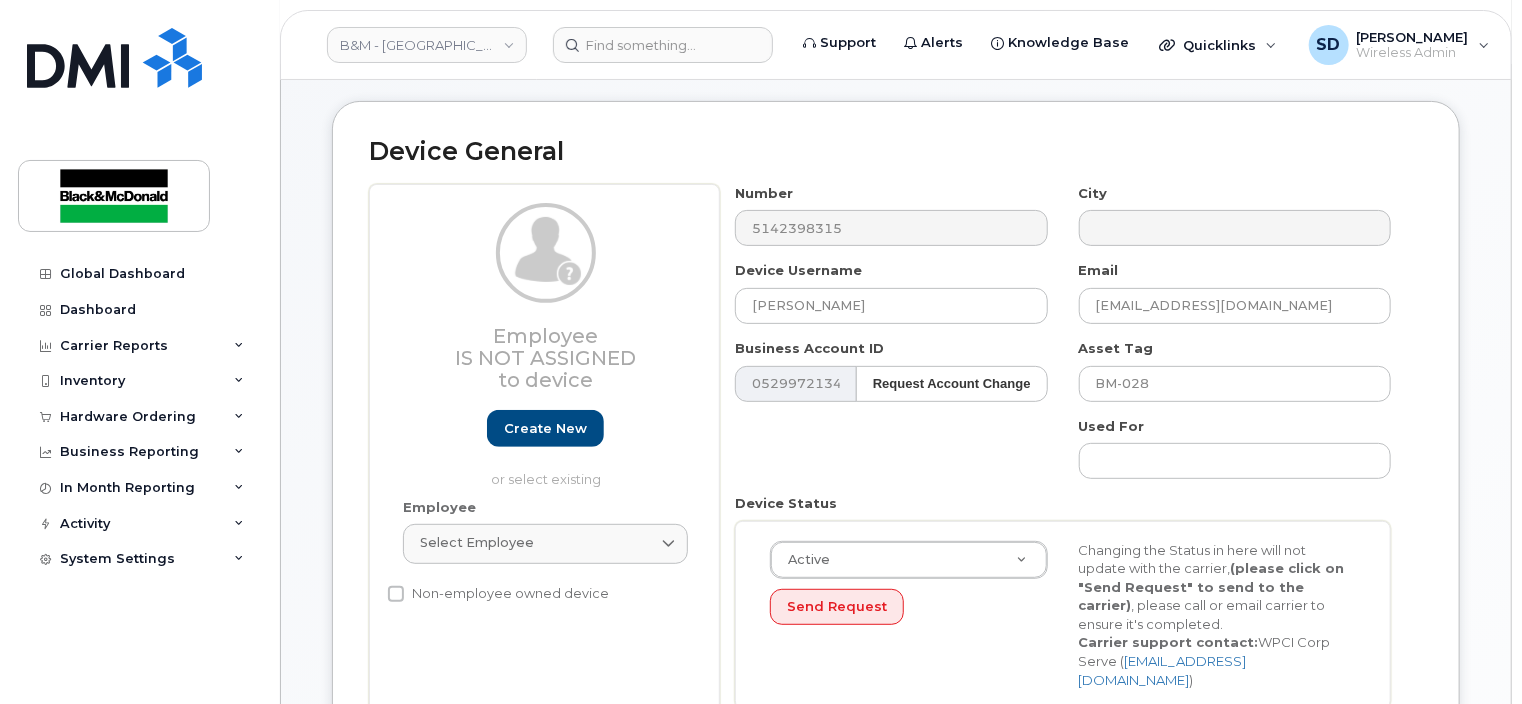 scroll, scrollTop: 300, scrollLeft: 0, axis: vertical 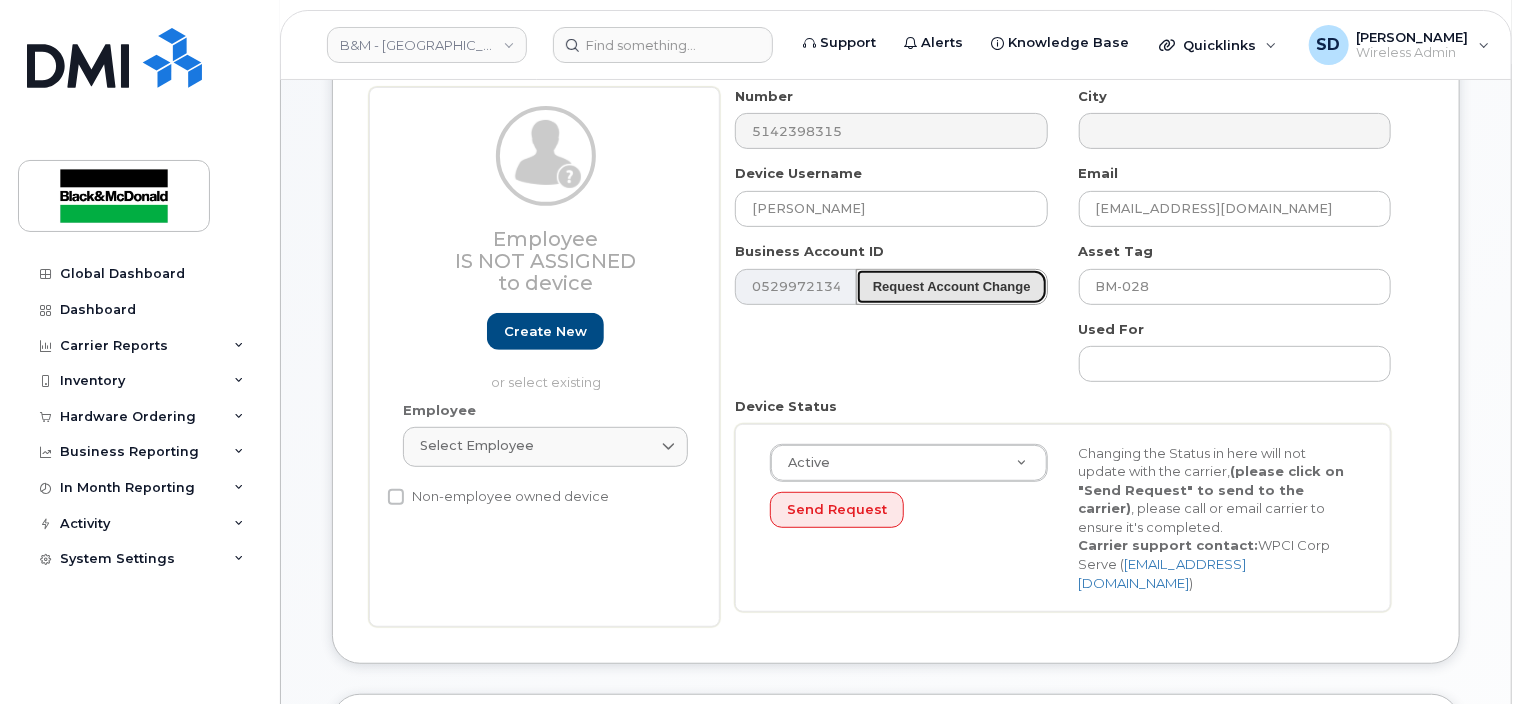 click on "Request Account Change" at bounding box center [952, 286] 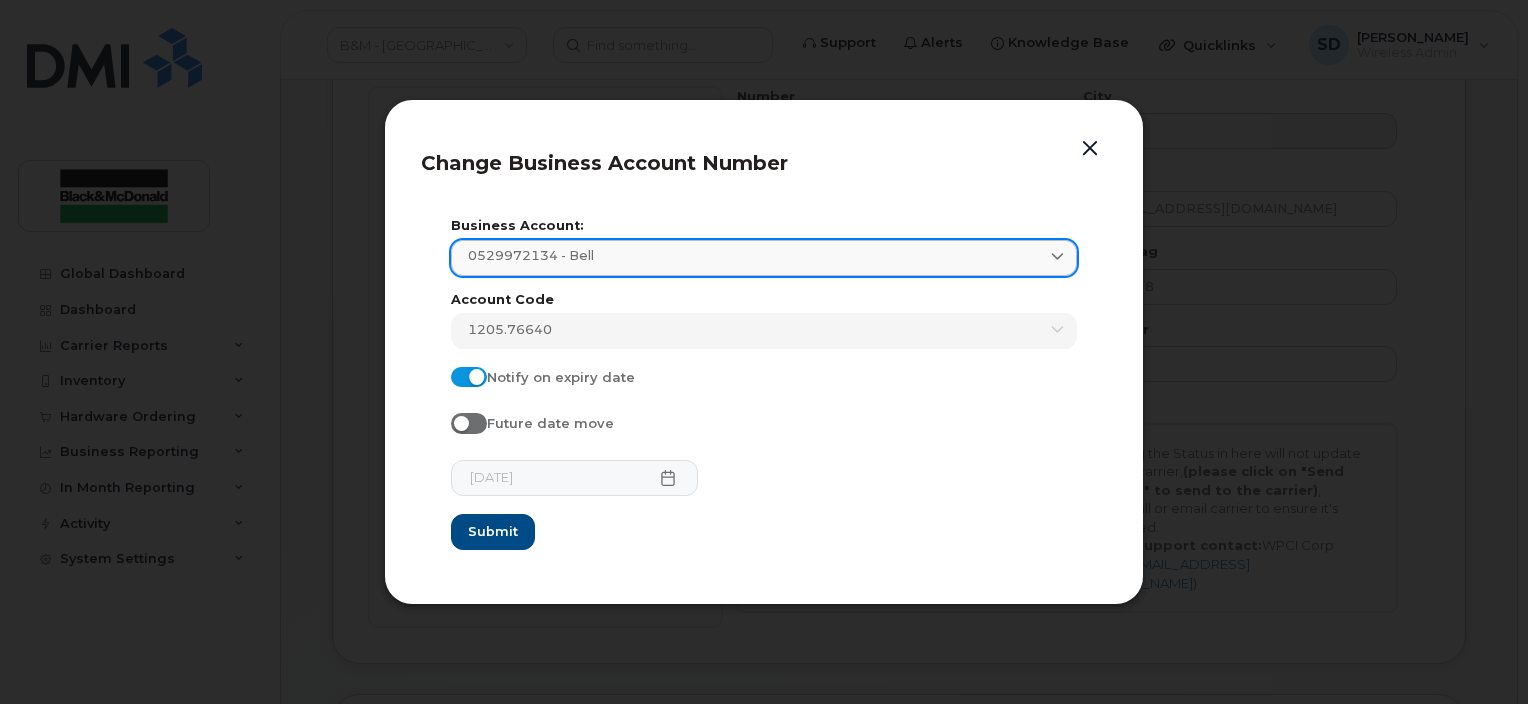 click at bounding box center (1057, 257) 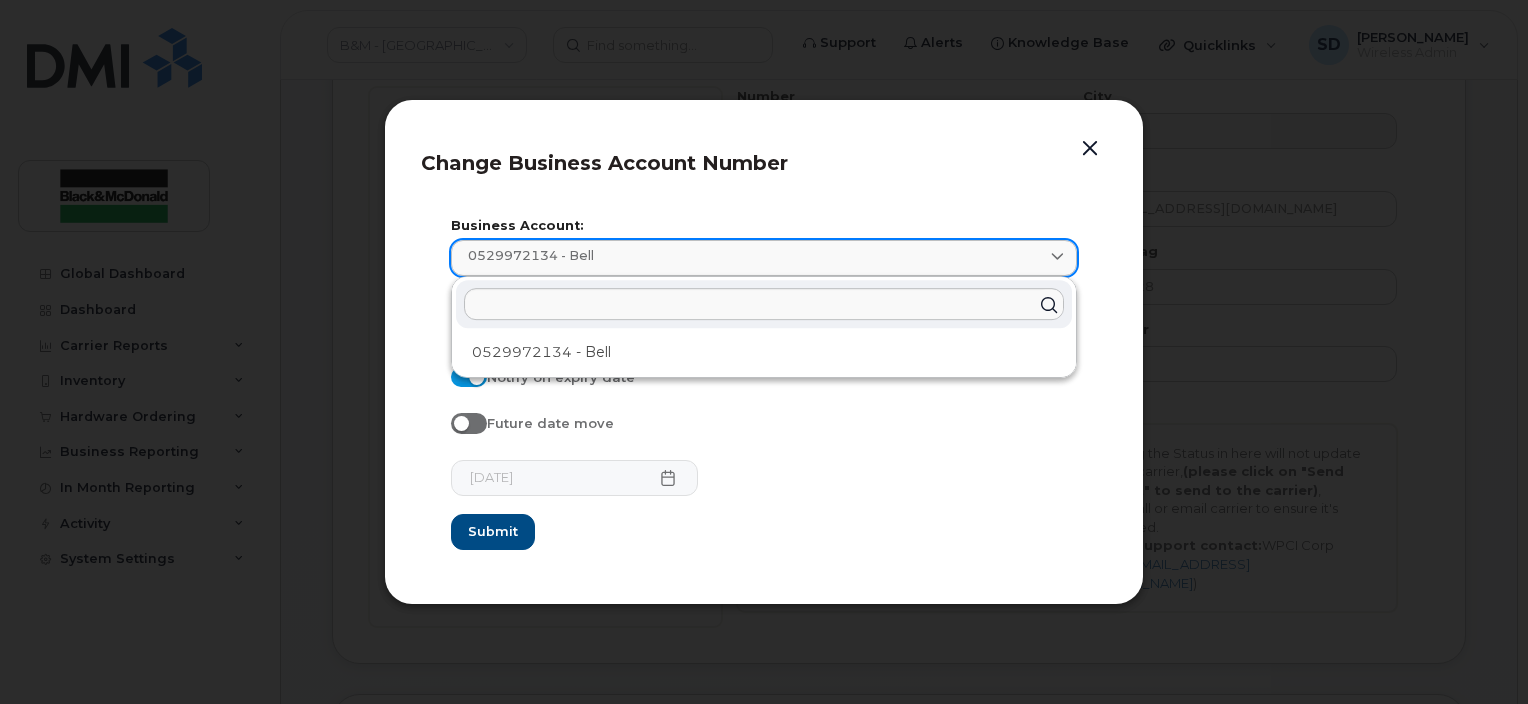 click at bounding box center [1057, 257] 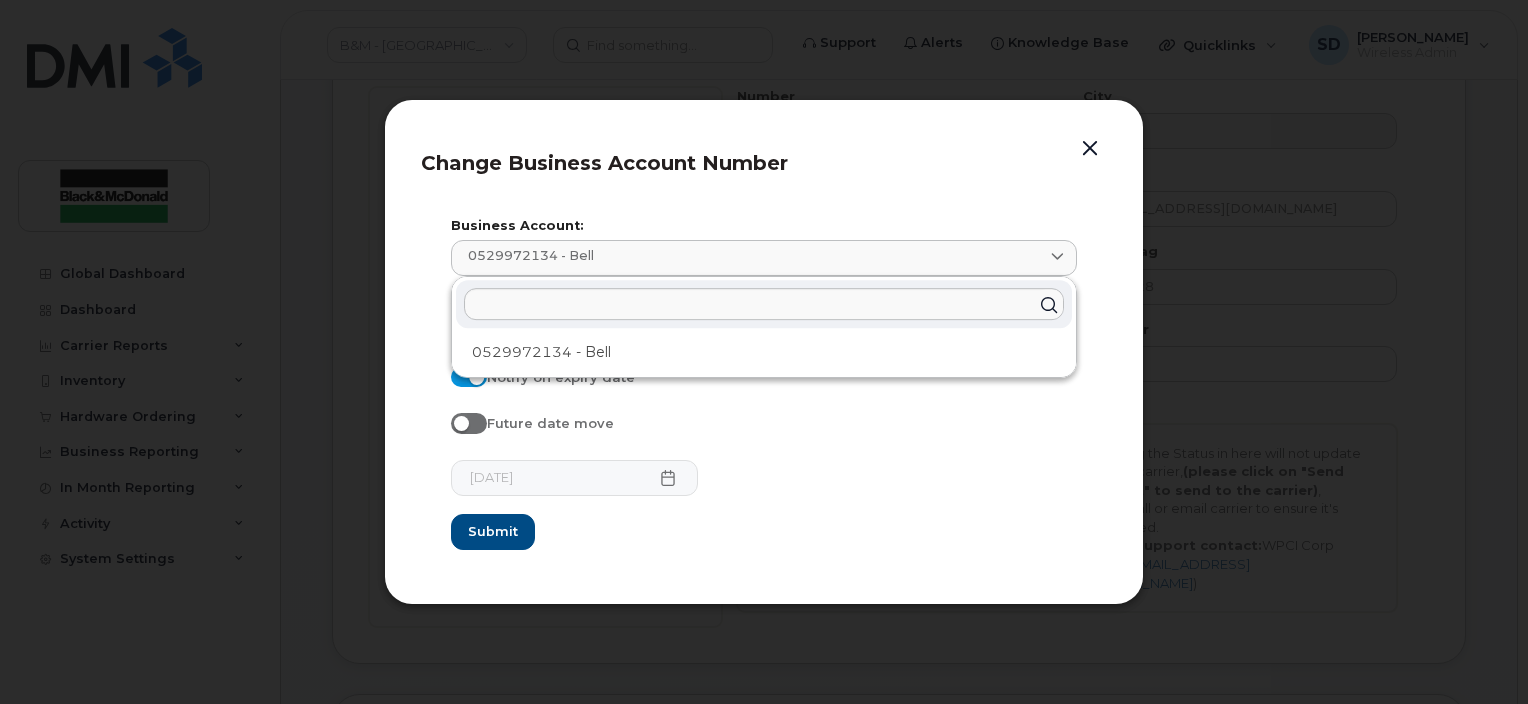 click on "Business Account:" at bounding box center (764, 226) 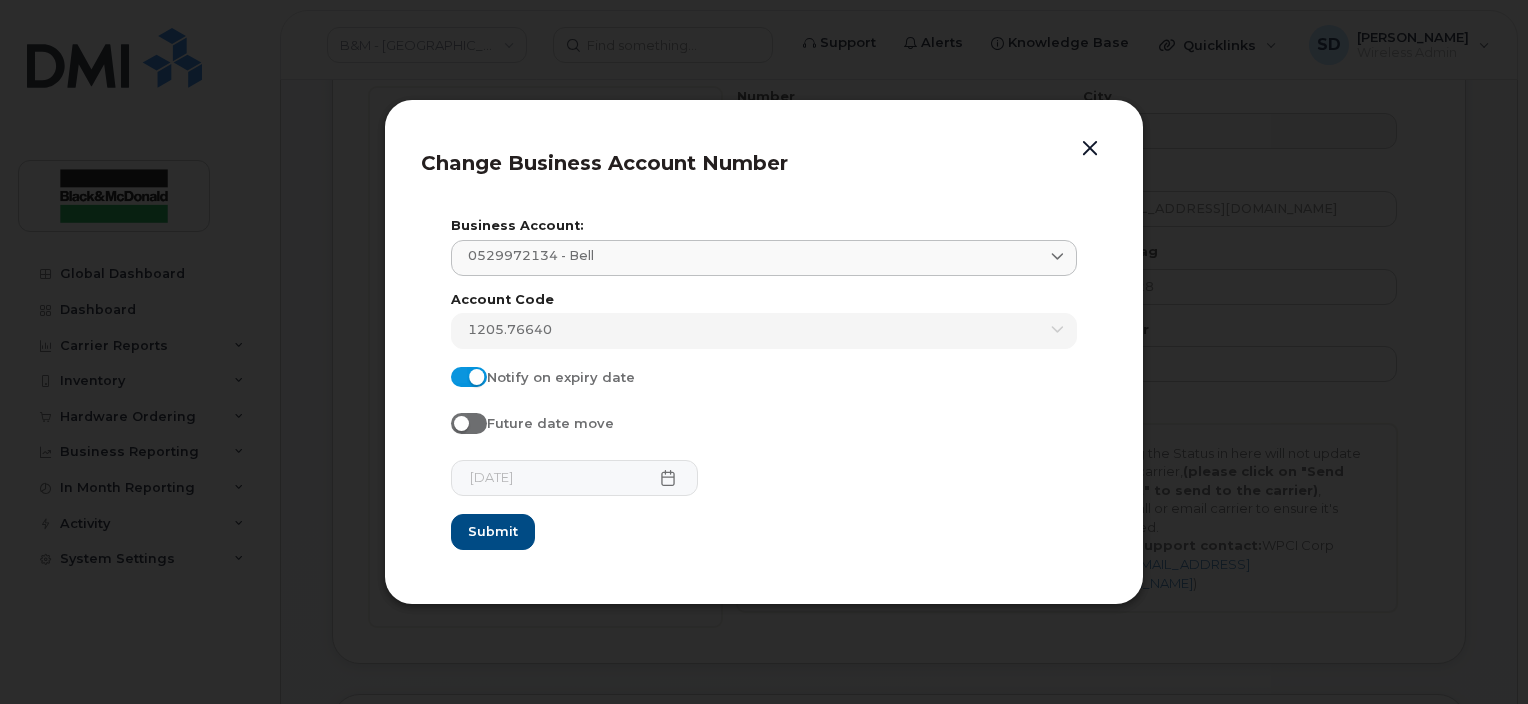 click at bounding box center [1090, 149] 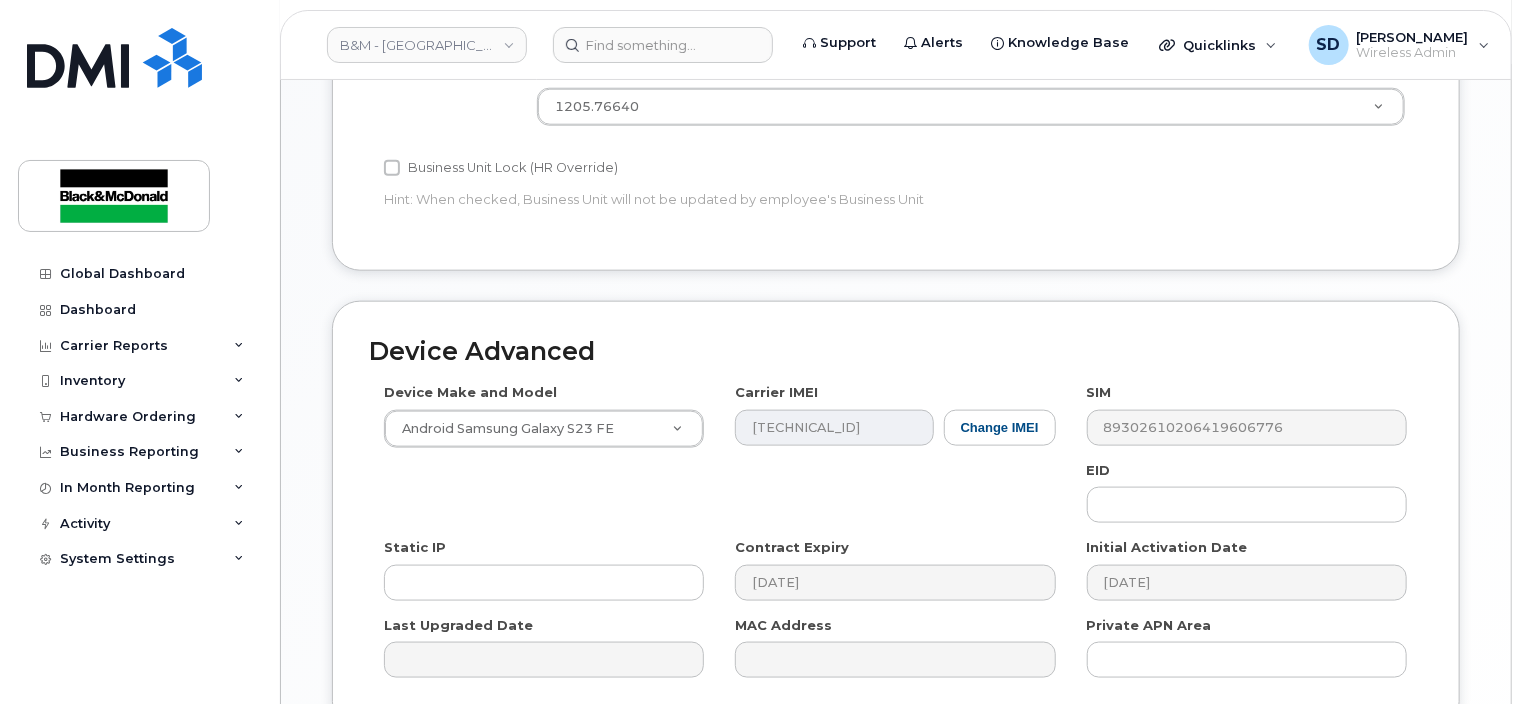 scroll, scrollTop: 1100, scrollLeft: 0, axis: vertical 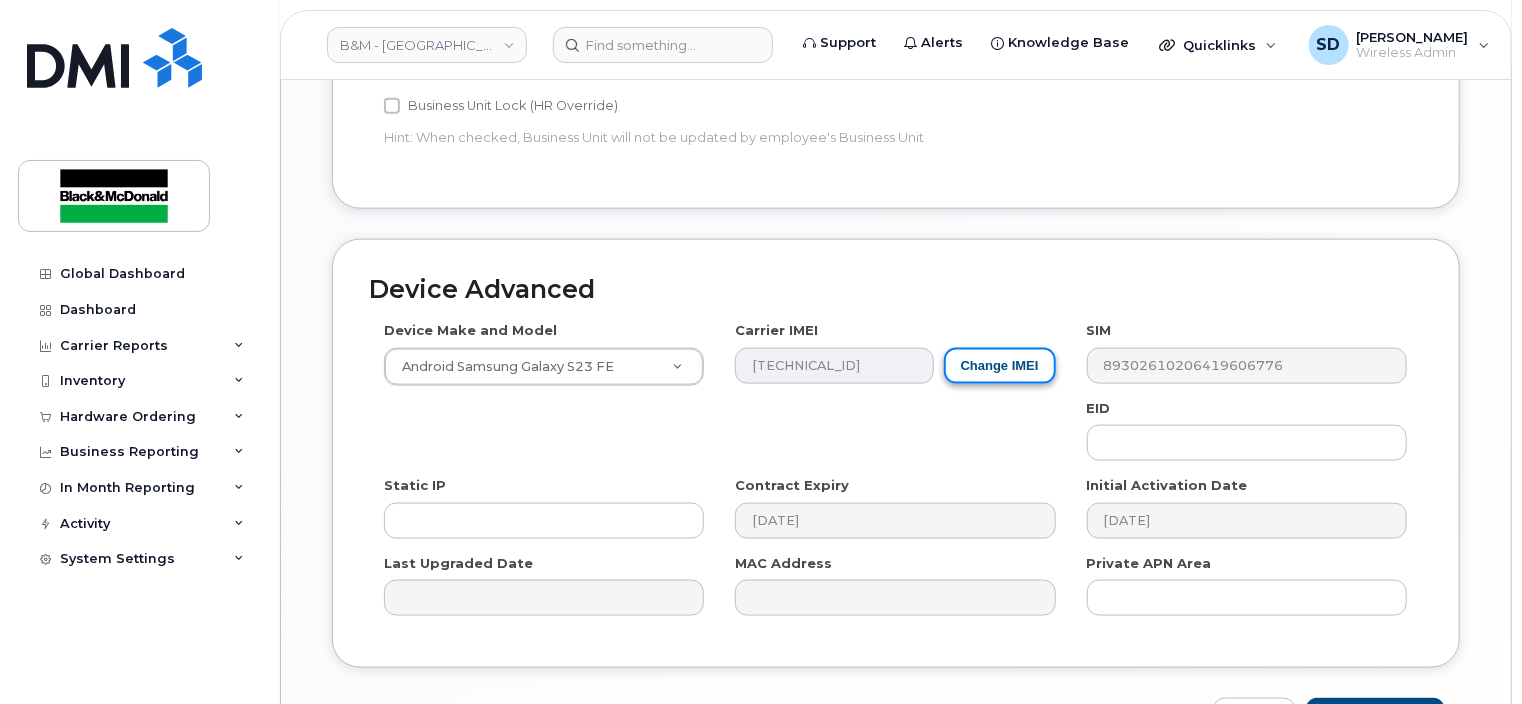 click on "Change IMEI" at bounding box center [1000, 366] 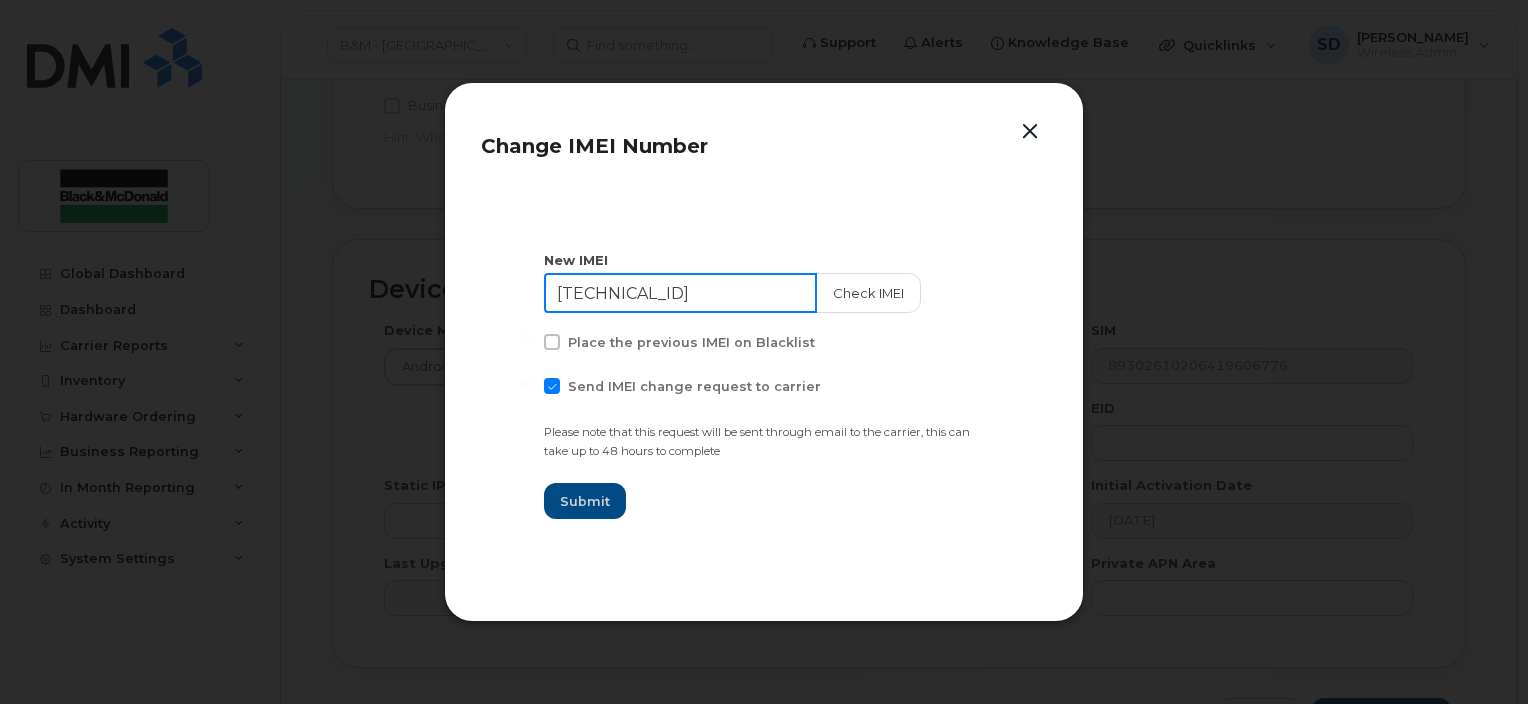 drag, startPoint x: 743, startPoint y: 292, endPoint x: 435, endPoint y: 311, distance: 308.58548 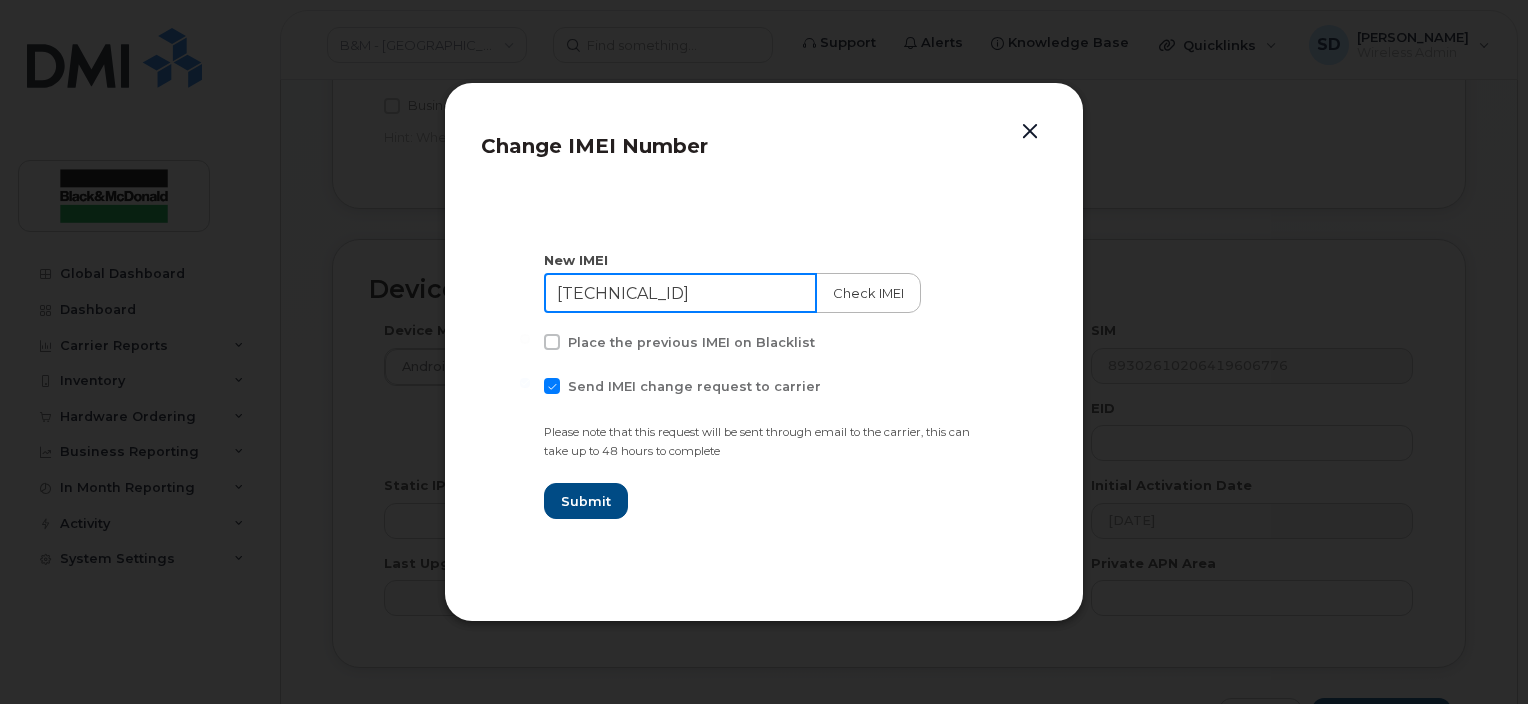 type on "351690514918161" 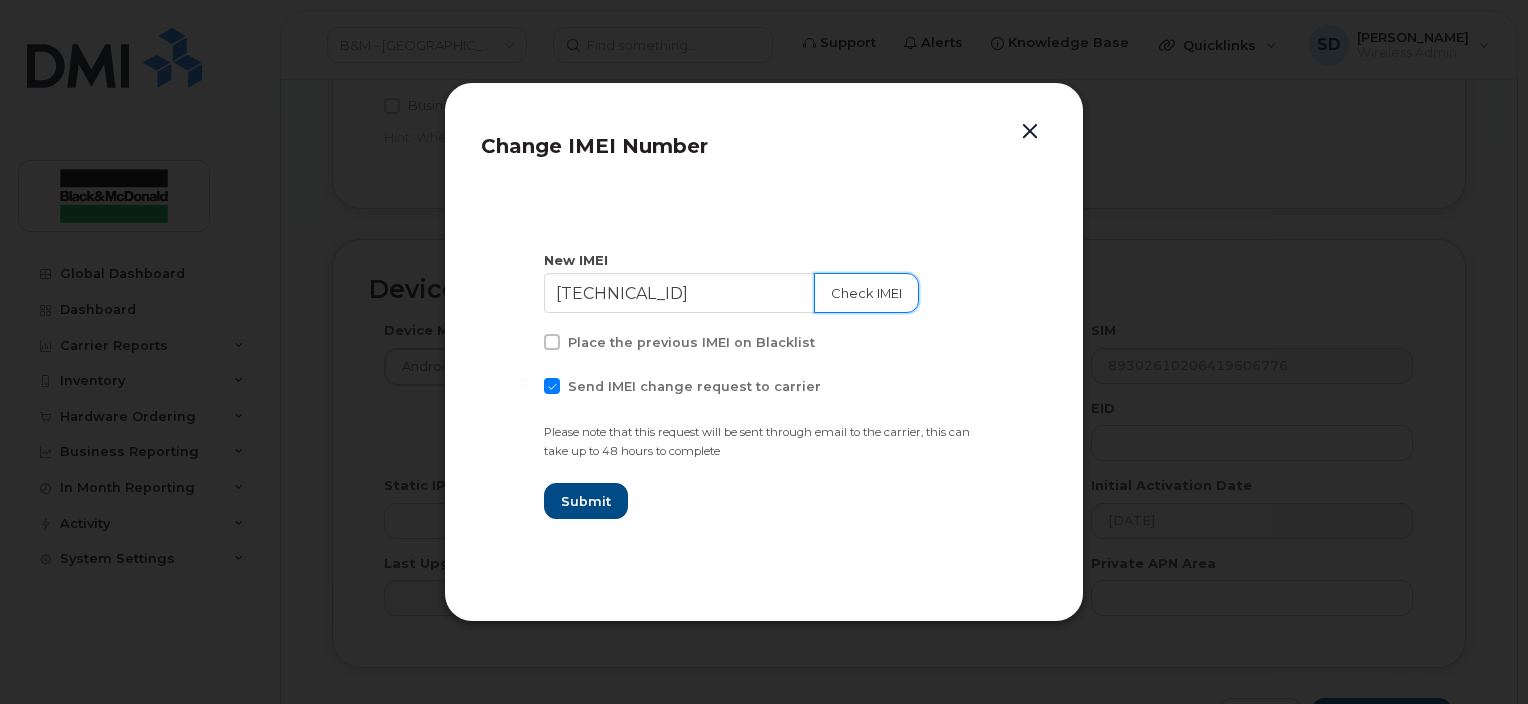 click on "Check IMEI" at bounding box center (866, 293) 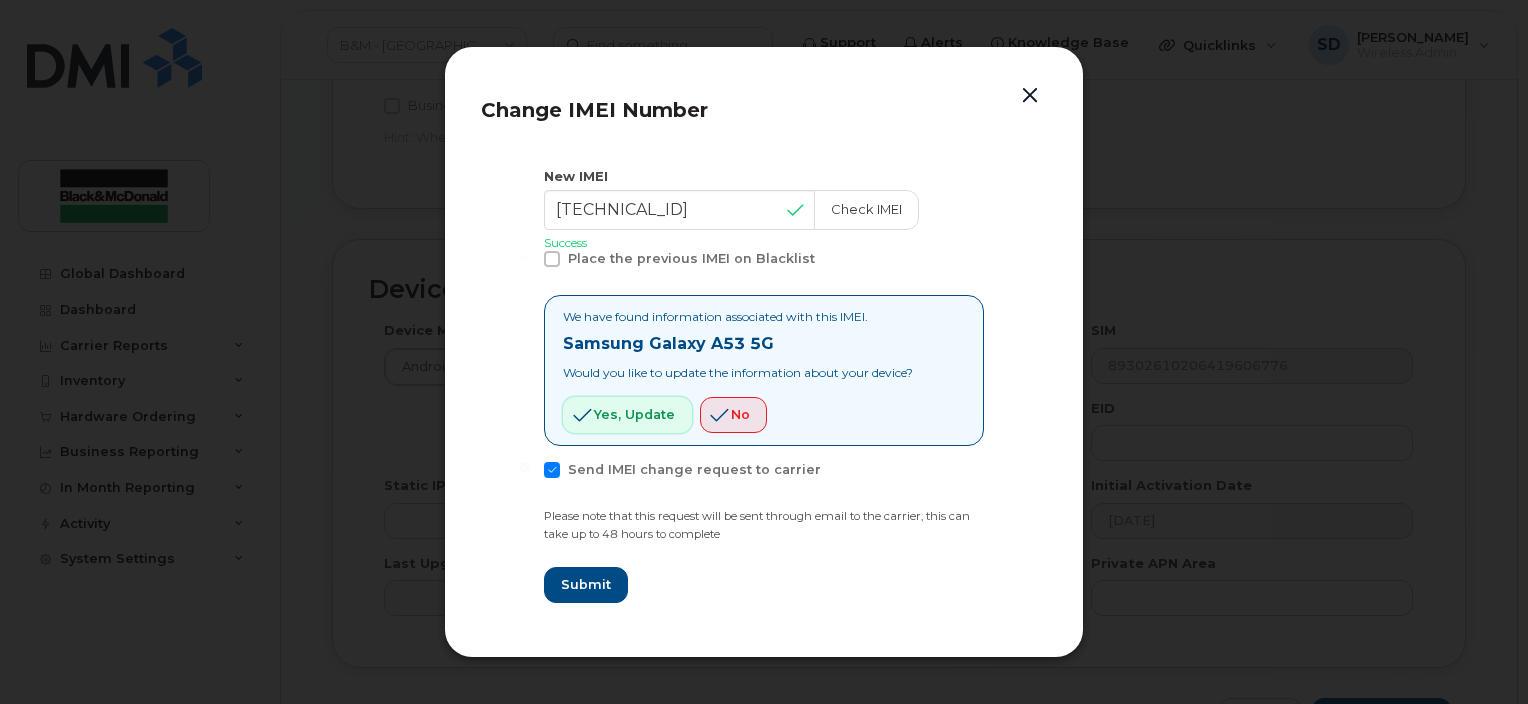 click on "Yes, update" at bounding box center (634, 414) 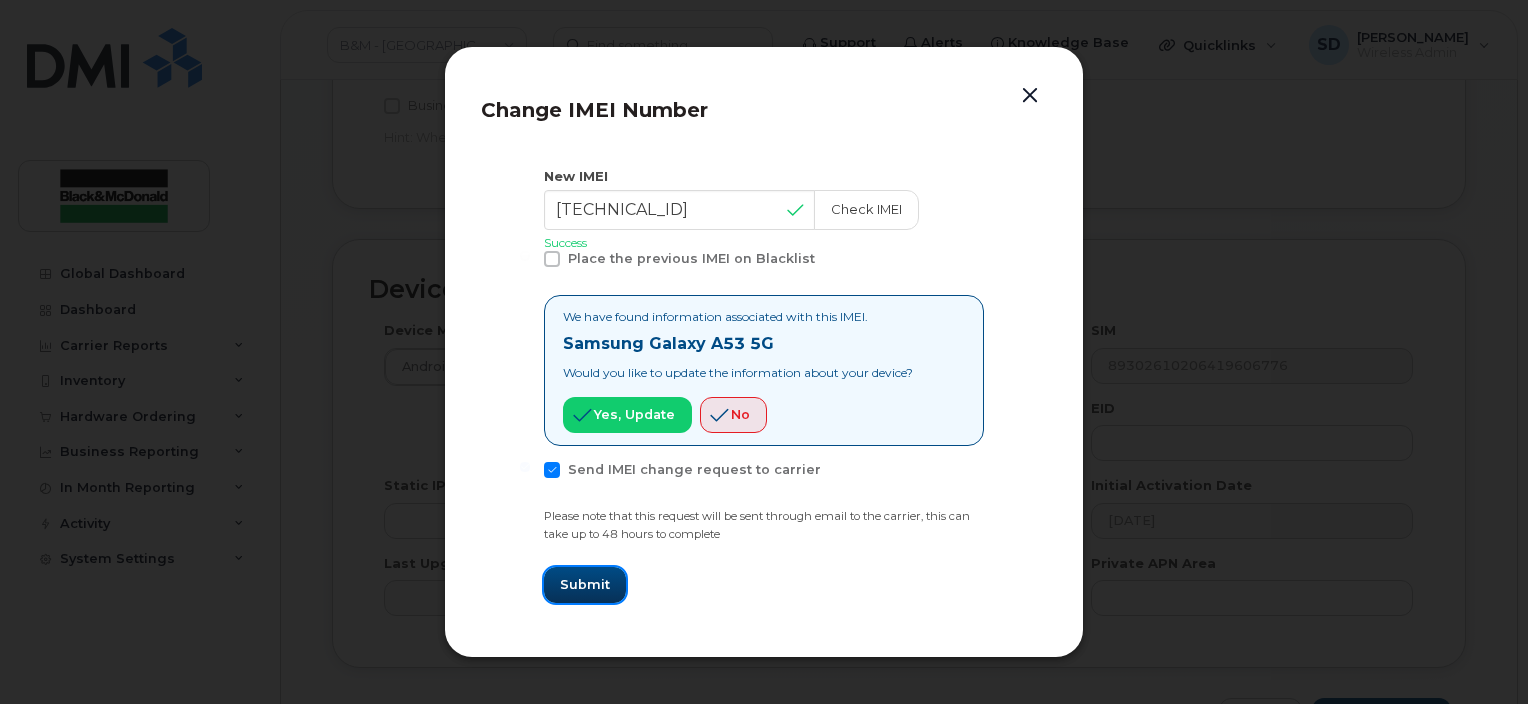 click on "Submit" at bounding box center [585, 584] 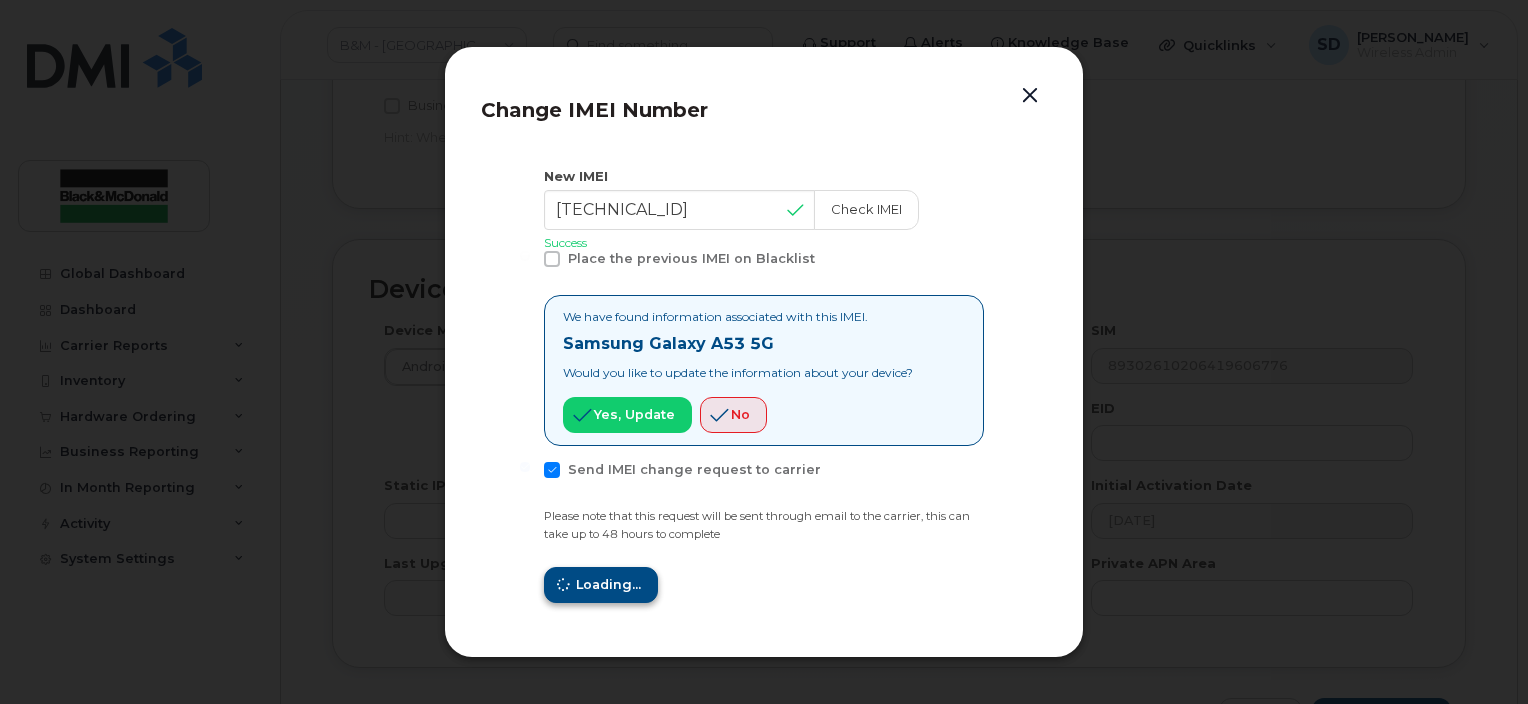 type on "351690514918161" 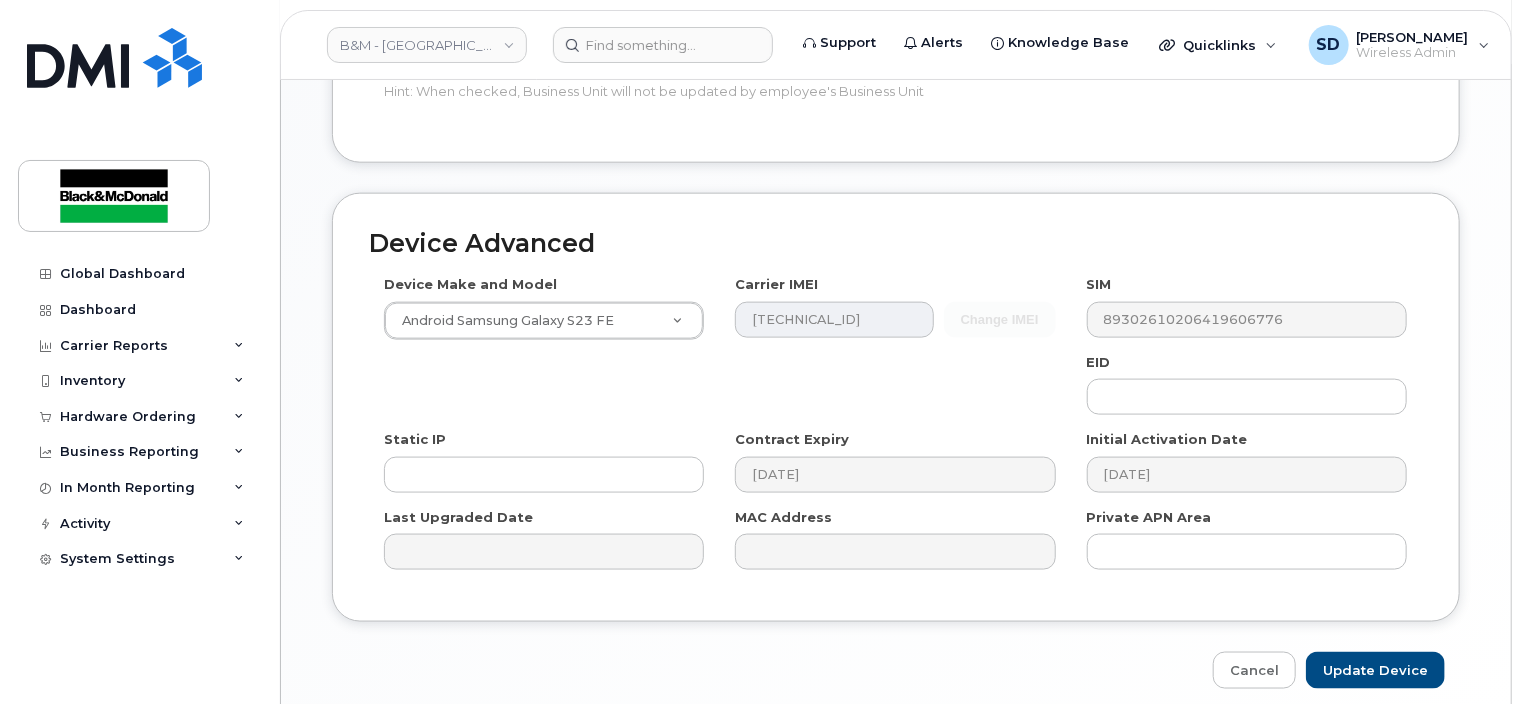 scroll, scrollTop: 1190, scrollLeft: 0, axis: vertical 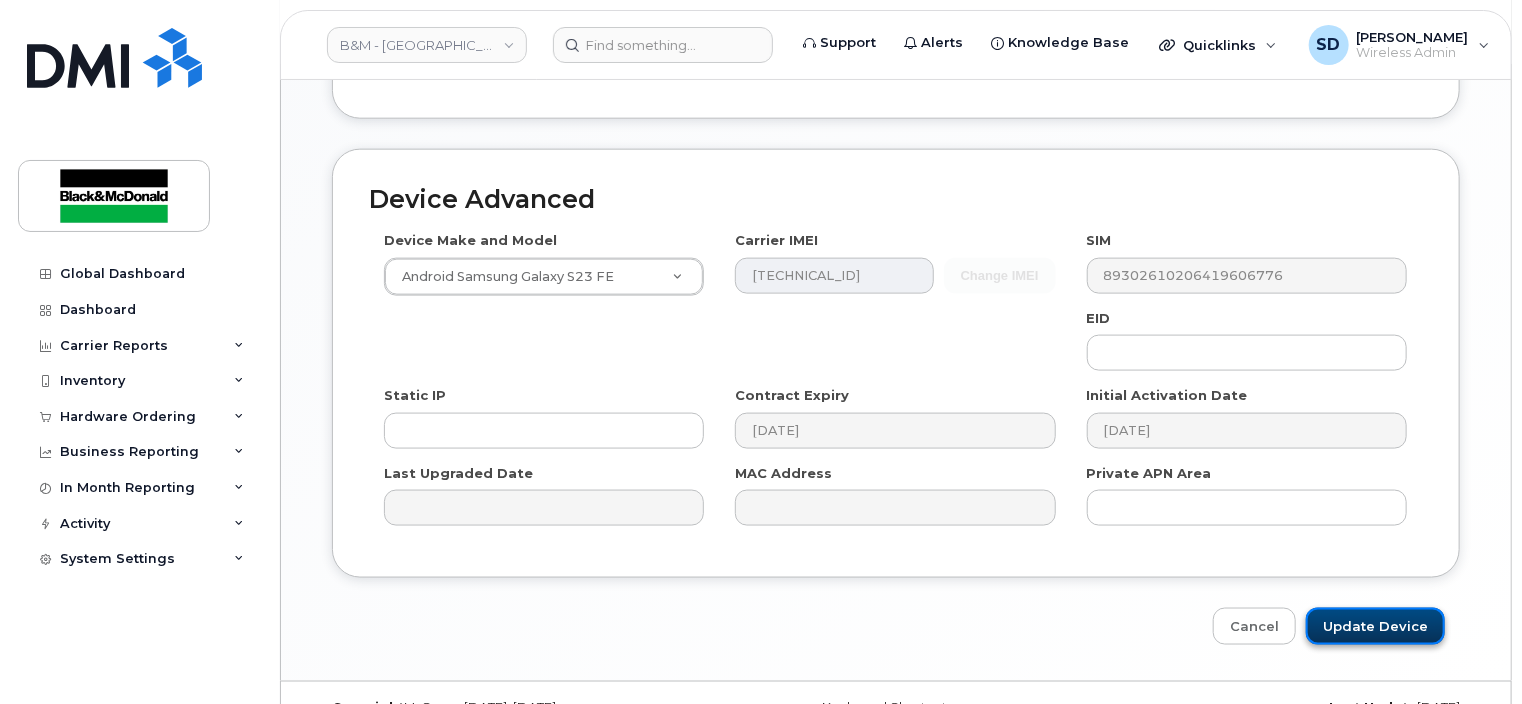 click on "Update Device" at bounding box center (1375, 626) 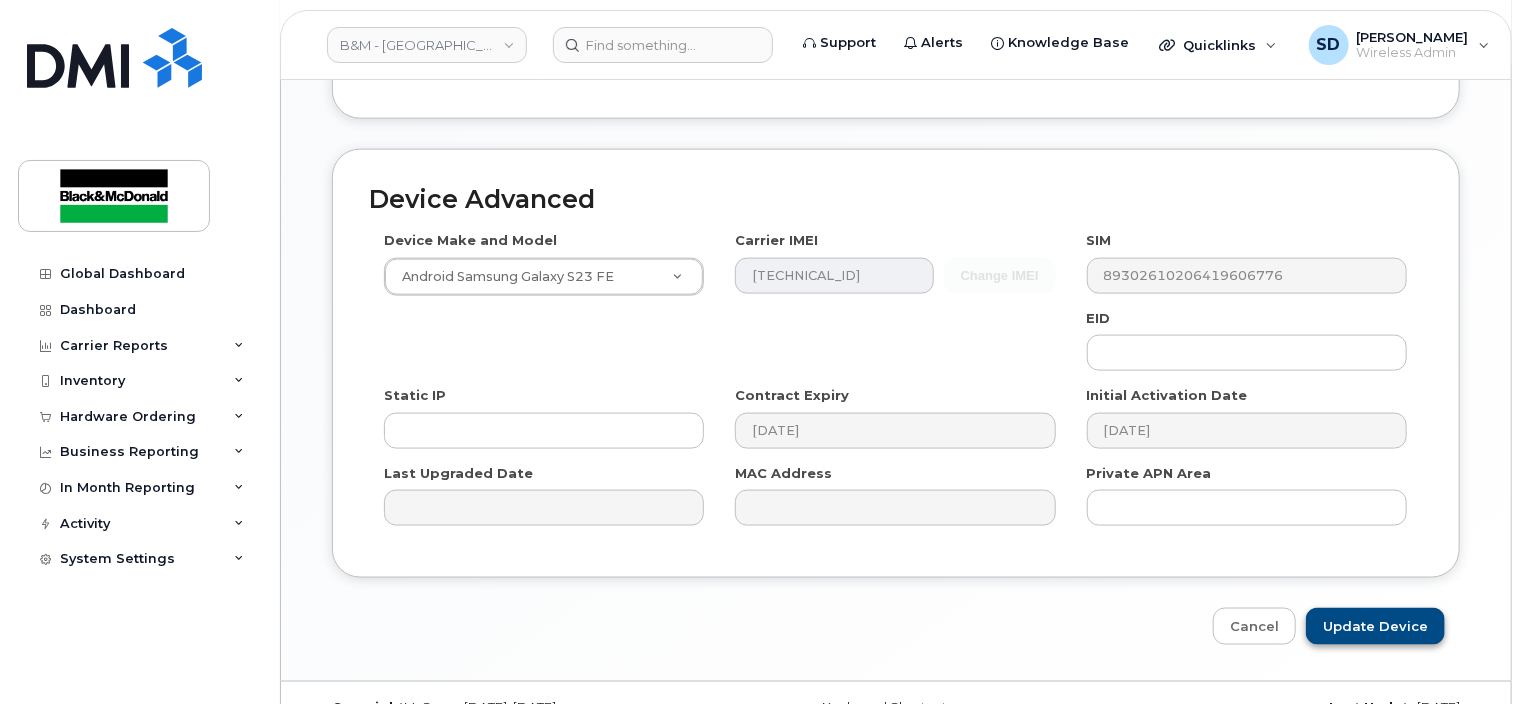 type on "Saving..." 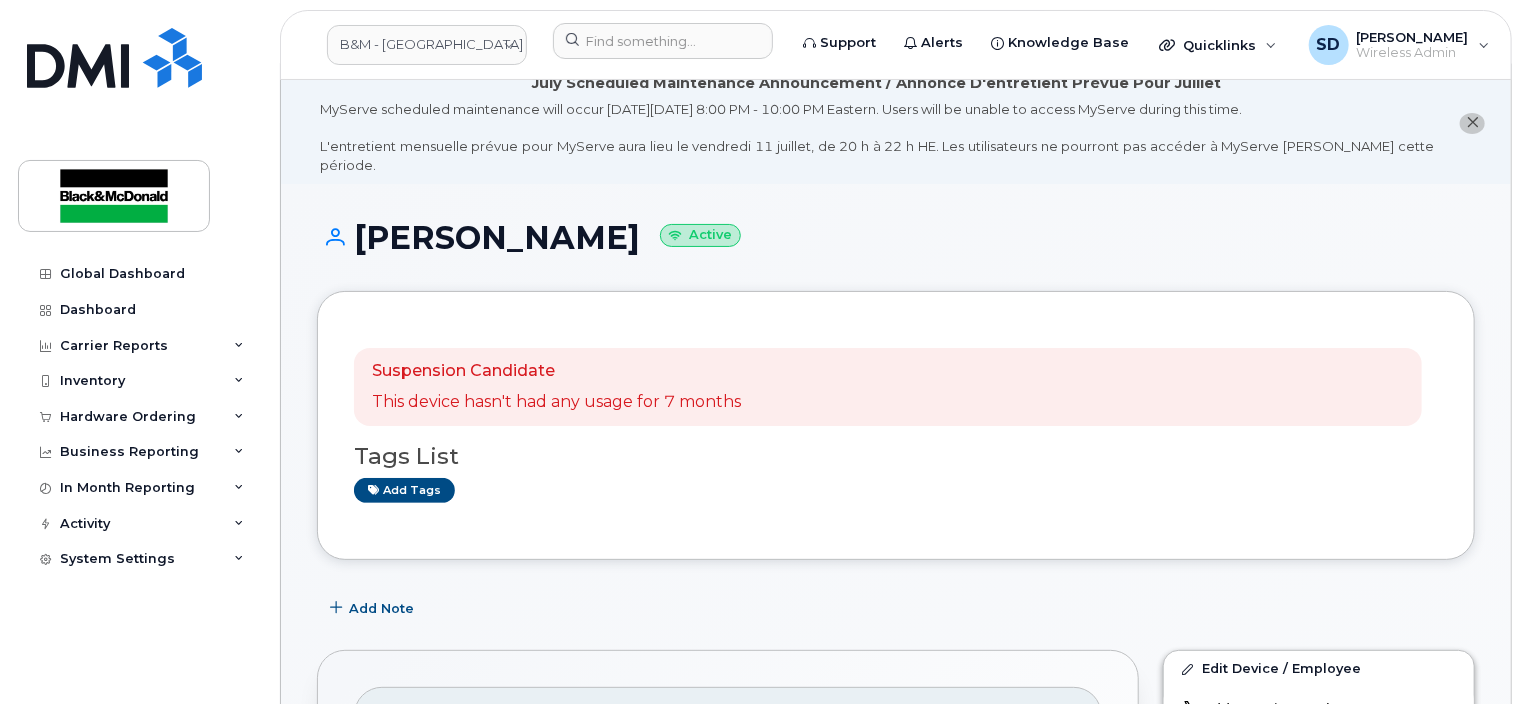 scroll, scrollTop: 0, scrollLeft: 0, axis: both 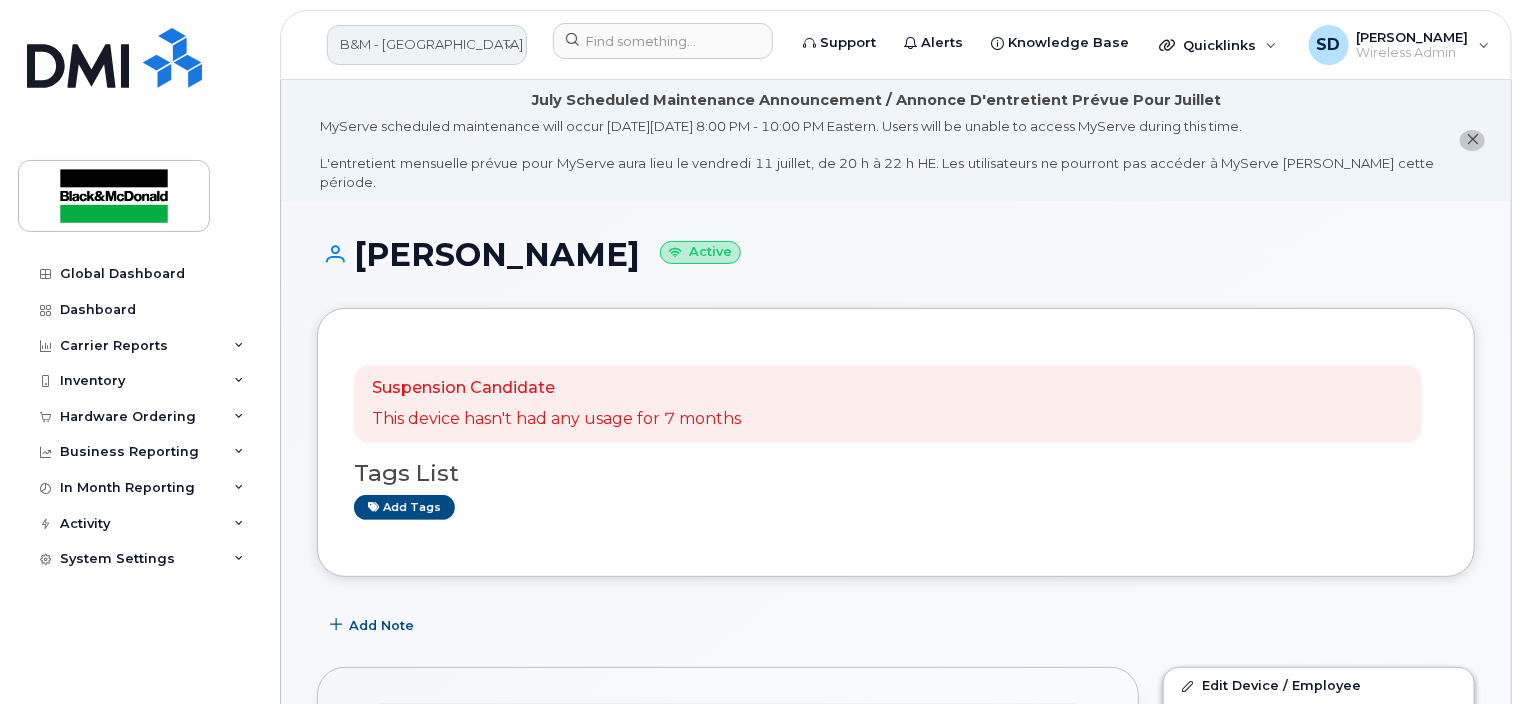 click on "B&M - [GEOGRAPHIC_DATA]" at bounding box center [427, 45] 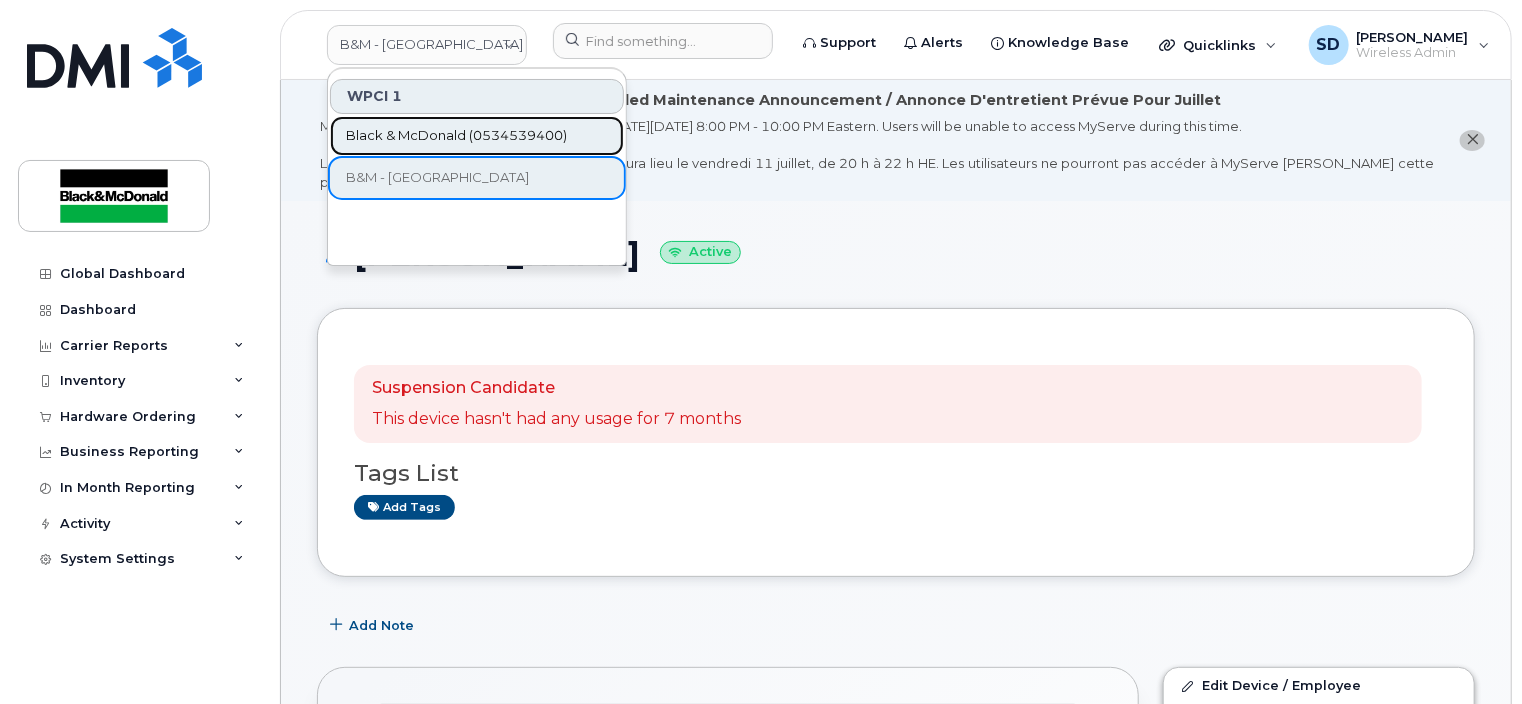 click on "Black & McDonald (0534539400)" at bounding box center [456, 136] 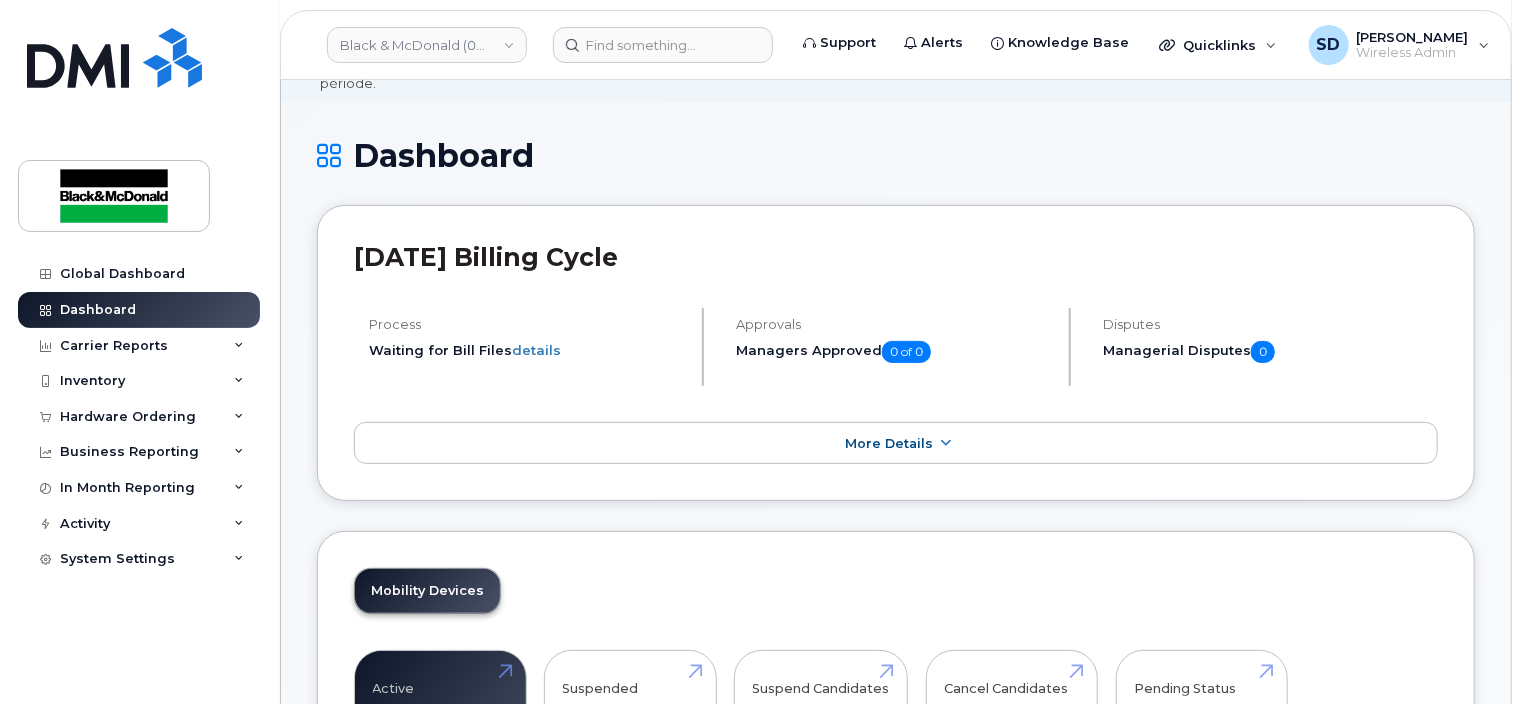 scroll, scrollTop: 100, scrollLeft: 0, axis: vertical 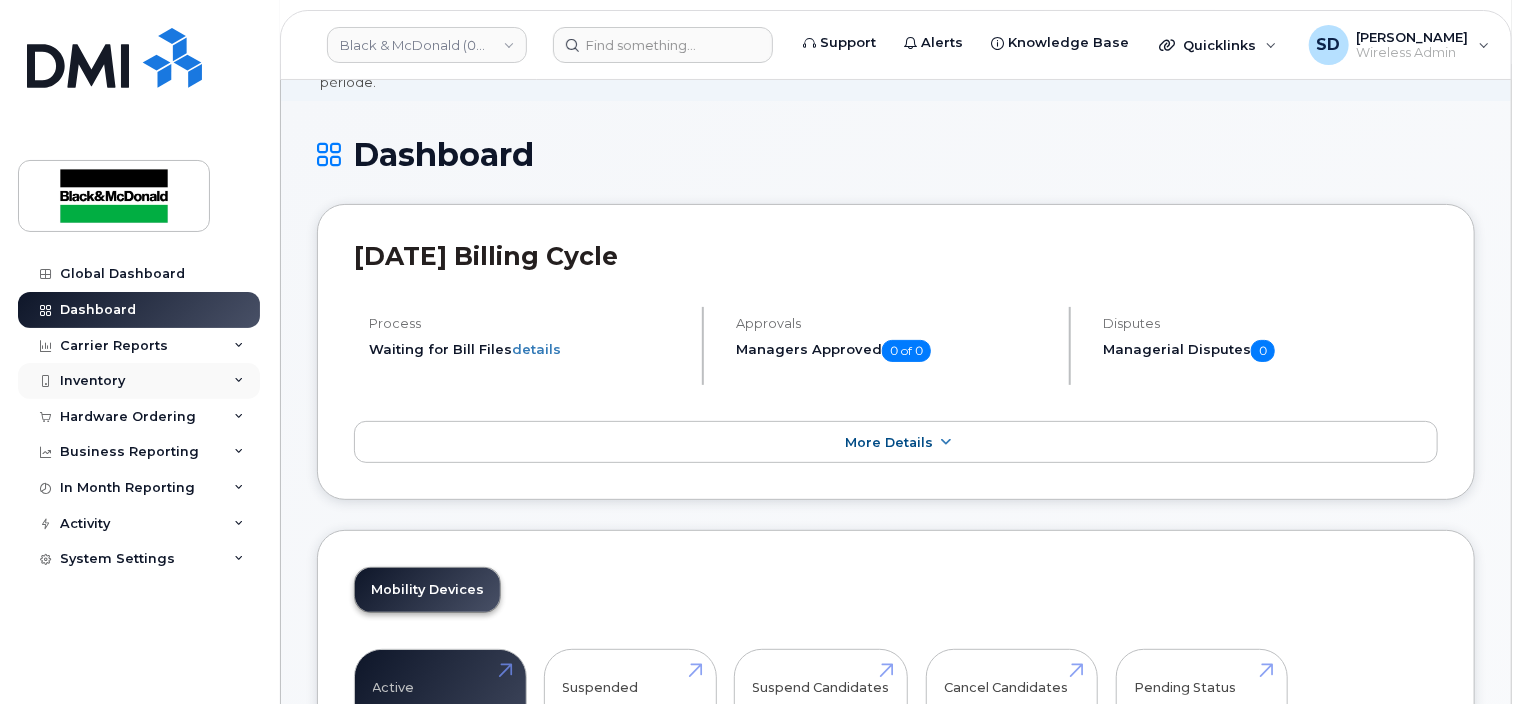 click on "Inventory" at bounding box center [139, 381] 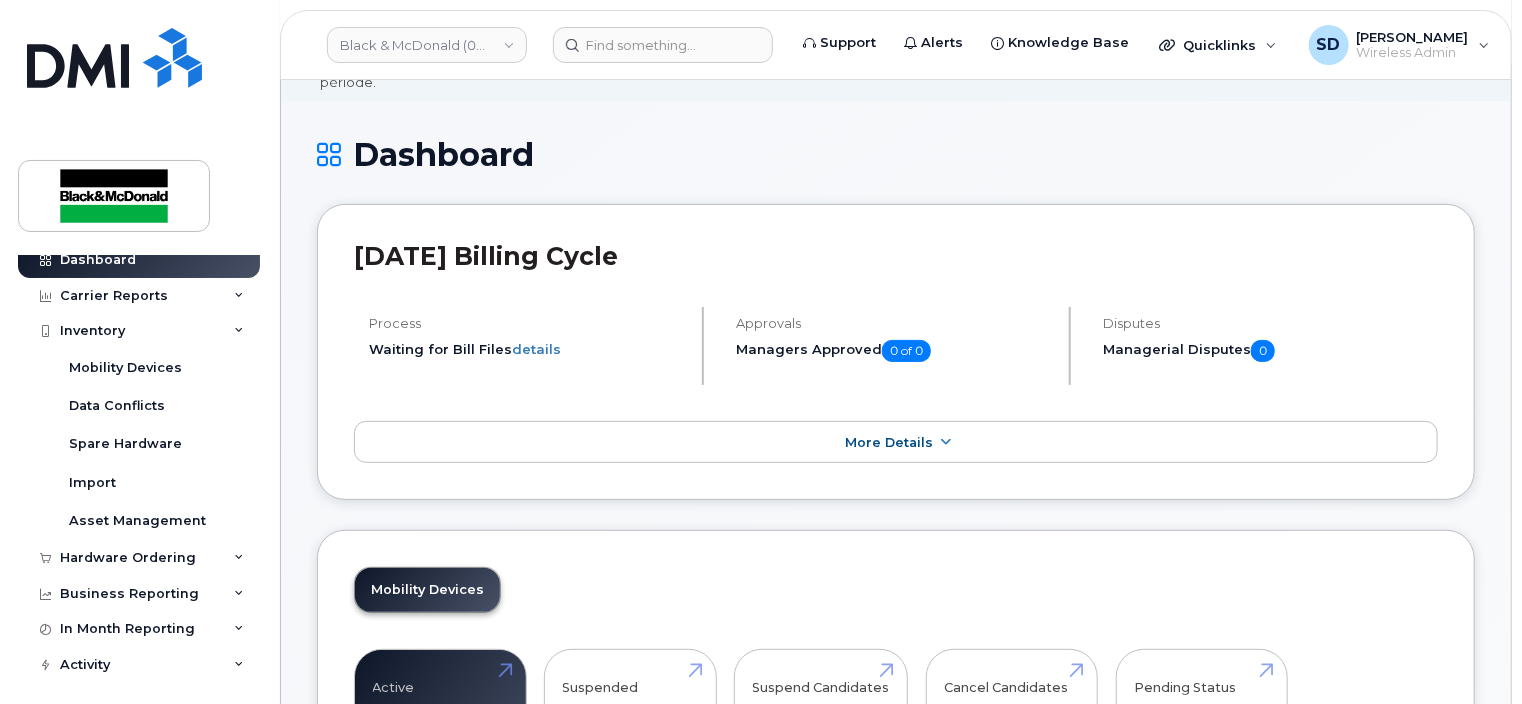 scroll, scrollTop: 93, scrollLeft: 0, axis: vertical 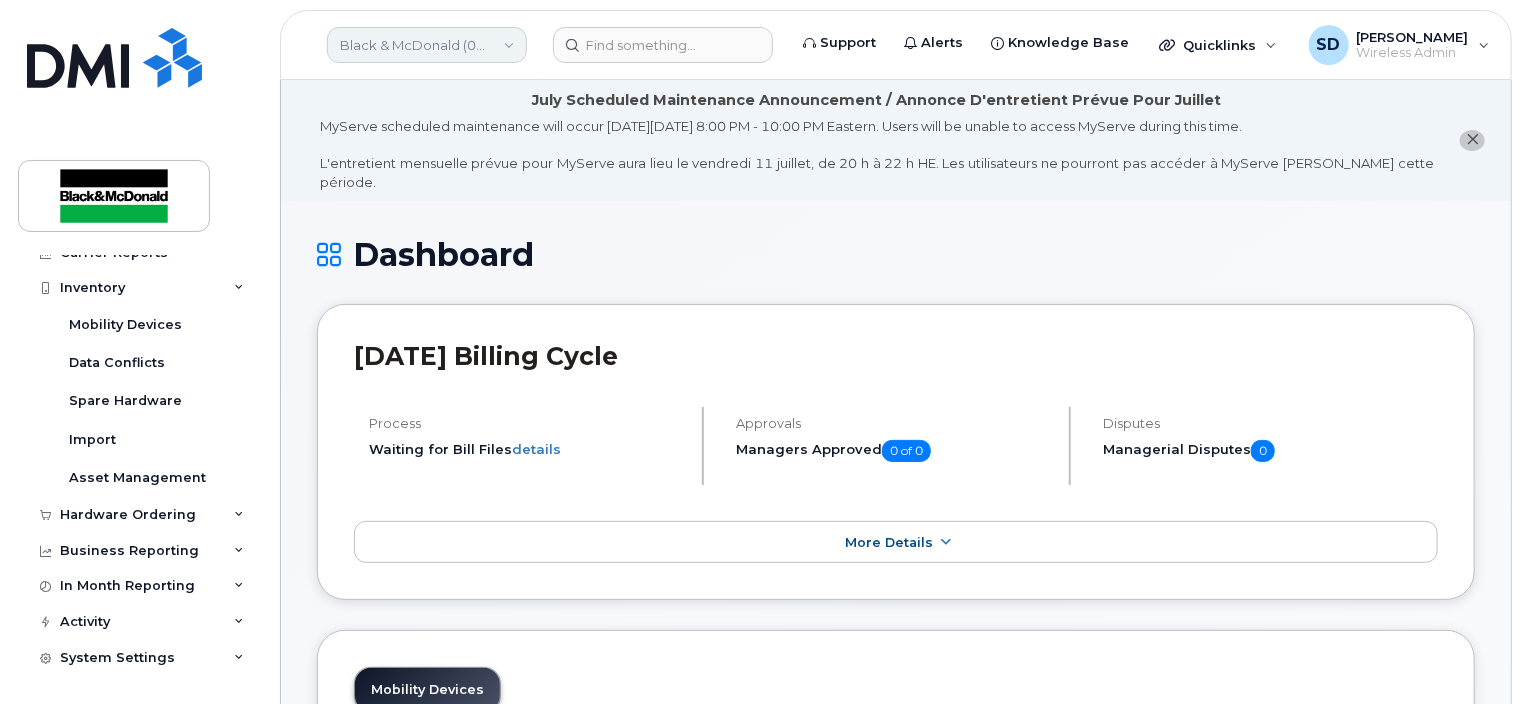 click on "Black & McDonald (0534539400)" at bounding box center (427, 45) 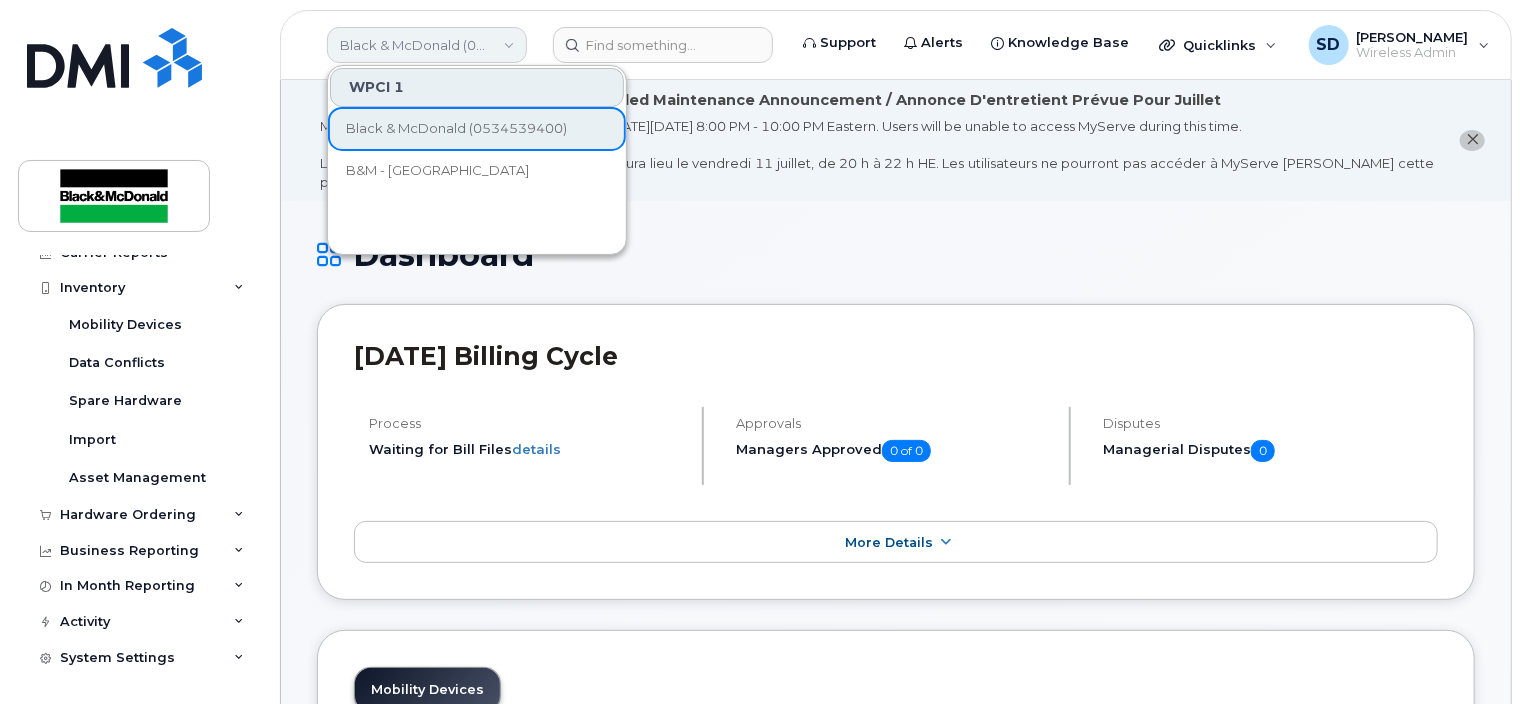click on "Black & McDonald (0534539400)" at bounding box center [427, 45] 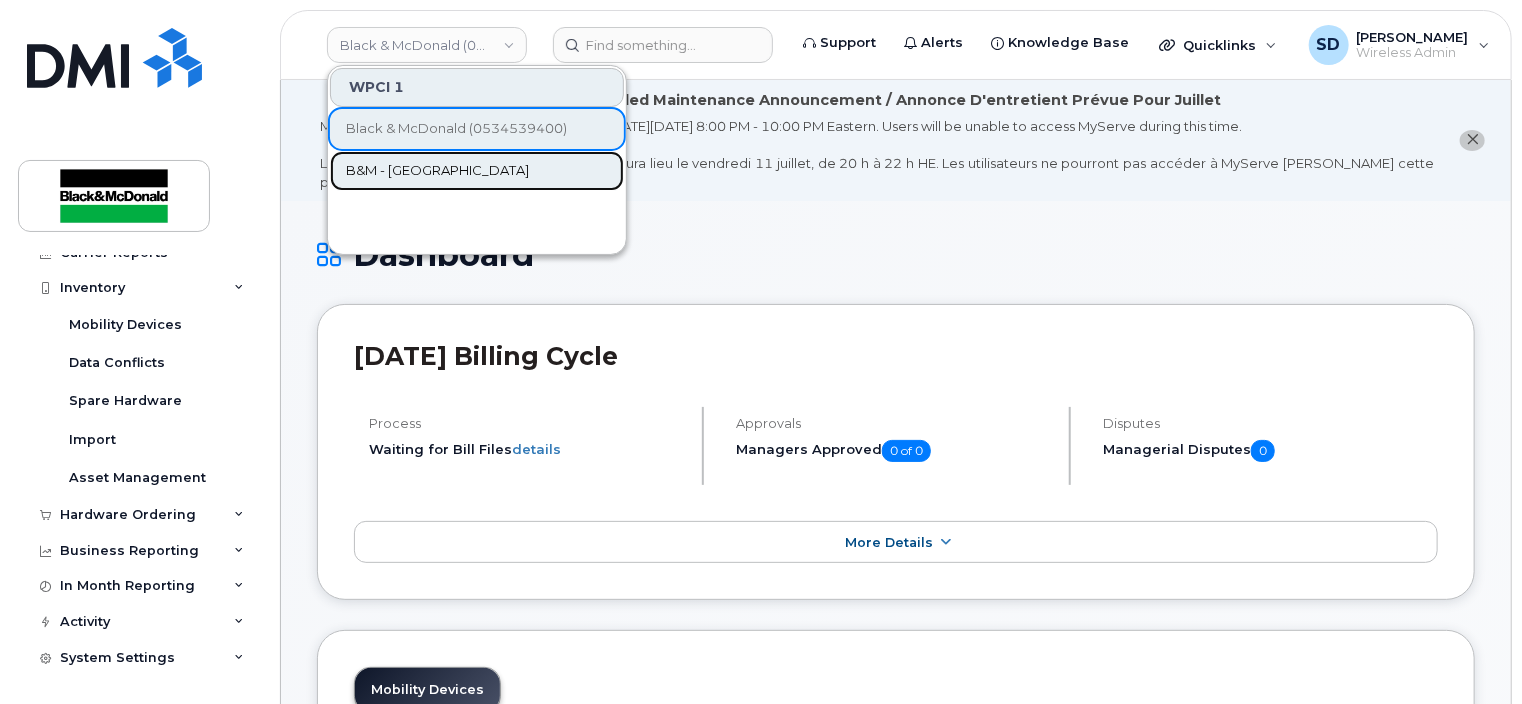 click on "B&M - [GEOGRAPHIC_DATA]" at bounding box center [437, 171] 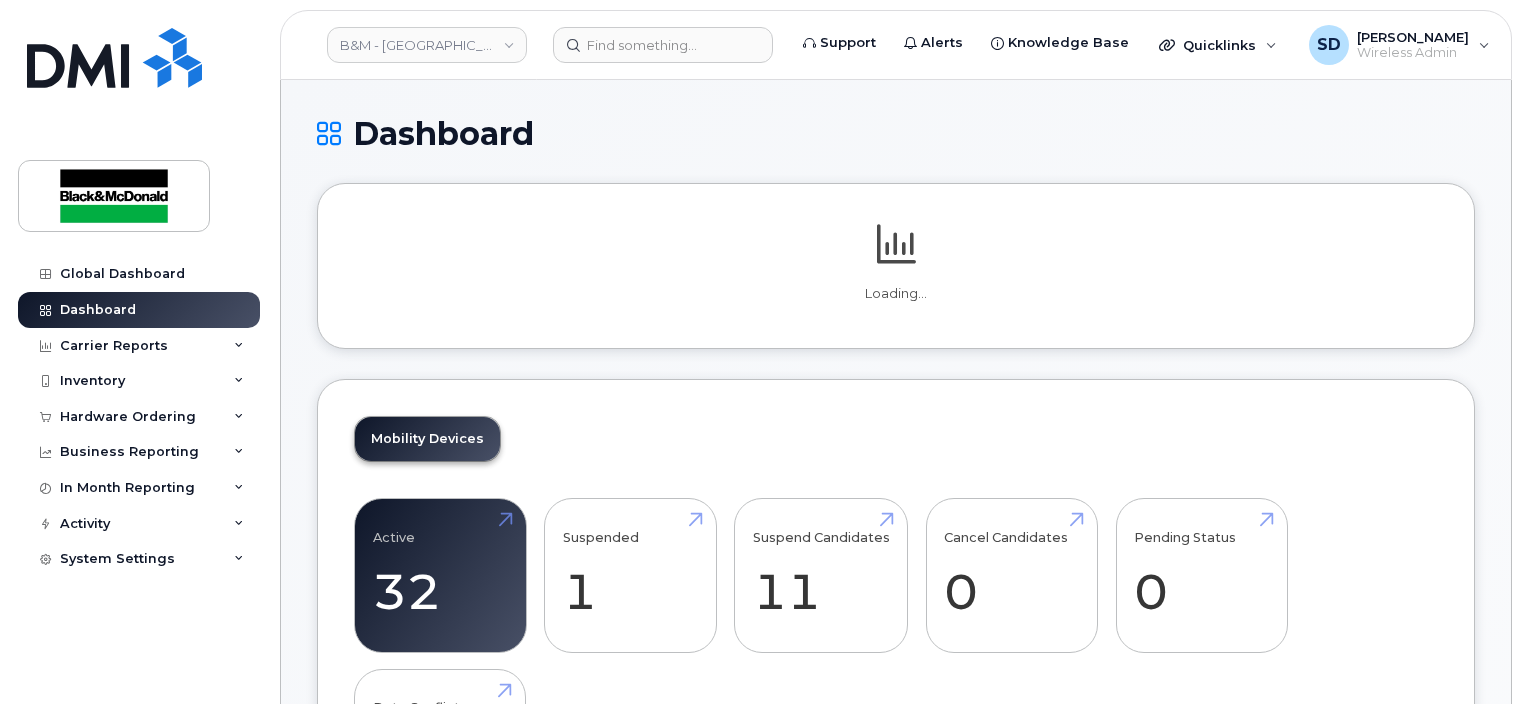 scroll, scrollTop: 0, scrollLeft: 0, axis: both 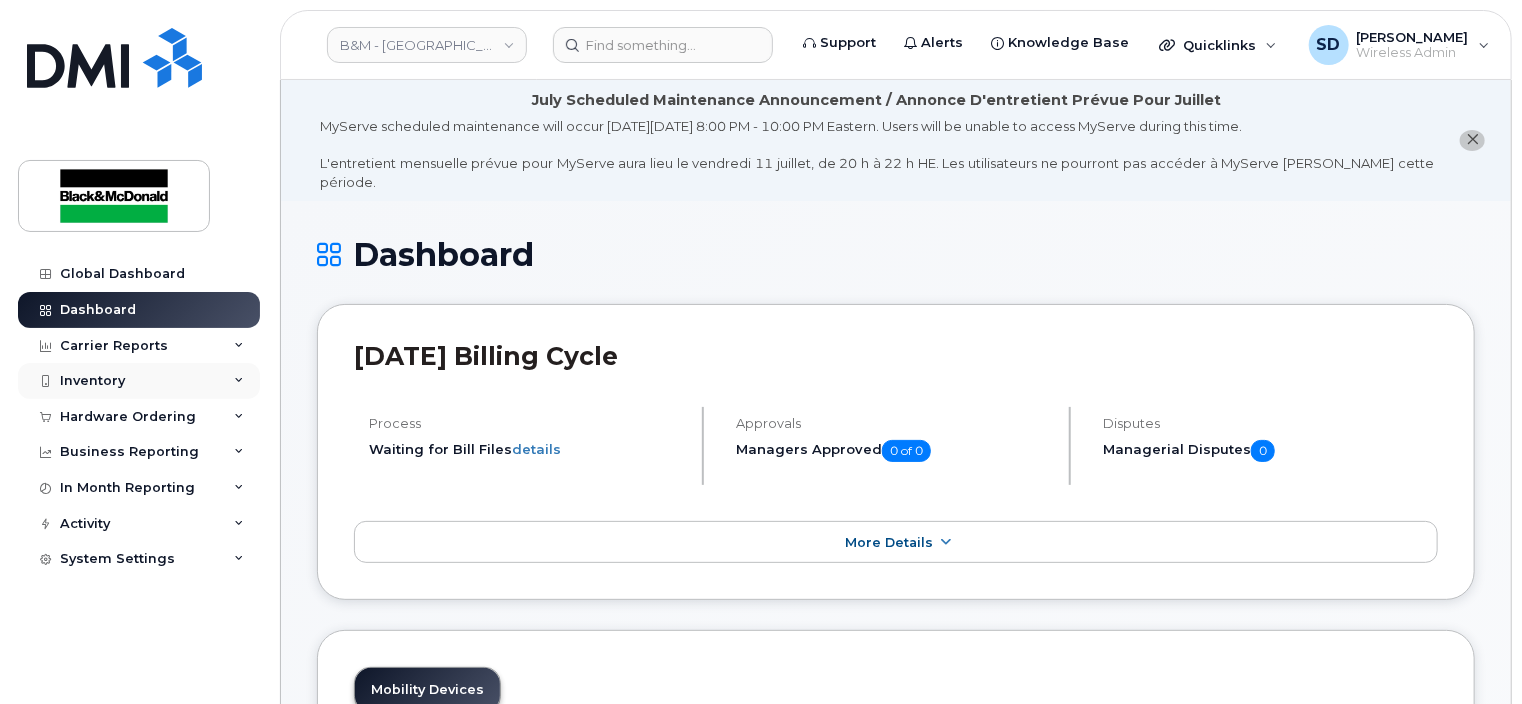 click on "Inventory" at bounding box center (92, 381) 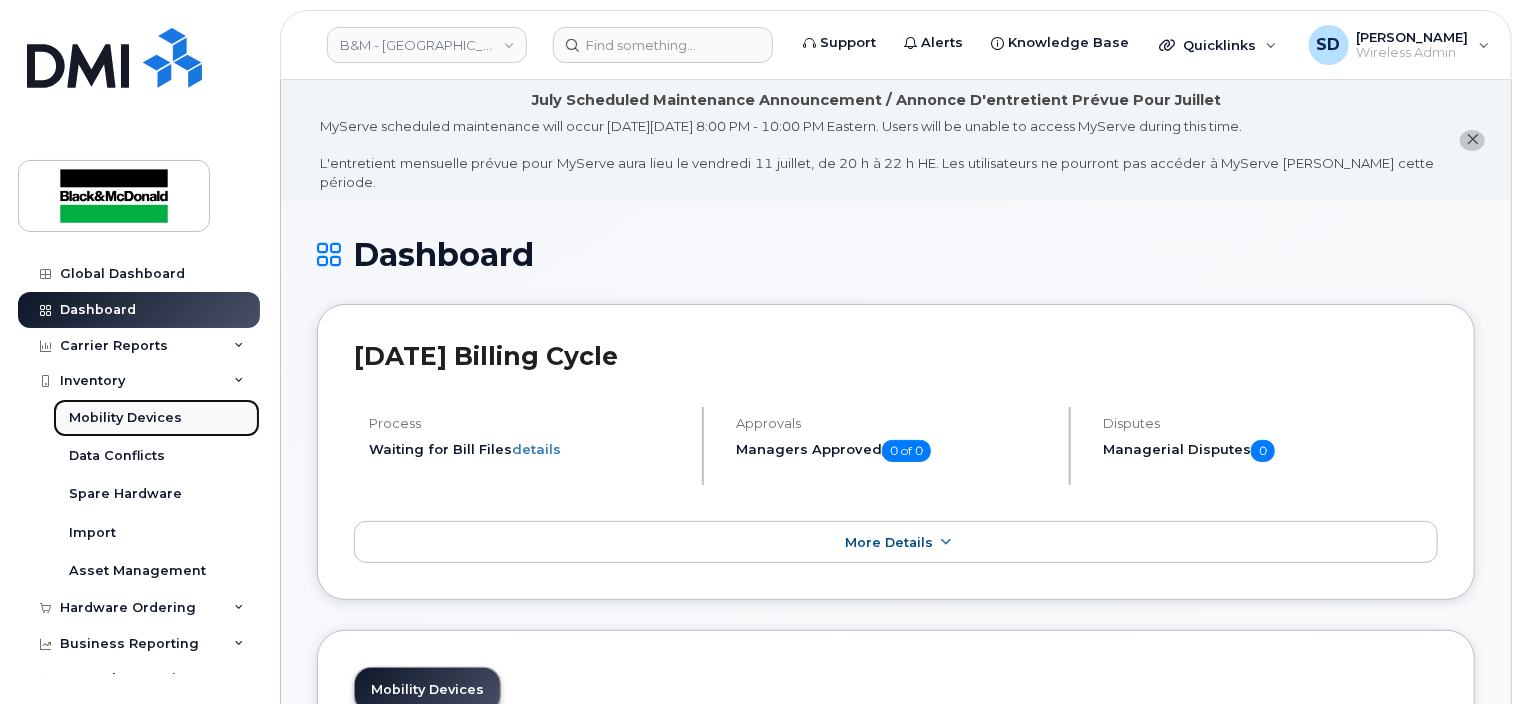 click on "Mobility Devices" at bounding box center (125, 418) 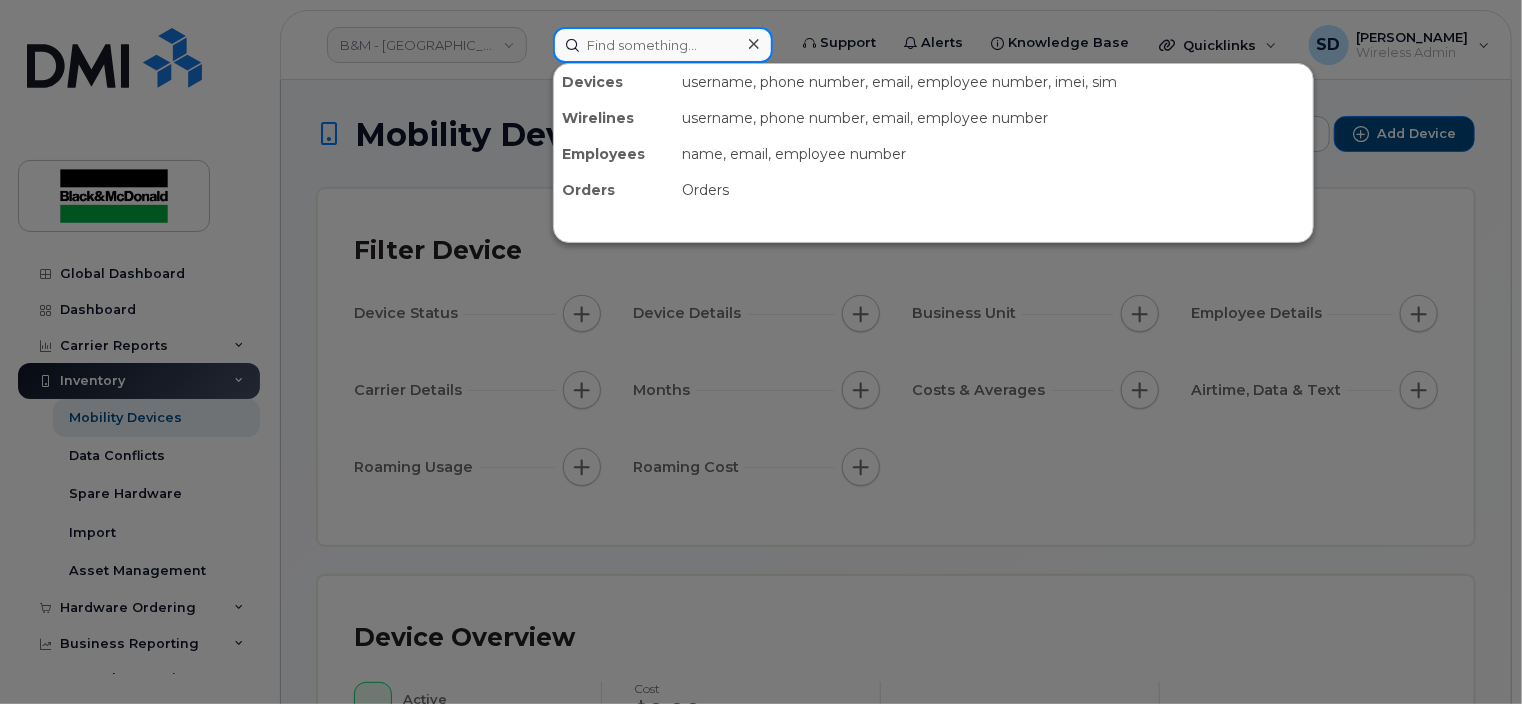click at bounding box center [663, 45] 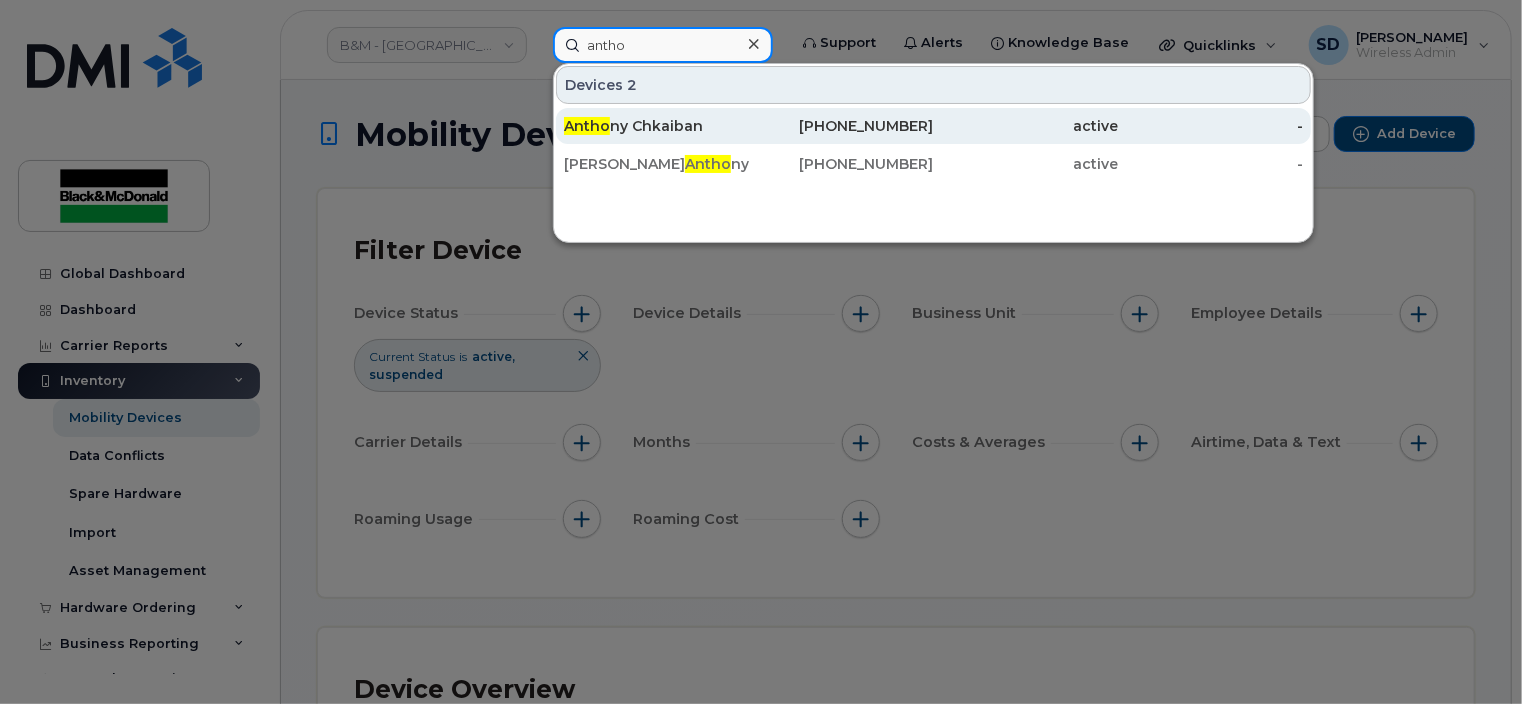 type on "antho" 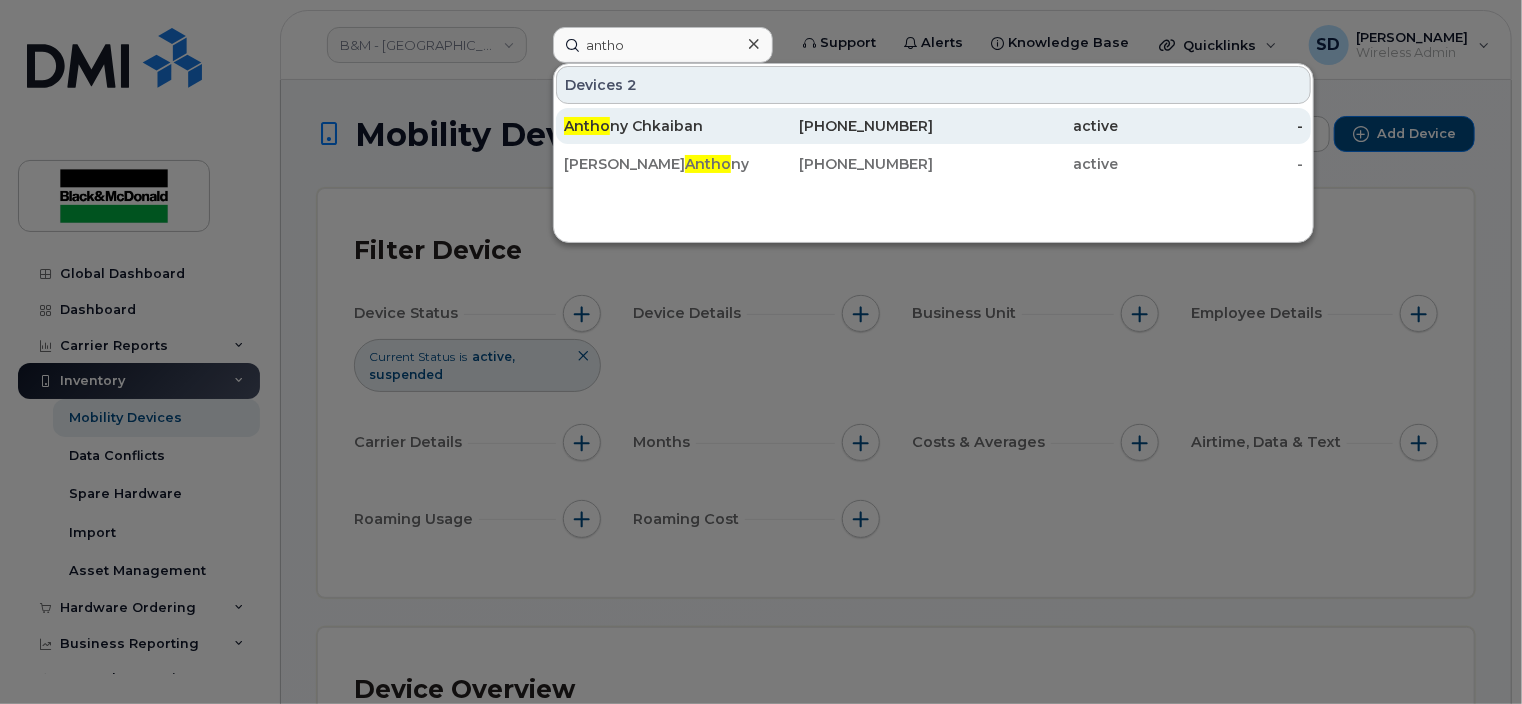click on "Antho ny Chkaiban" at bounding box center [656, 126] 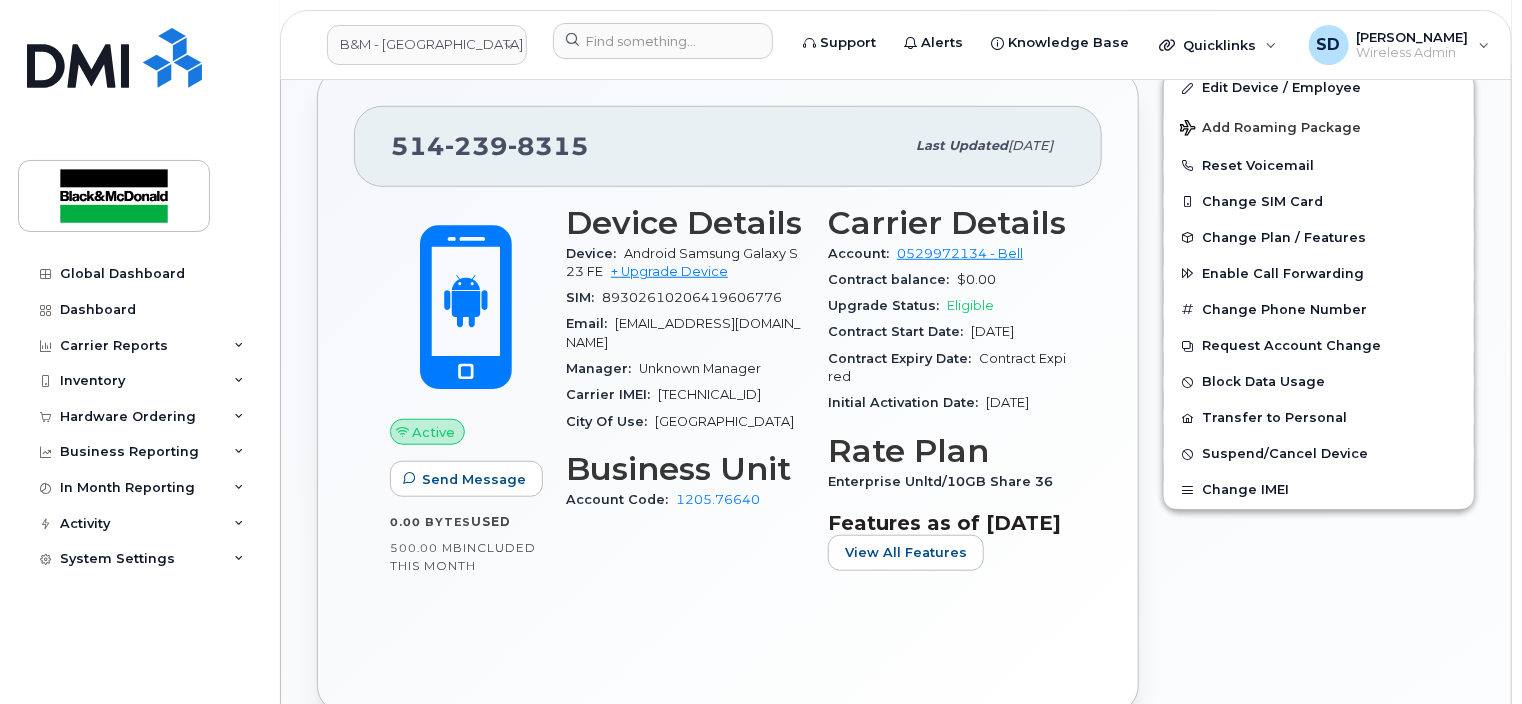 scroll, scrollTop: 600, scrollLeft: 0, axis: vertical 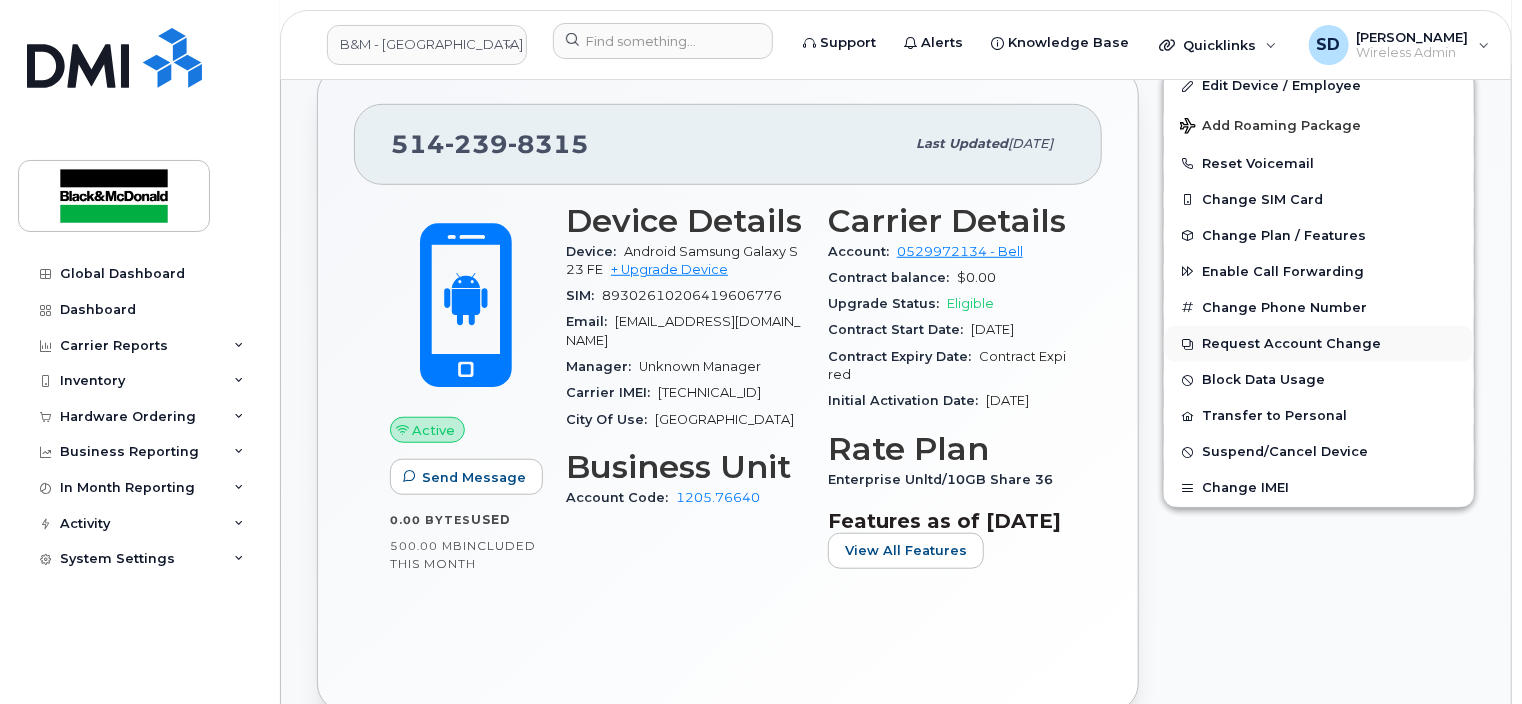 click on "Request Account Change" at bounding box center (1319, 344) 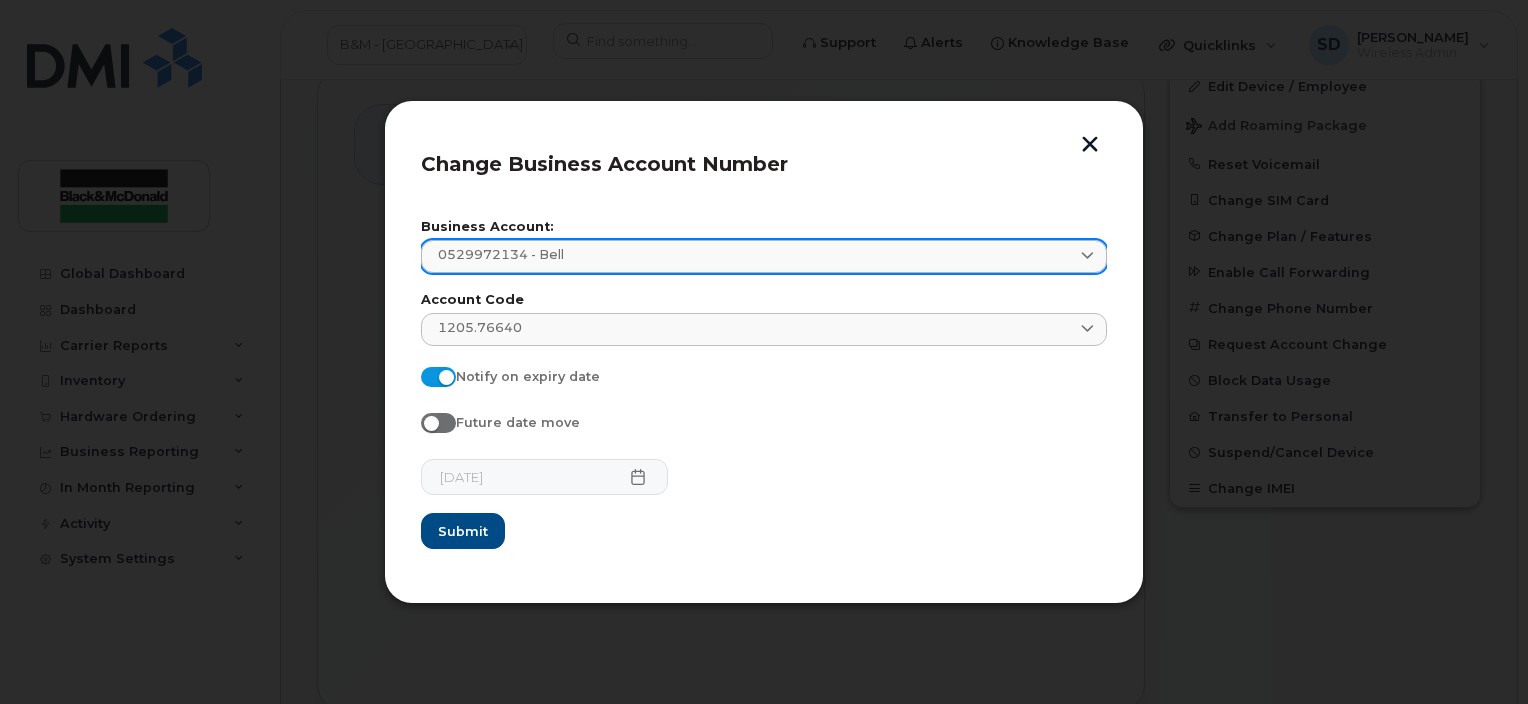 click at bounding box center (1087, 256) 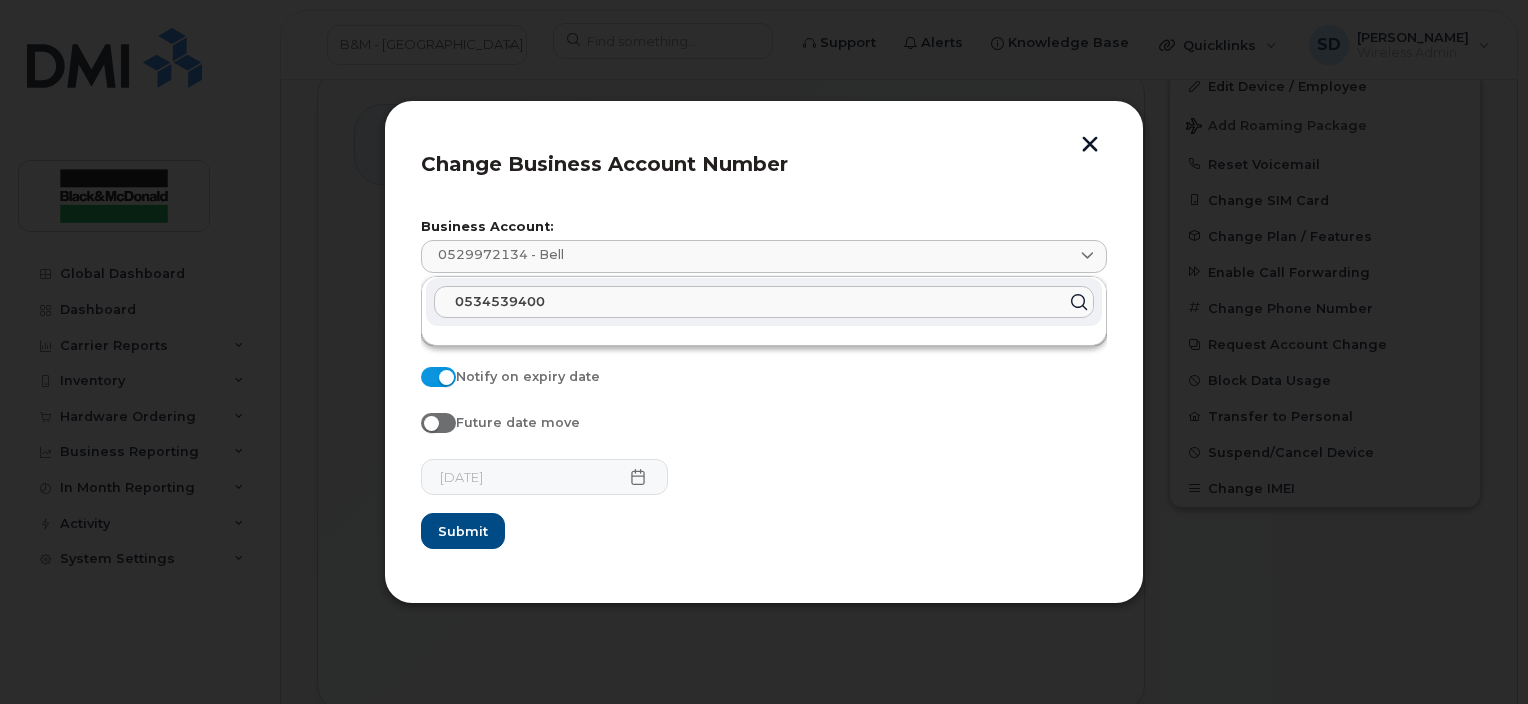 type on "0534539400" 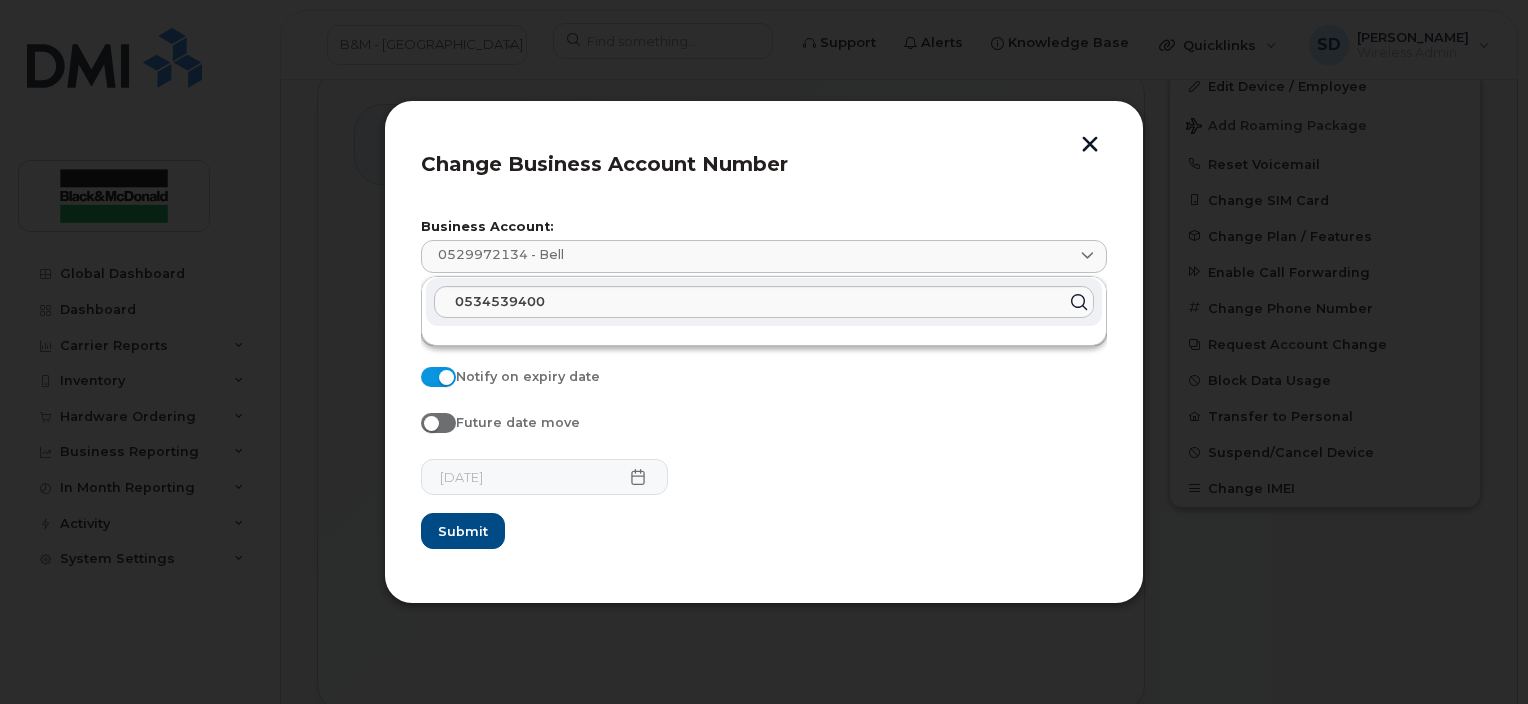 click at bounding box center [1078, 301] 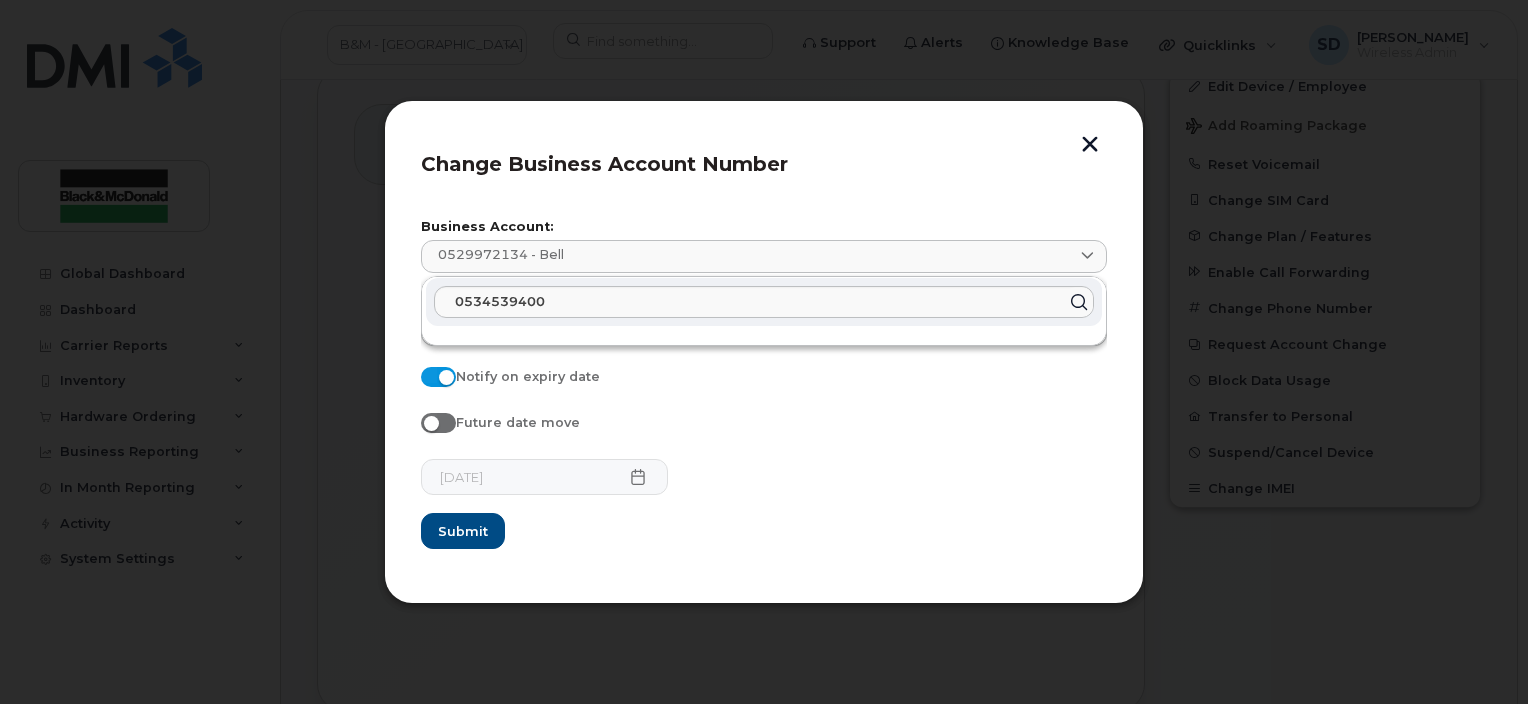 click at bounding box center [1078, 301] 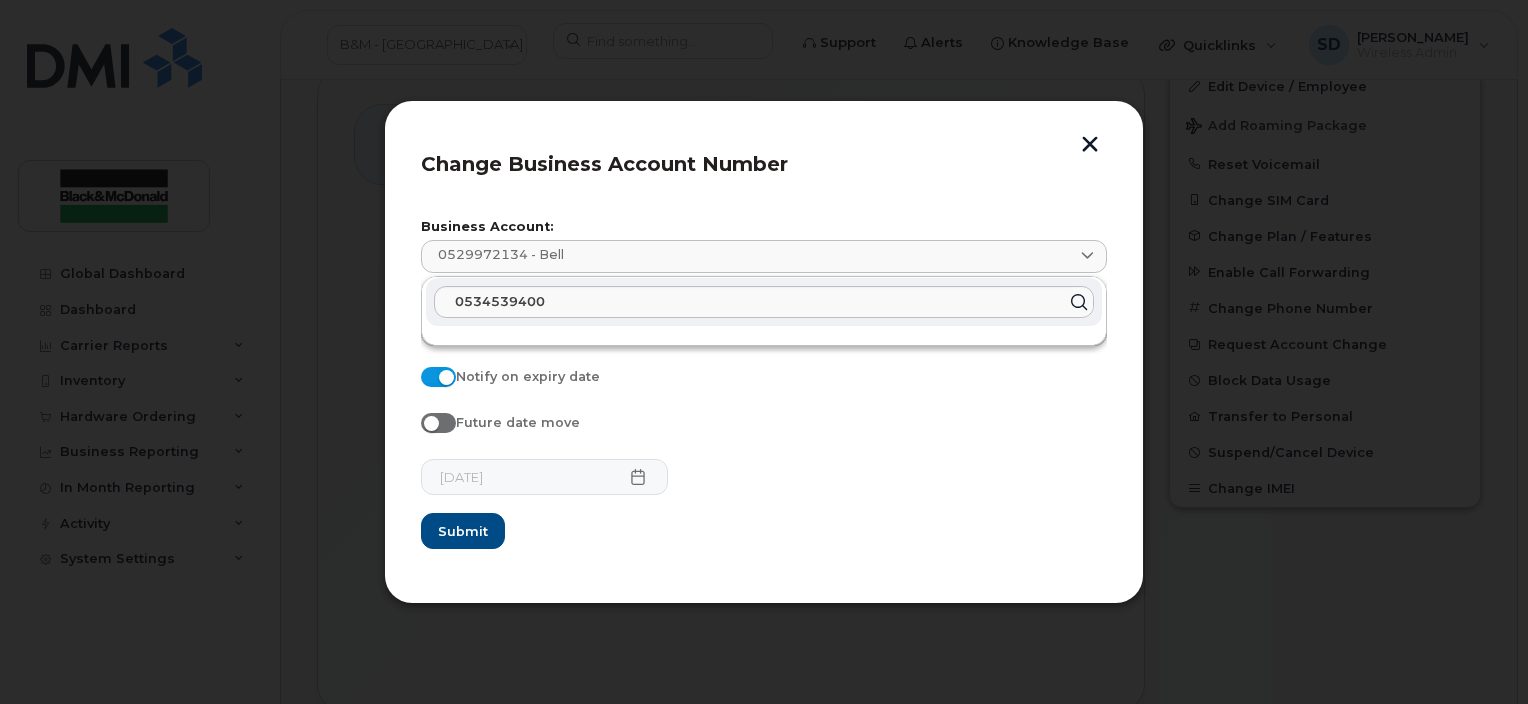 click on "Future date move" 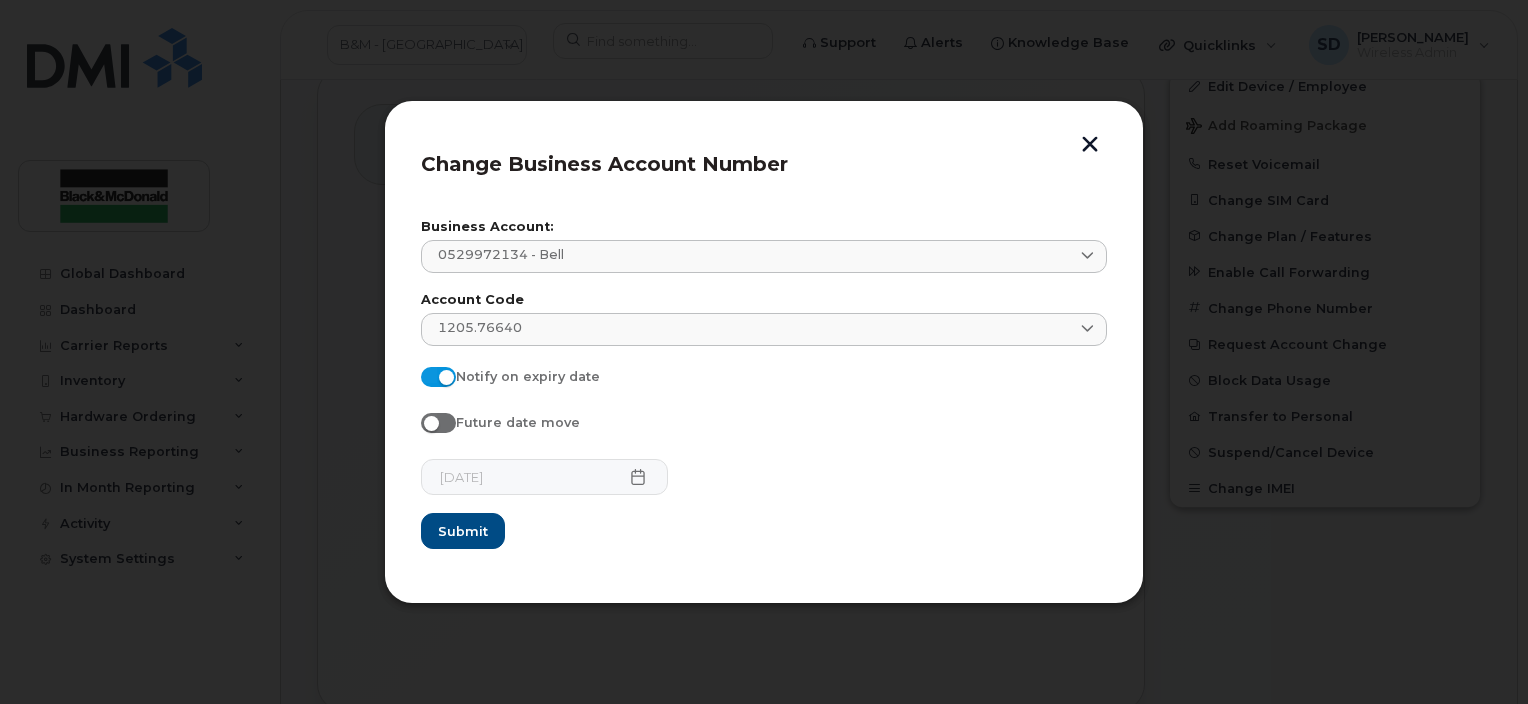 click at bounding box center (1090, 146) 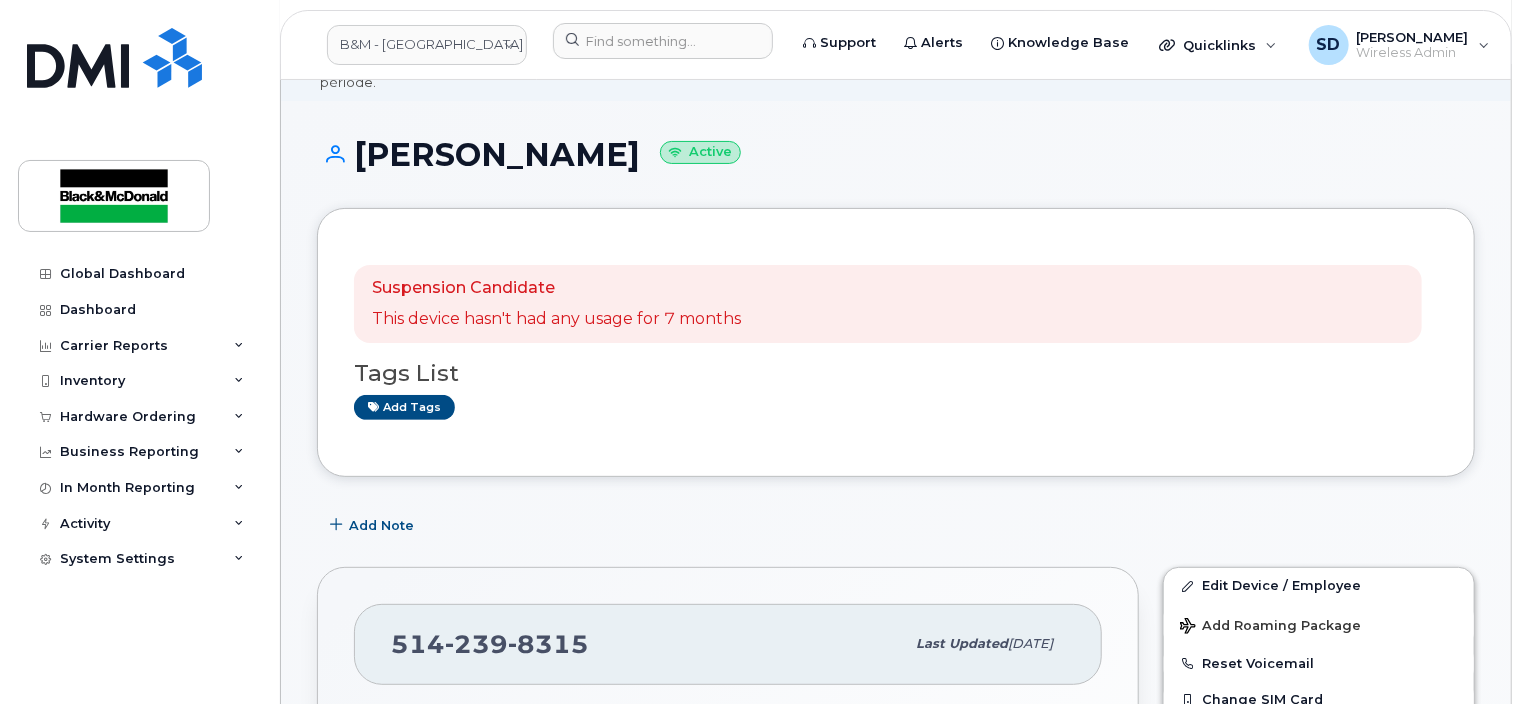 scroll, scrollTop: 0, scrollLeft: 0, axis: both 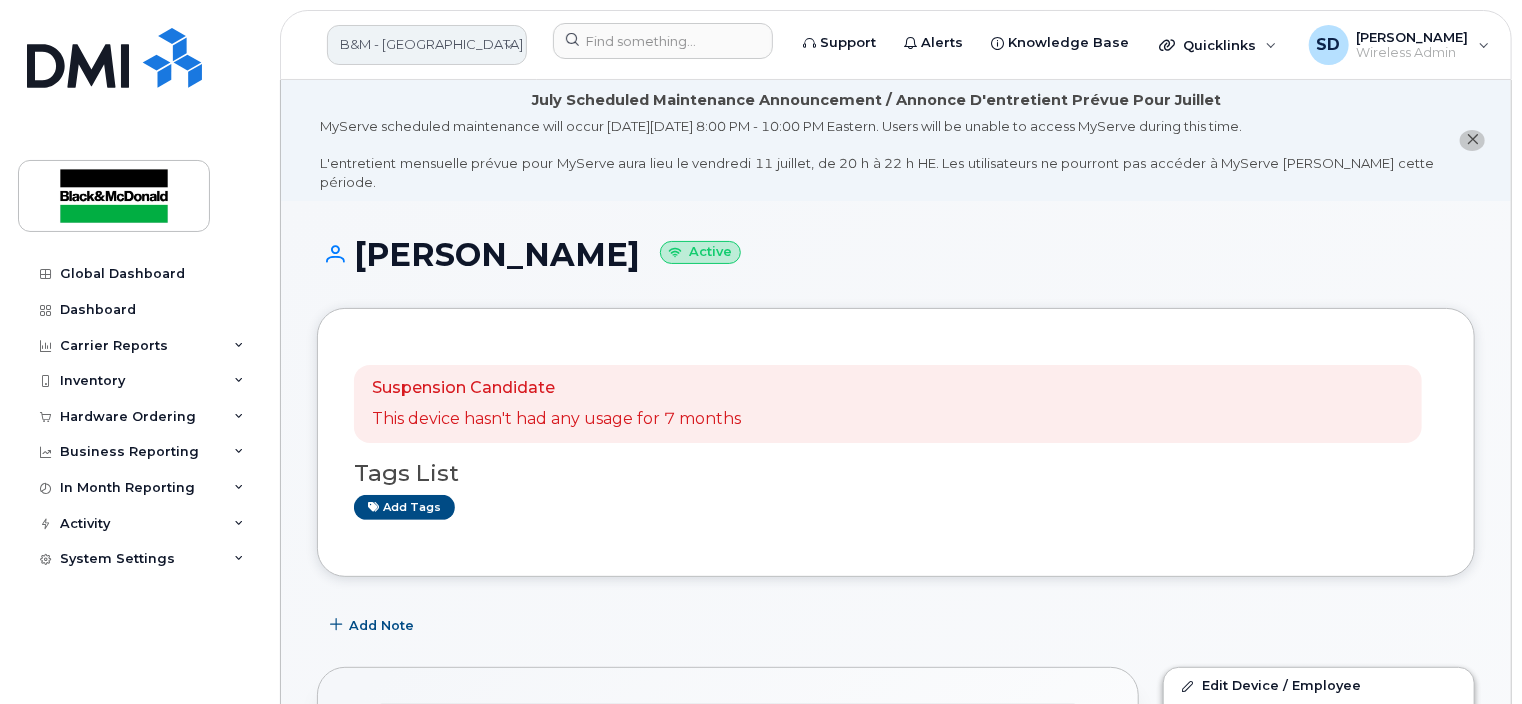 click on "B&M - [GEOGRAPHIC_DATA]" at bounding box center [427, 45] 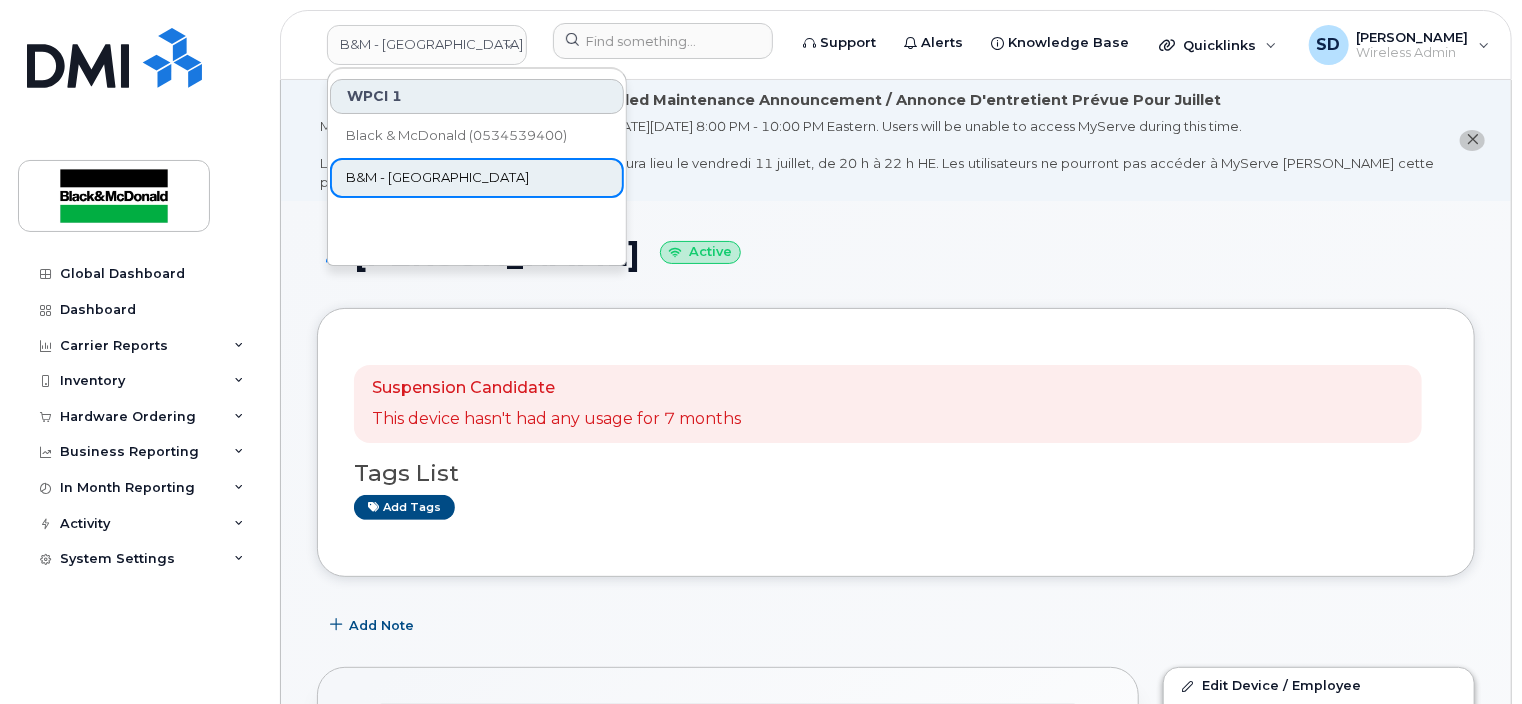 click on "B&M - [GEOGRAPHIC_DATA]" at bounding box center (437, 178) 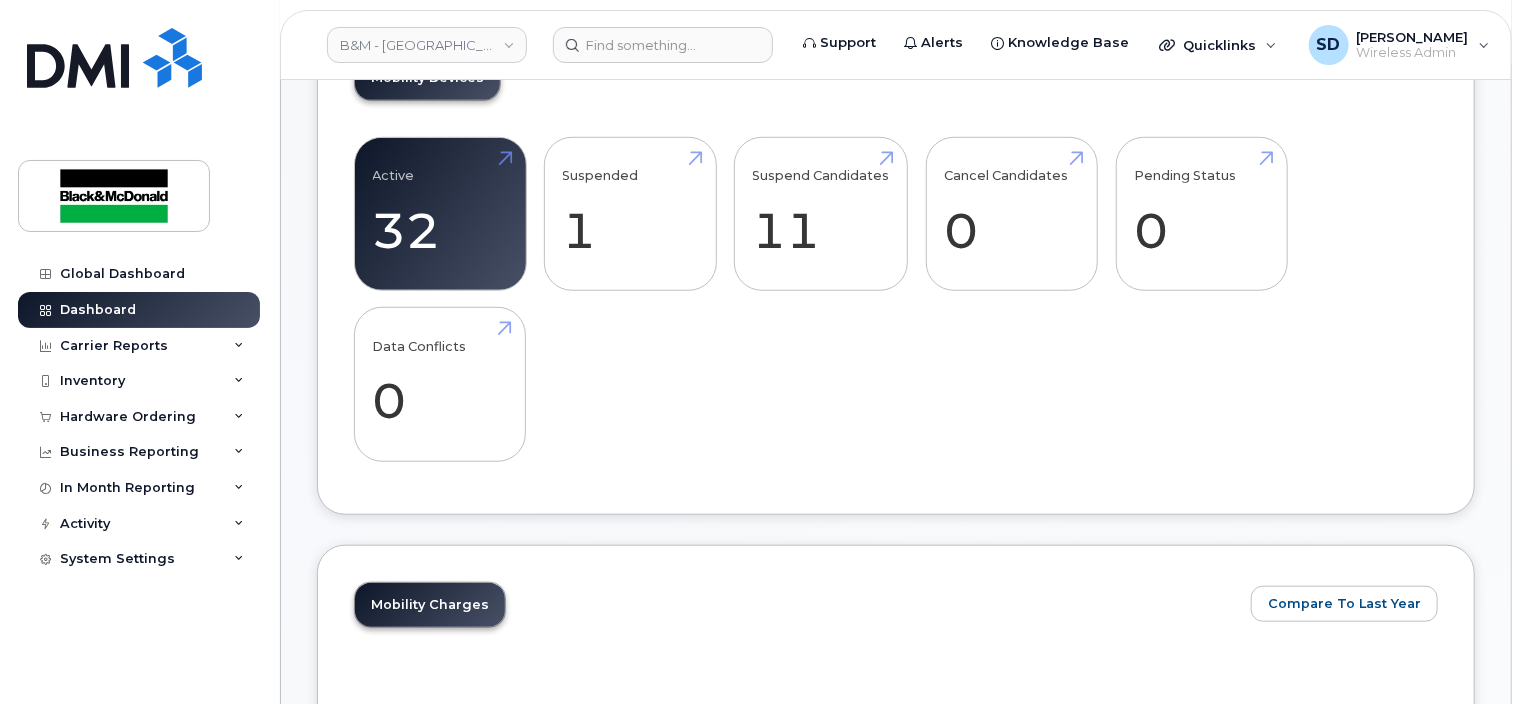 scroll, scrollTop: 800, scrollLeft: 0, axis: vertical 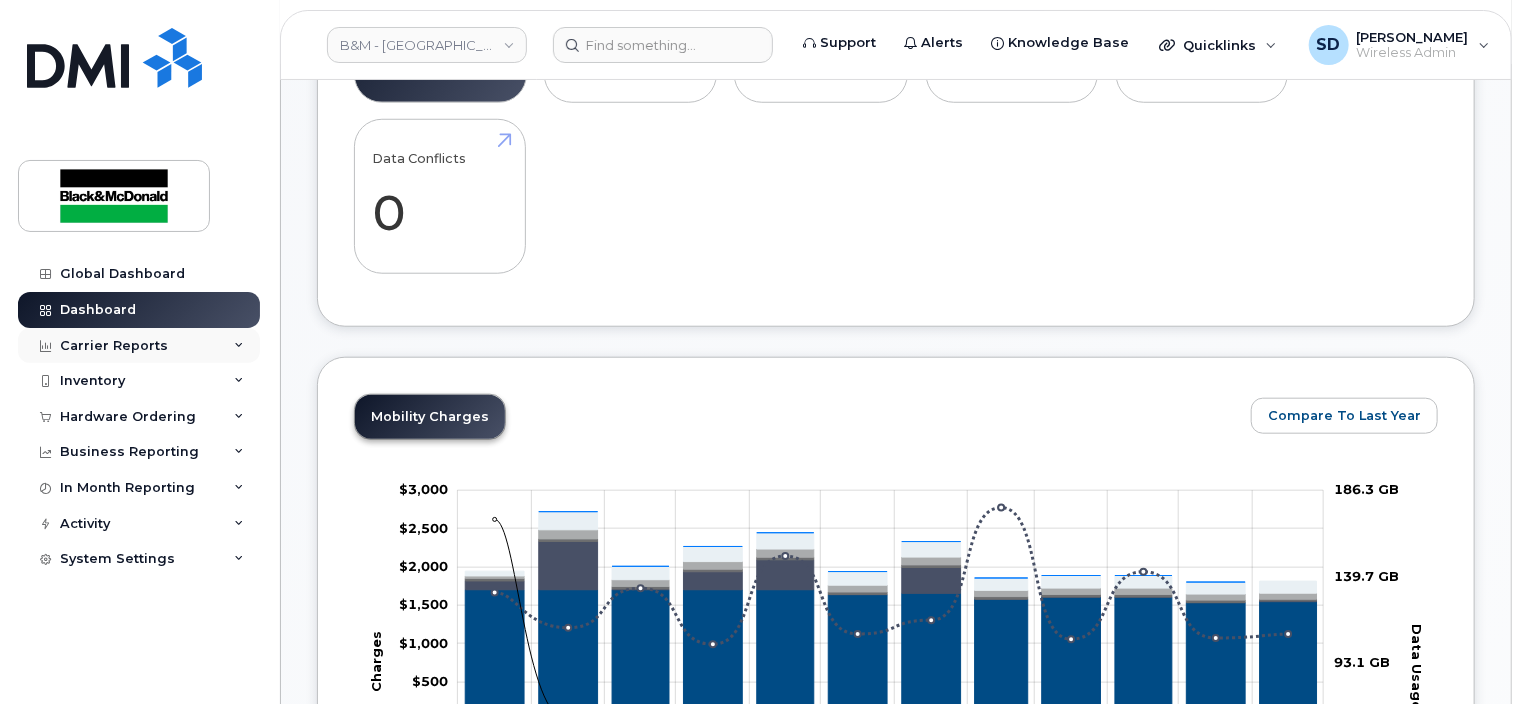click on "Carrier Reports" at bounding box center [139, 346] 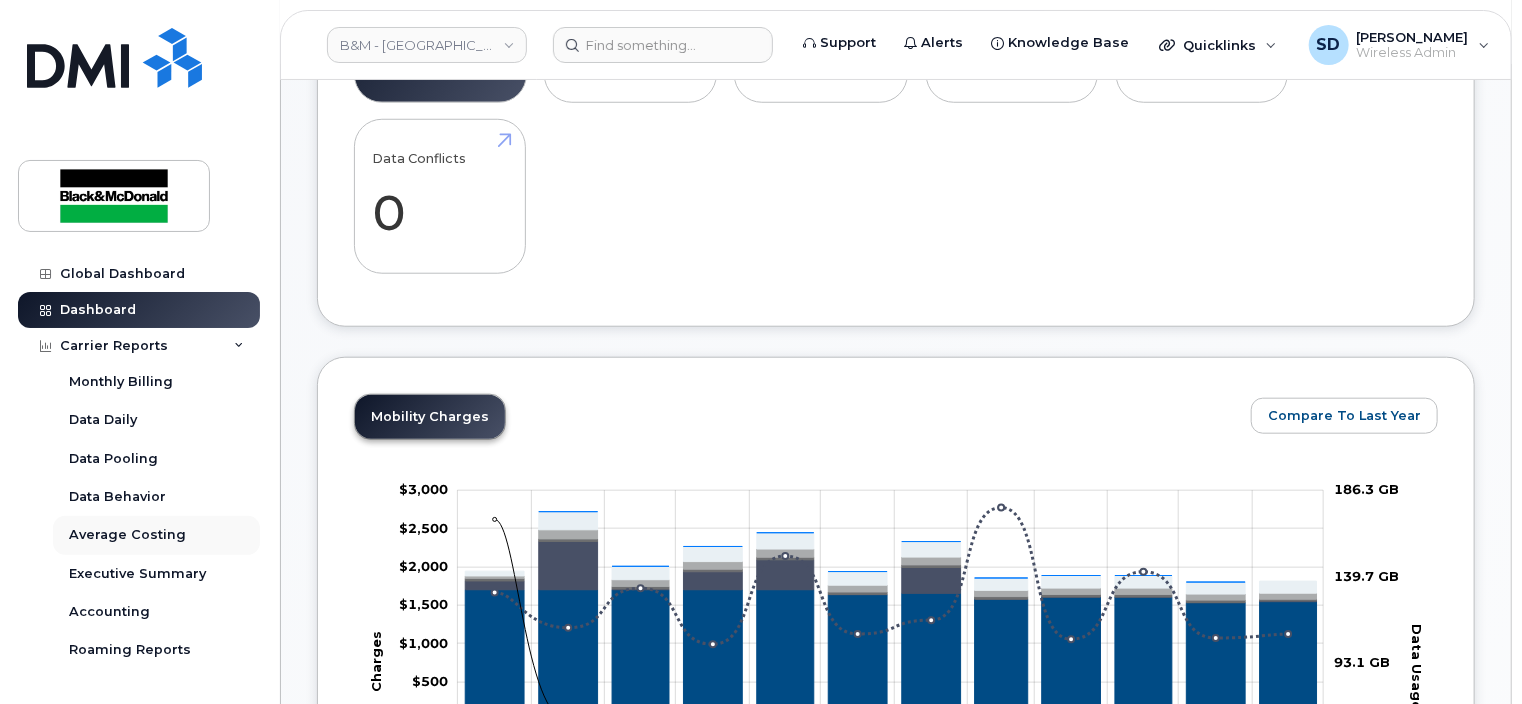 scroll, scrollTop: 100, scrollLeft: 0, axis: vertical 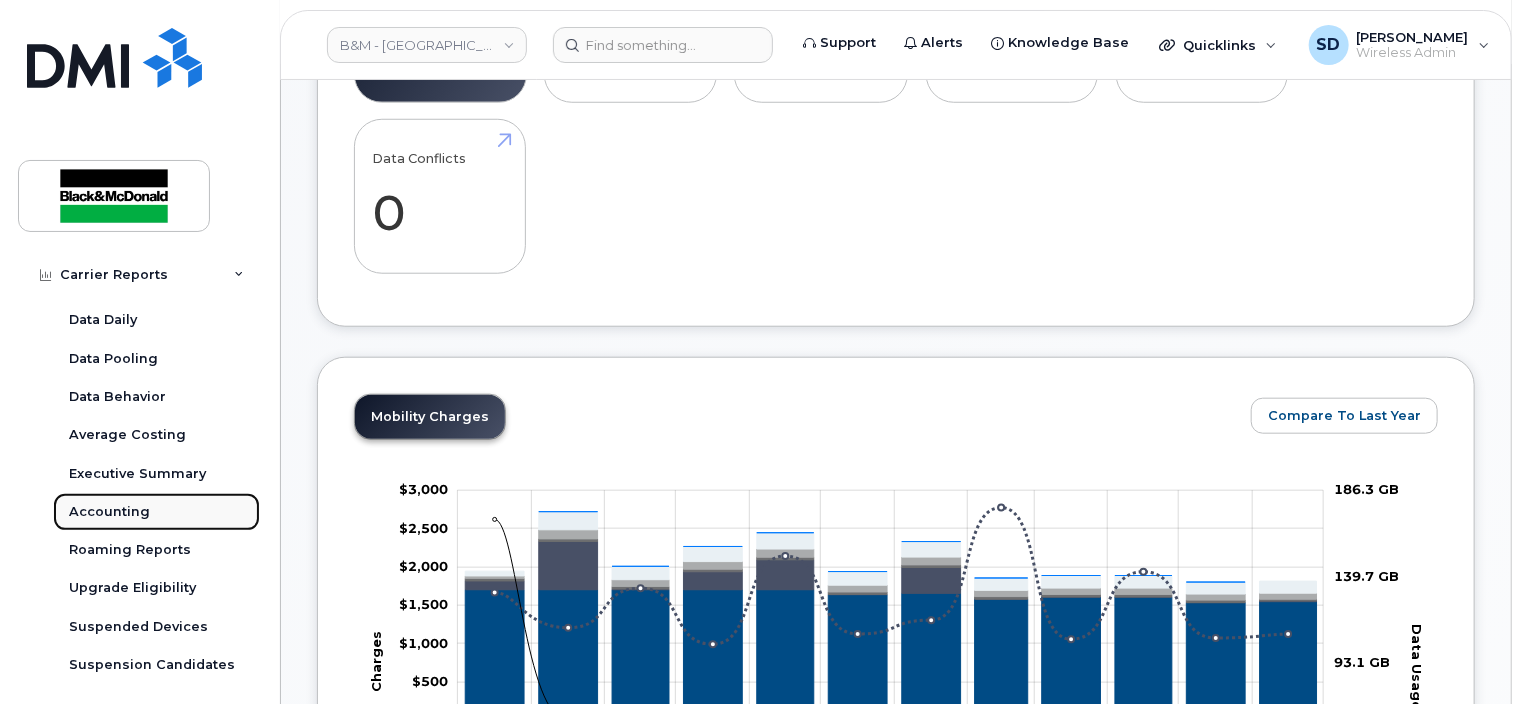 click on "Accounting" at bounding box center [156, 512] 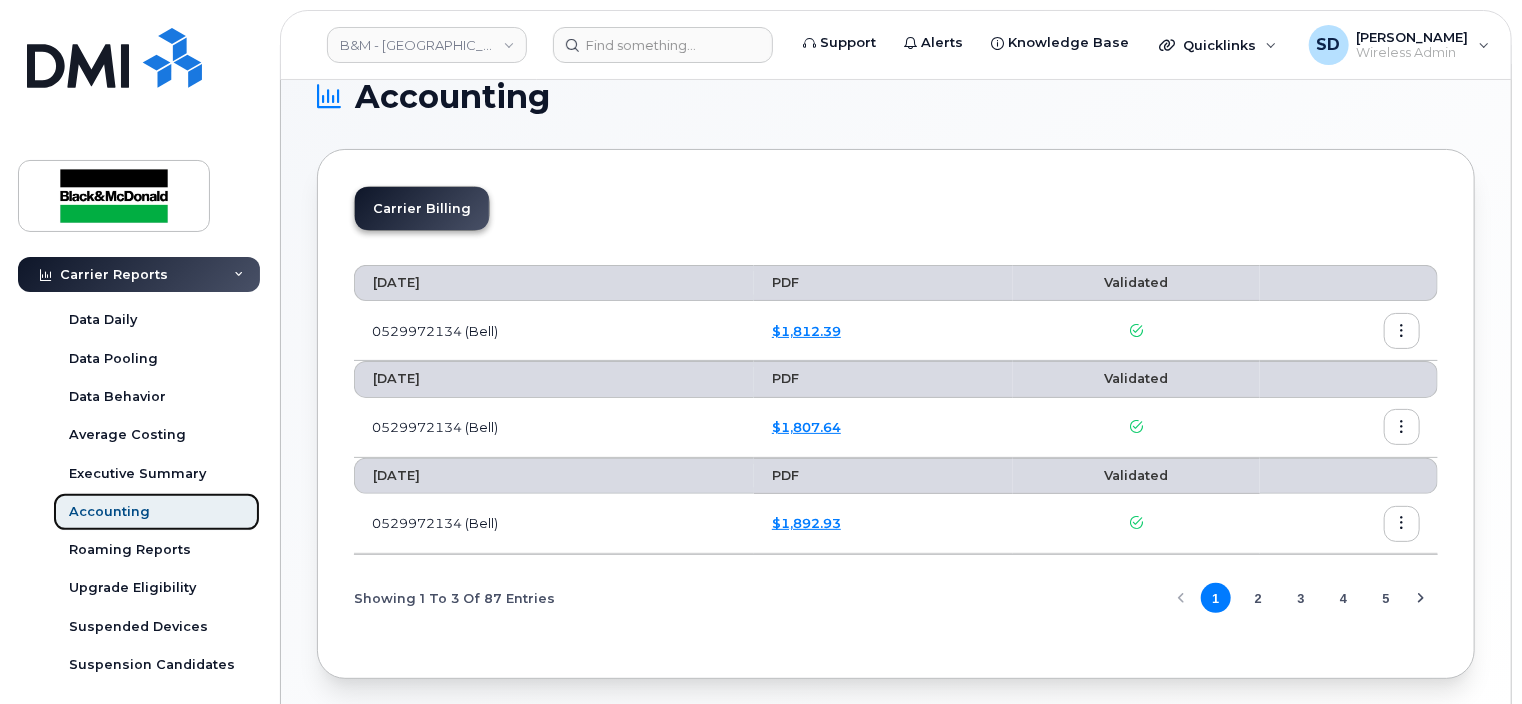 scroll, scrollTop: 0, scrollLeft: 0, axis: both 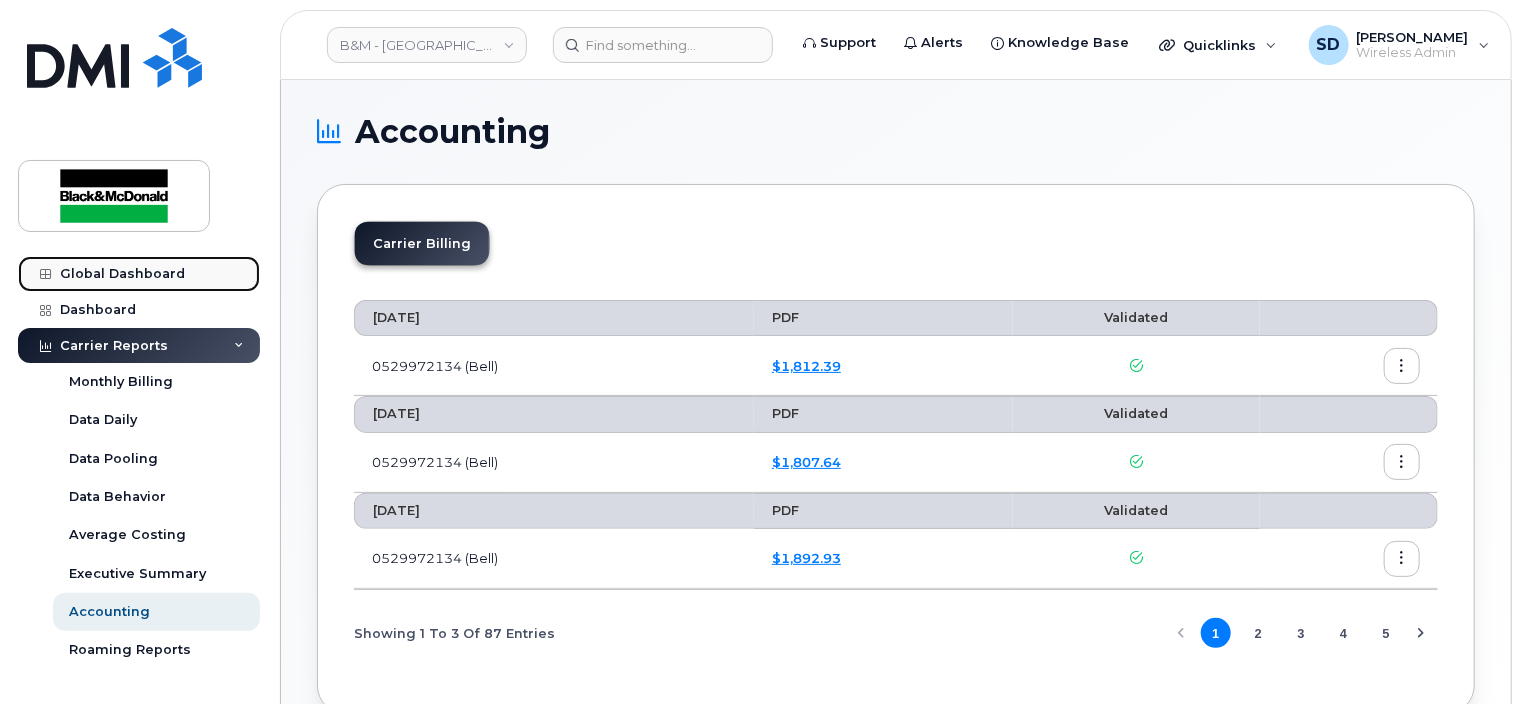click on "Global Dashboard" at bounding box center (122, 274) 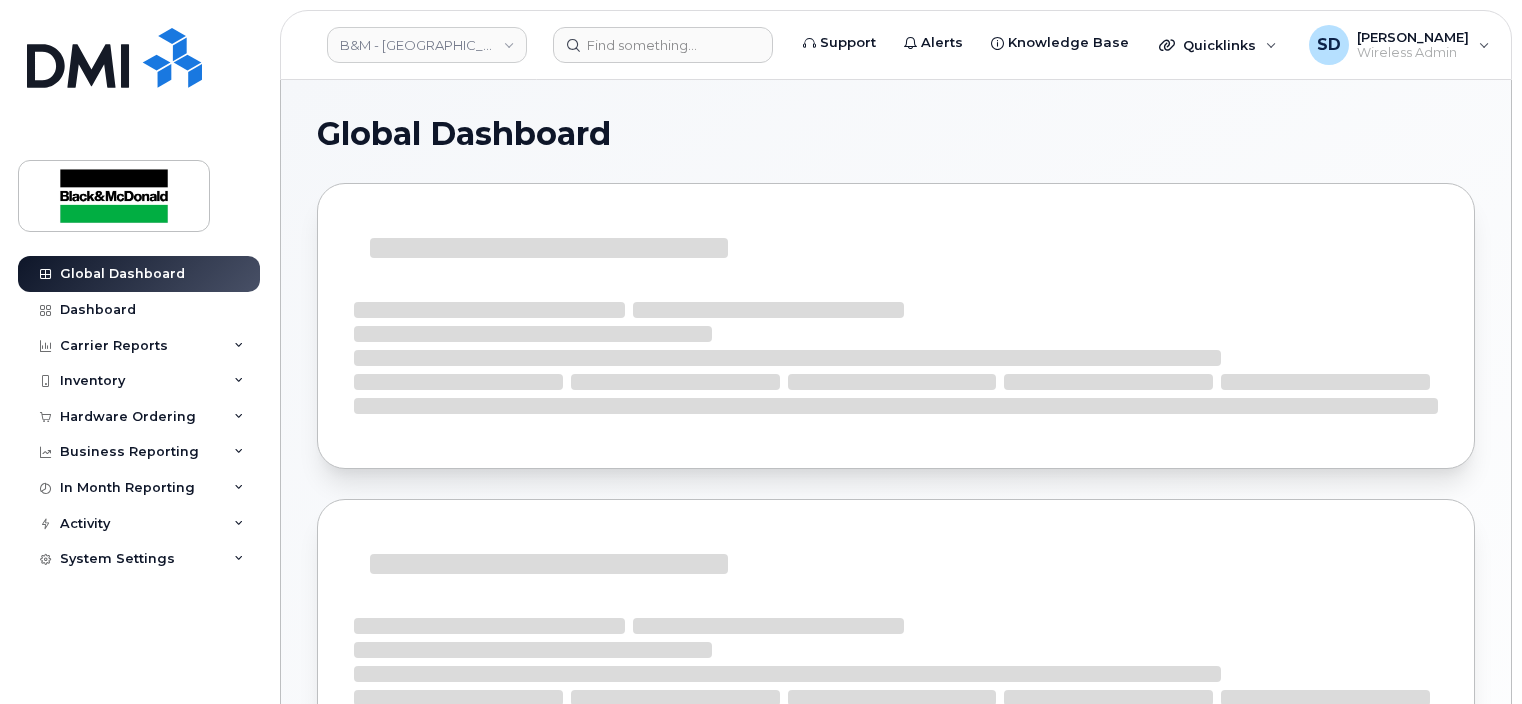 scroll, scrollTop: 0, scrollLeft: 0, axis: both 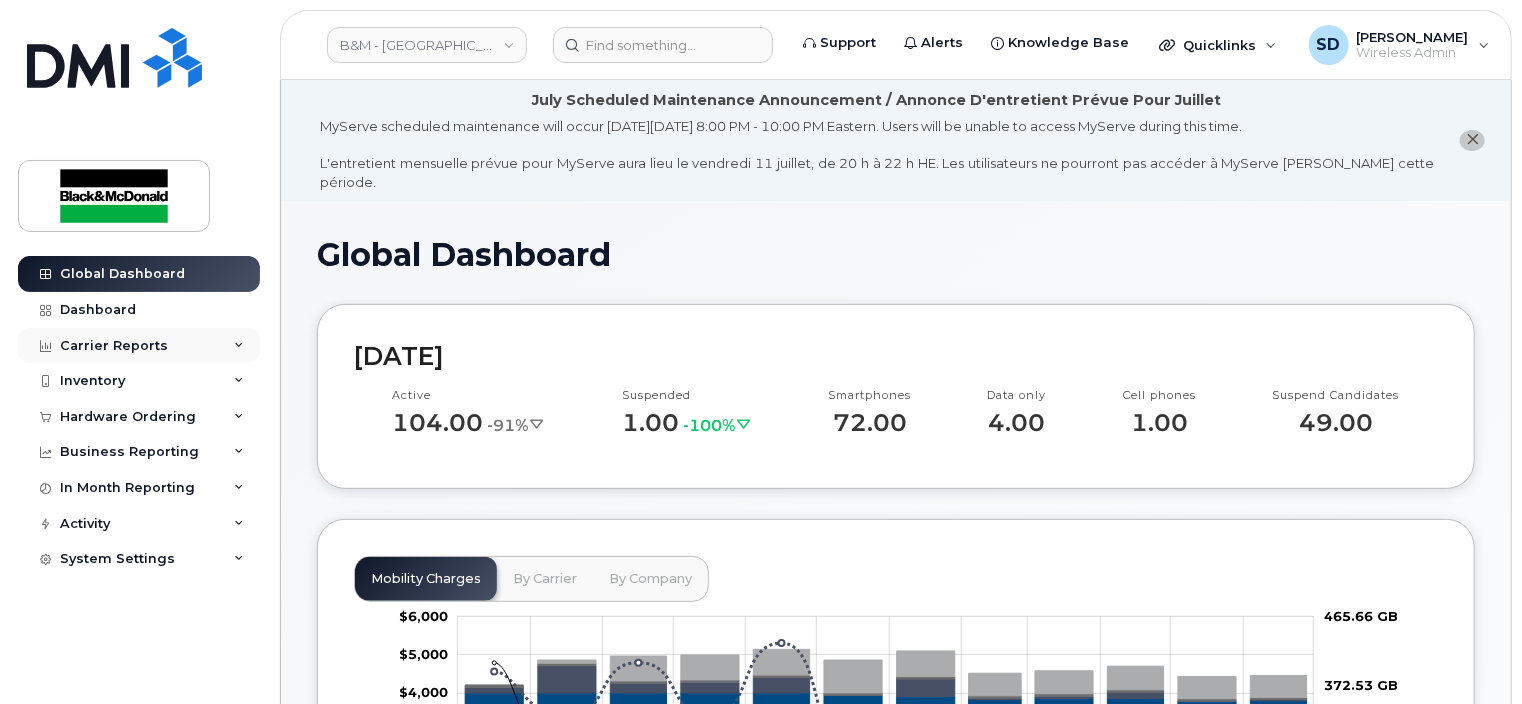 click on "Carrier Reports" at bounding box center (114, 346) 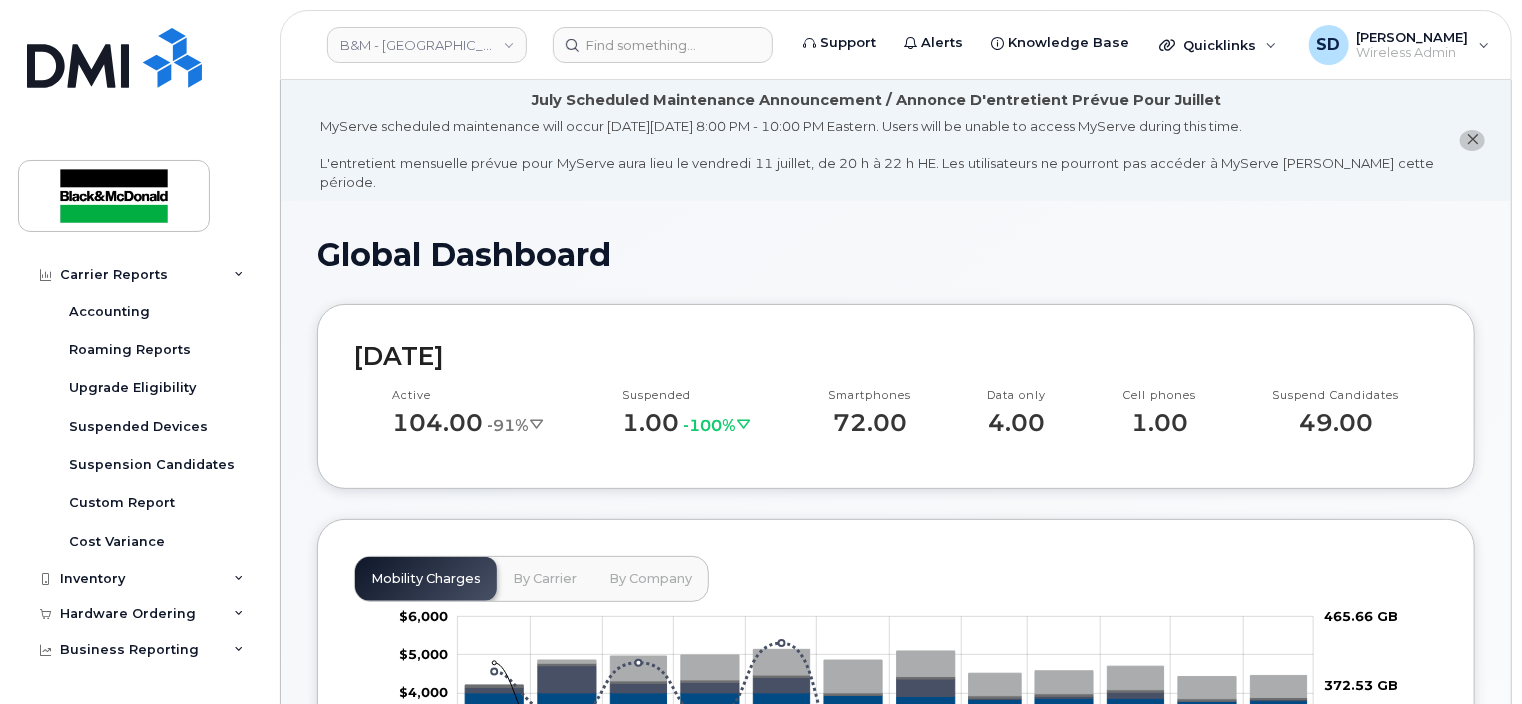scroll, scrollTop: 399, scrollLeft: 0, axis: vertical 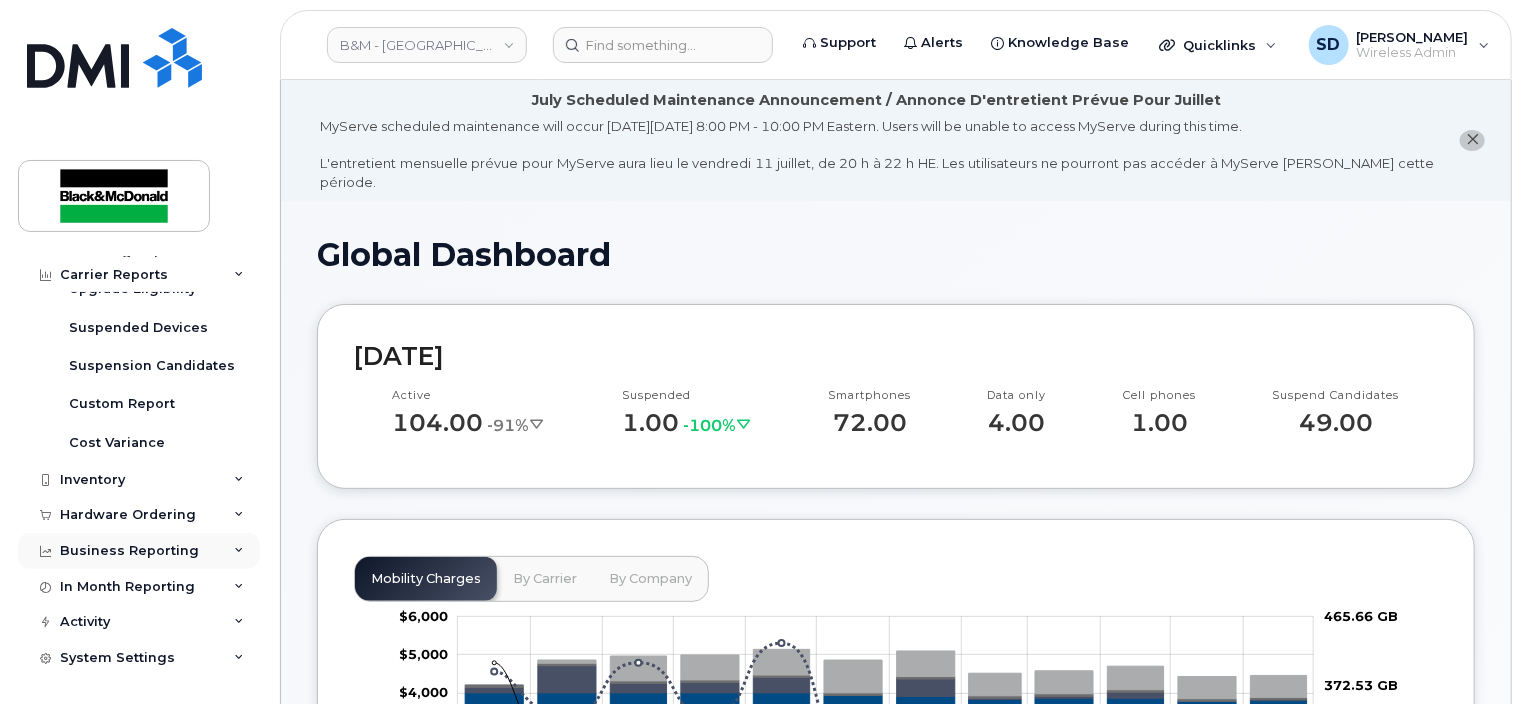 click on "Business Reporting" at bounding box center (129, 551) 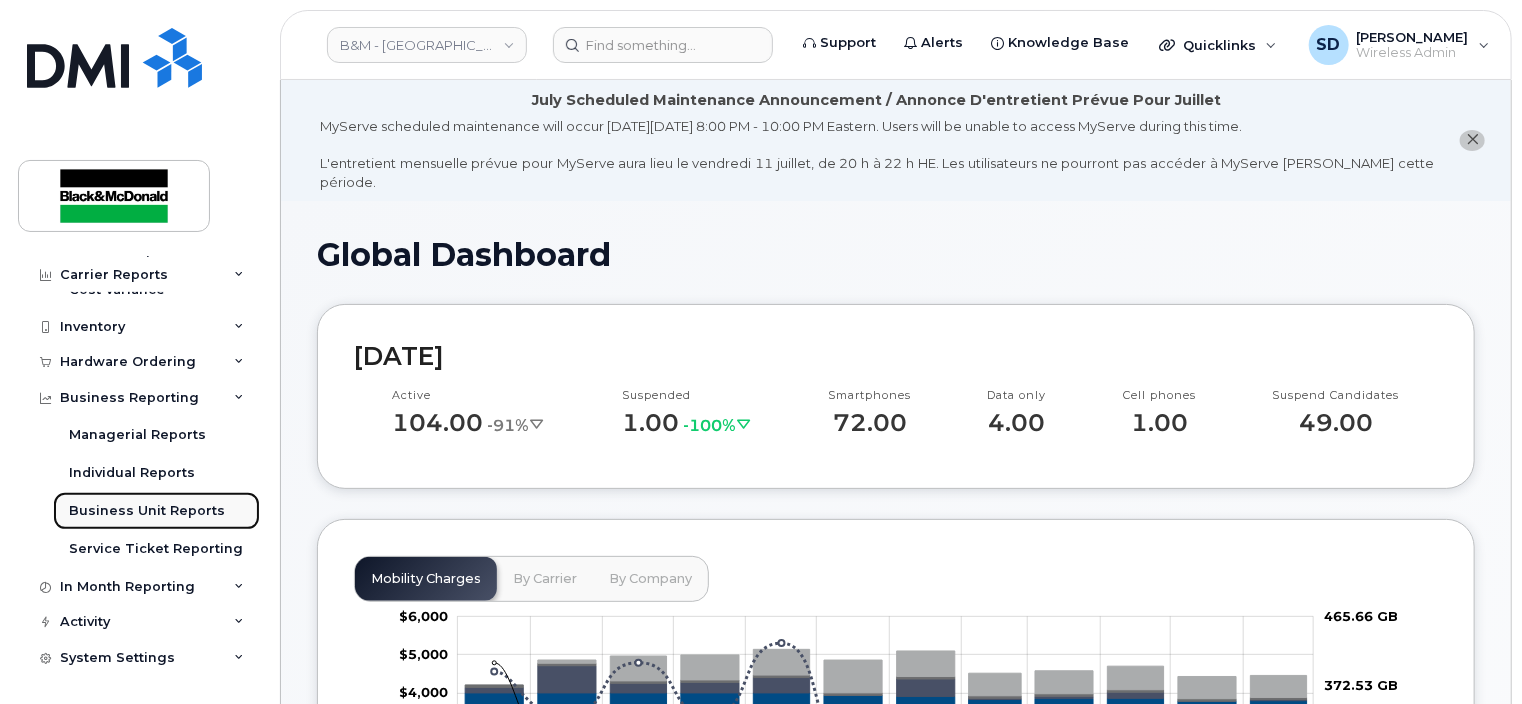 click on "Business Unit Reports" at bounding box center [147, 511] 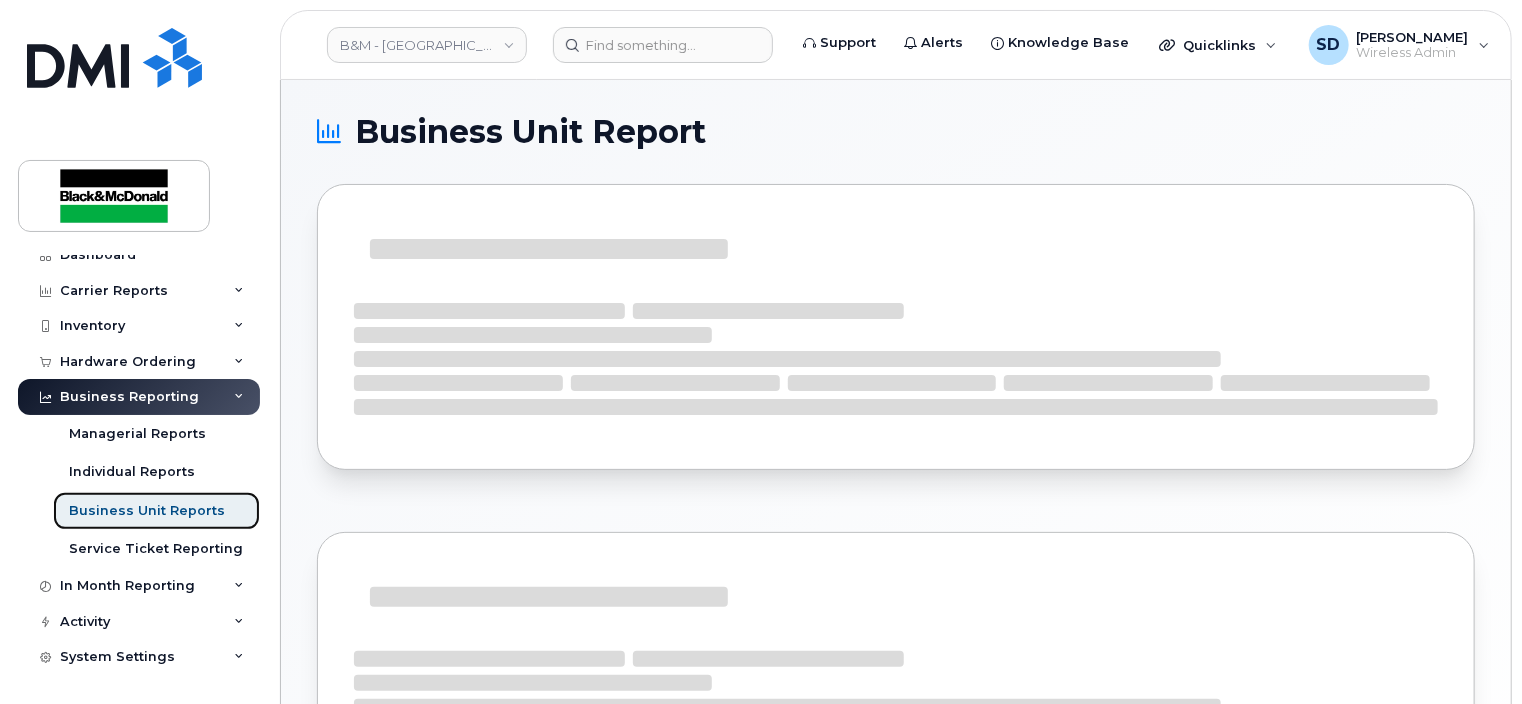 scroll, scrollTop: 55, scrollLeft: 0, axis: vertical 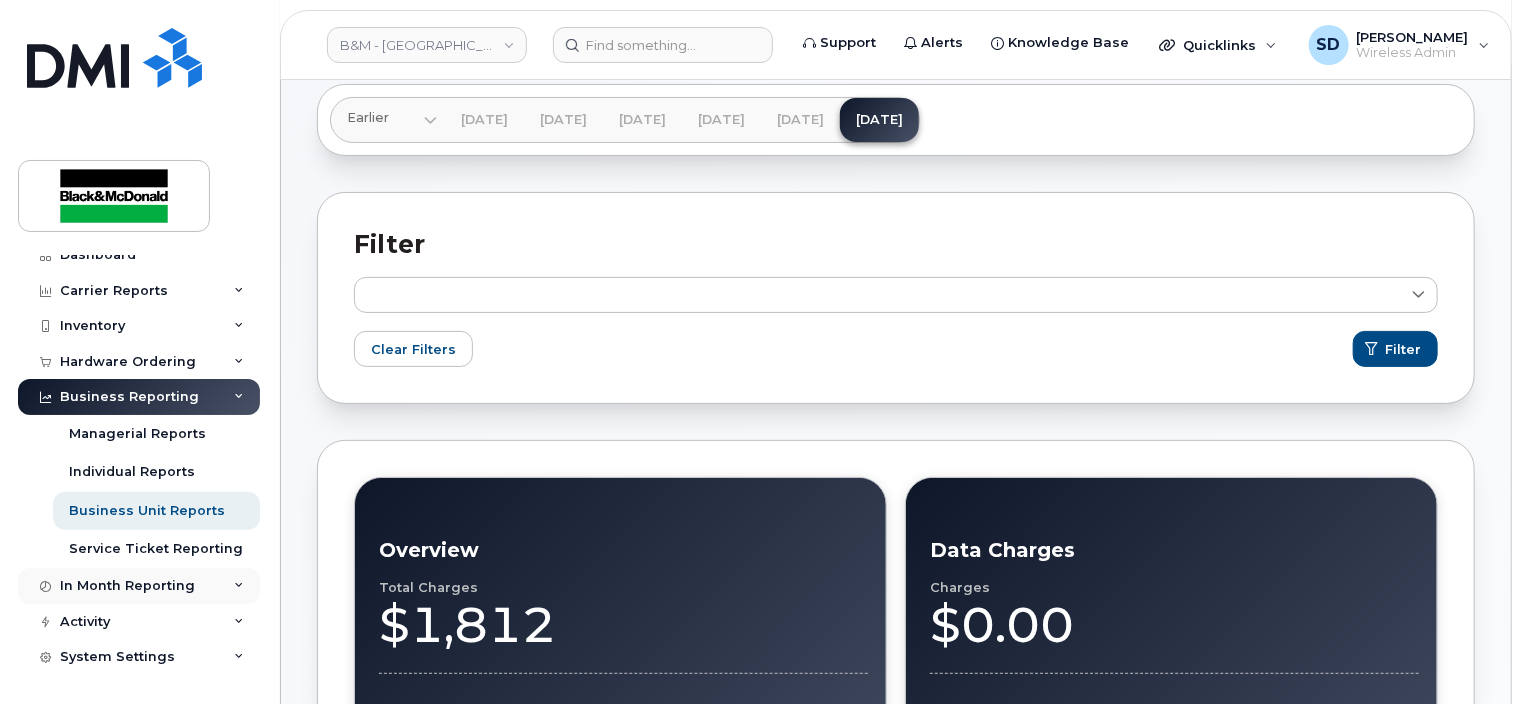 click on "In Month Reporting" at bounding box center [127, 586] 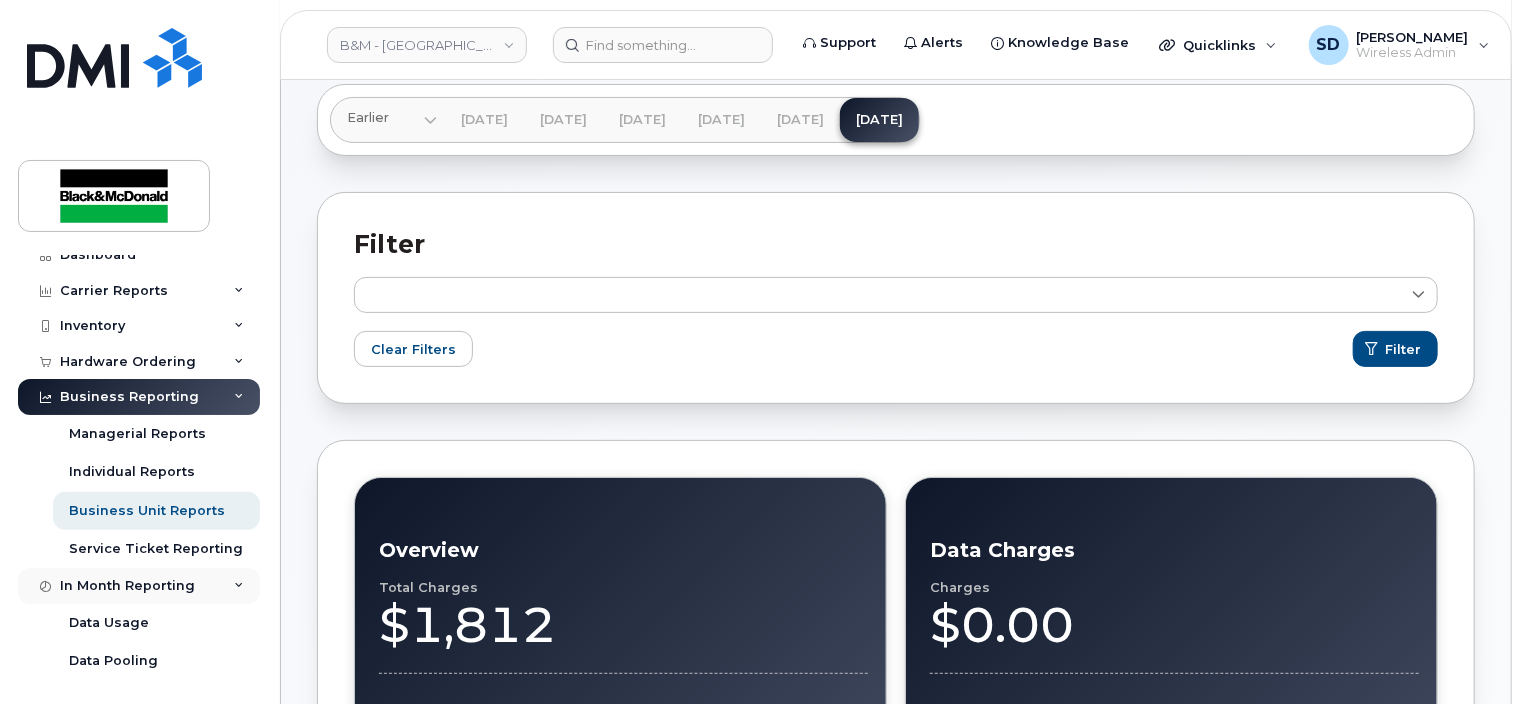 scroll, scrollTop: 169, scrollLeft: 0, axis: vertical 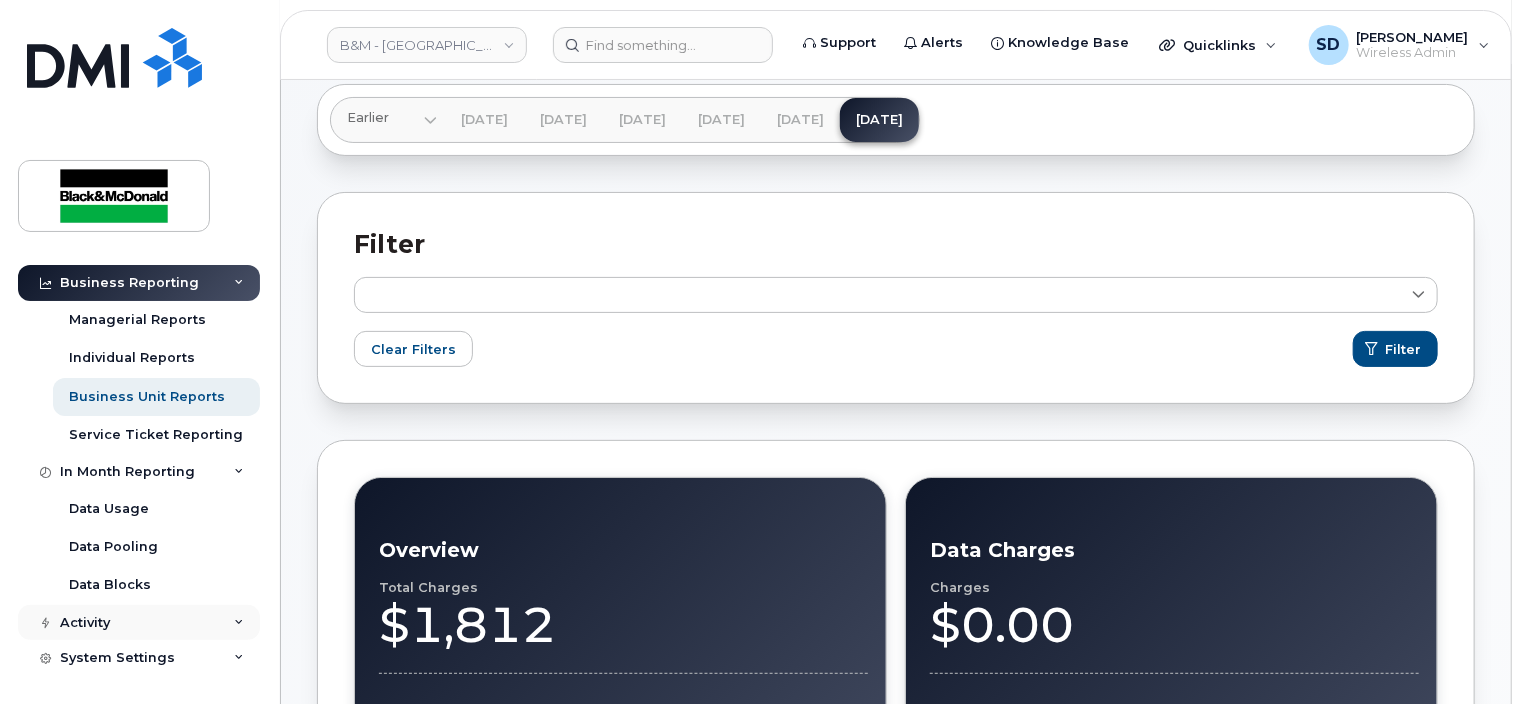 click on "Activity" at bounding box center [139, 623] 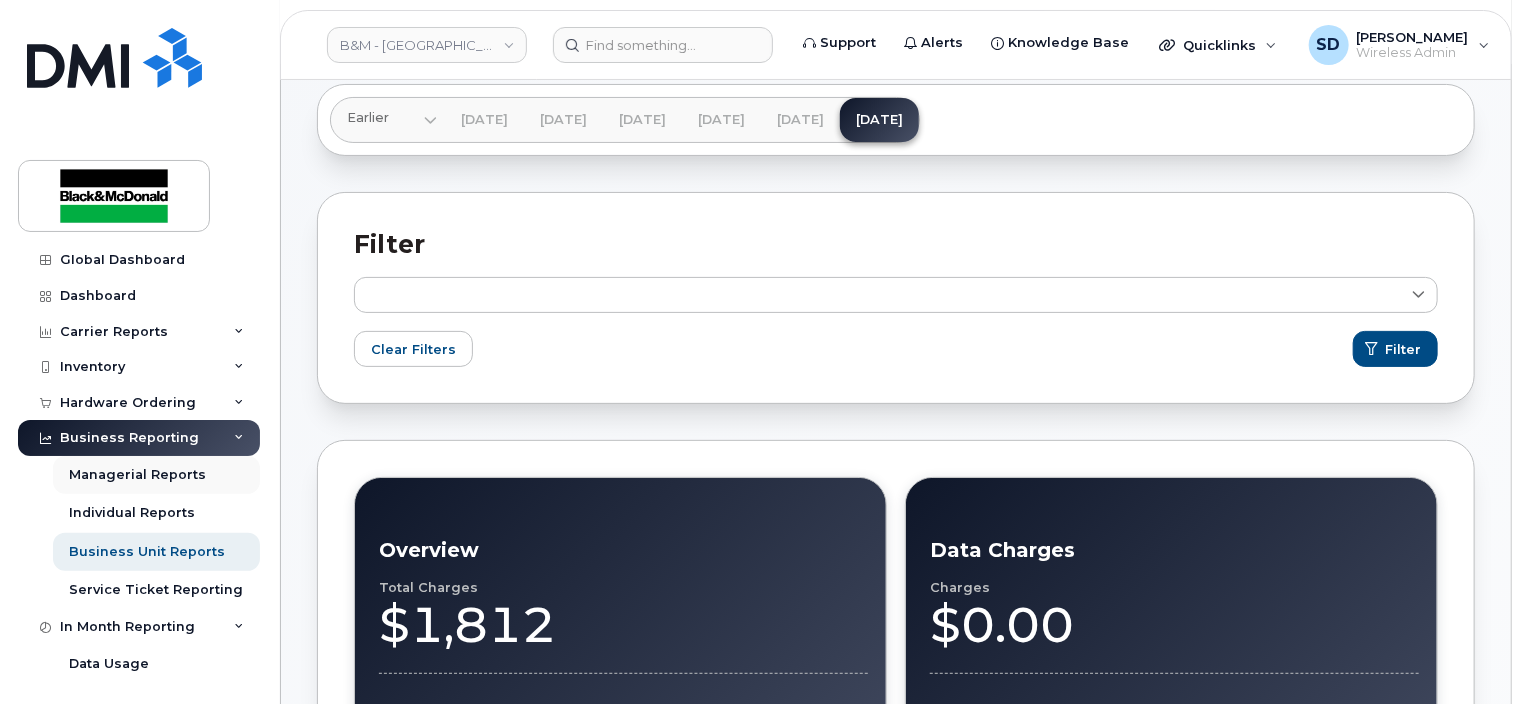 scroll, scrollTop: 0, scrollLeft: 0, axis: both 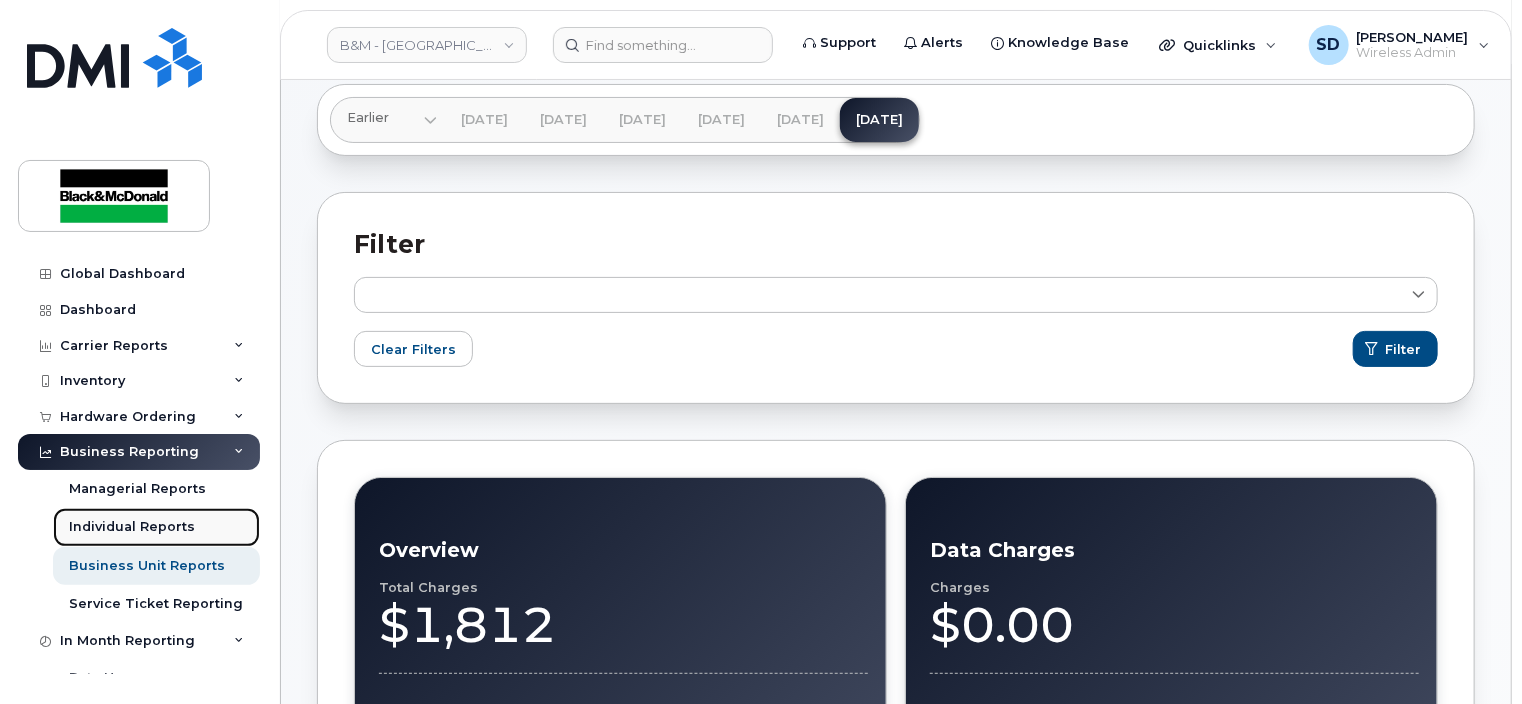 click on "Individual Reports" at bounding box center (132, 527) 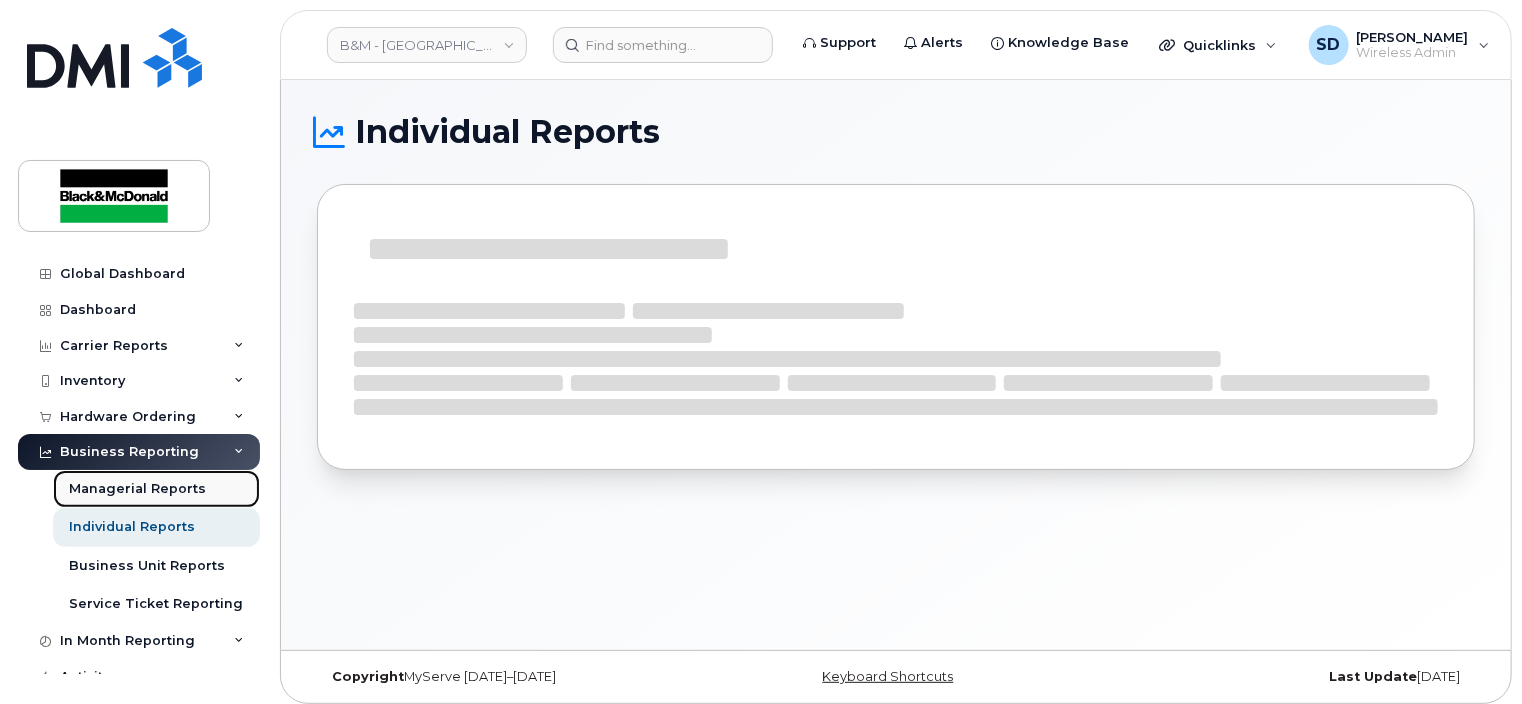 click on "Managerial Reports" at bounding box center (137, 489) 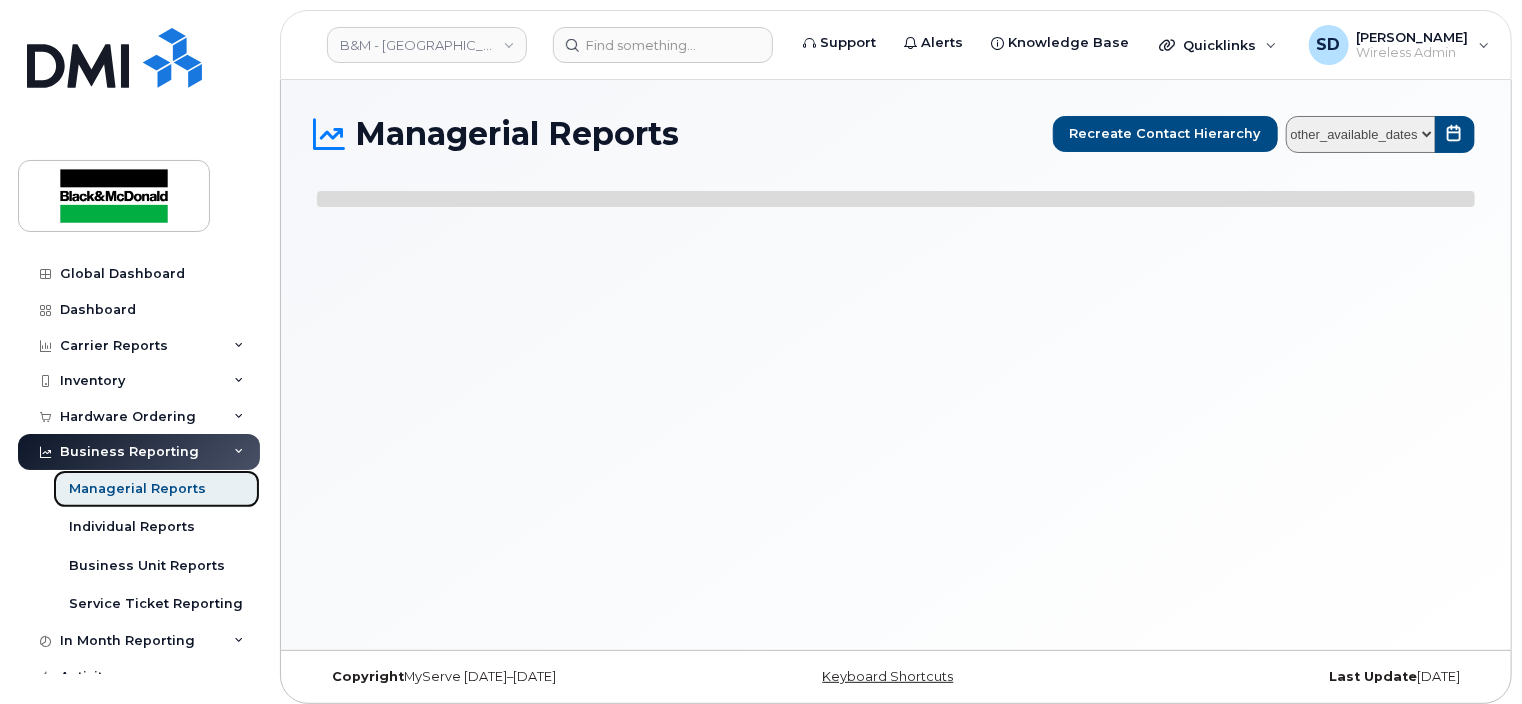 select 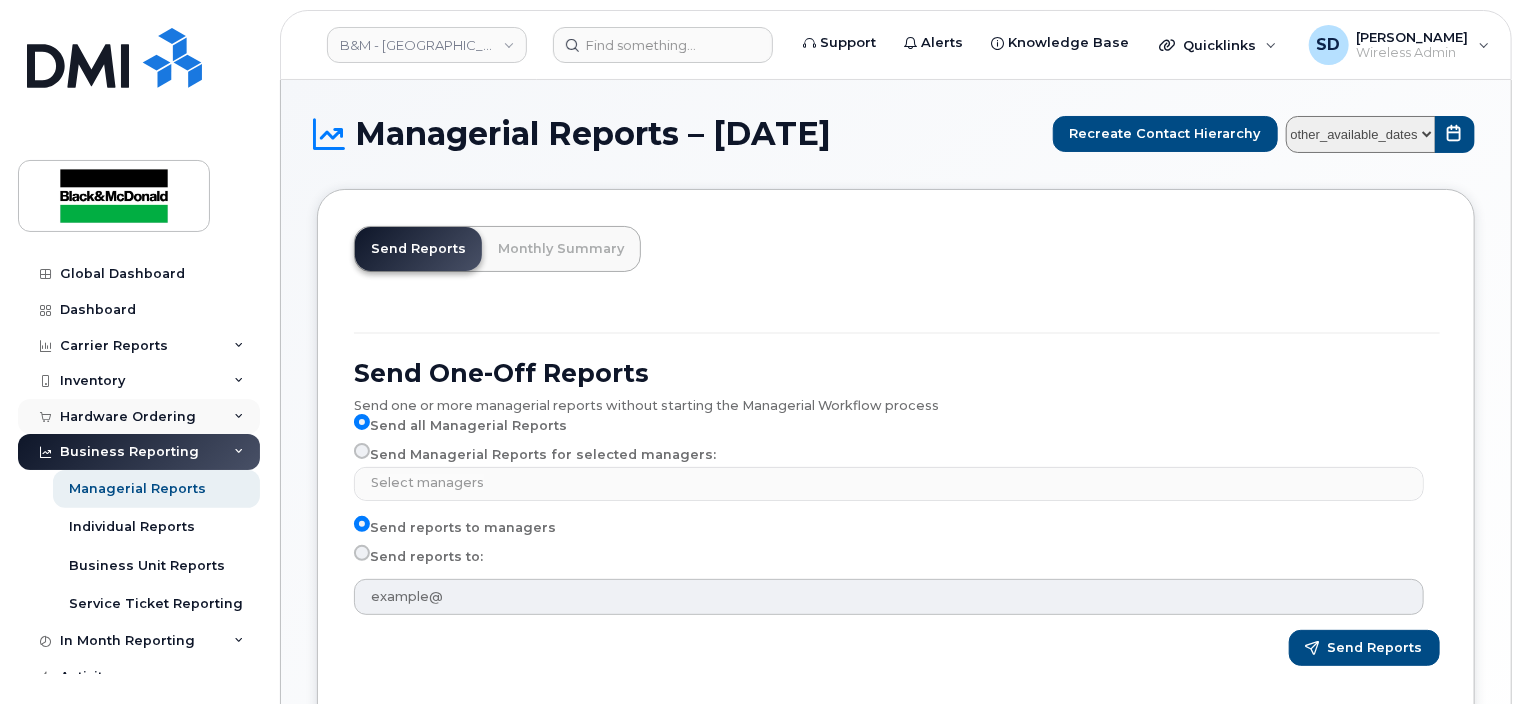click on "Hardware Ordering" at bounding box center [128, 417] 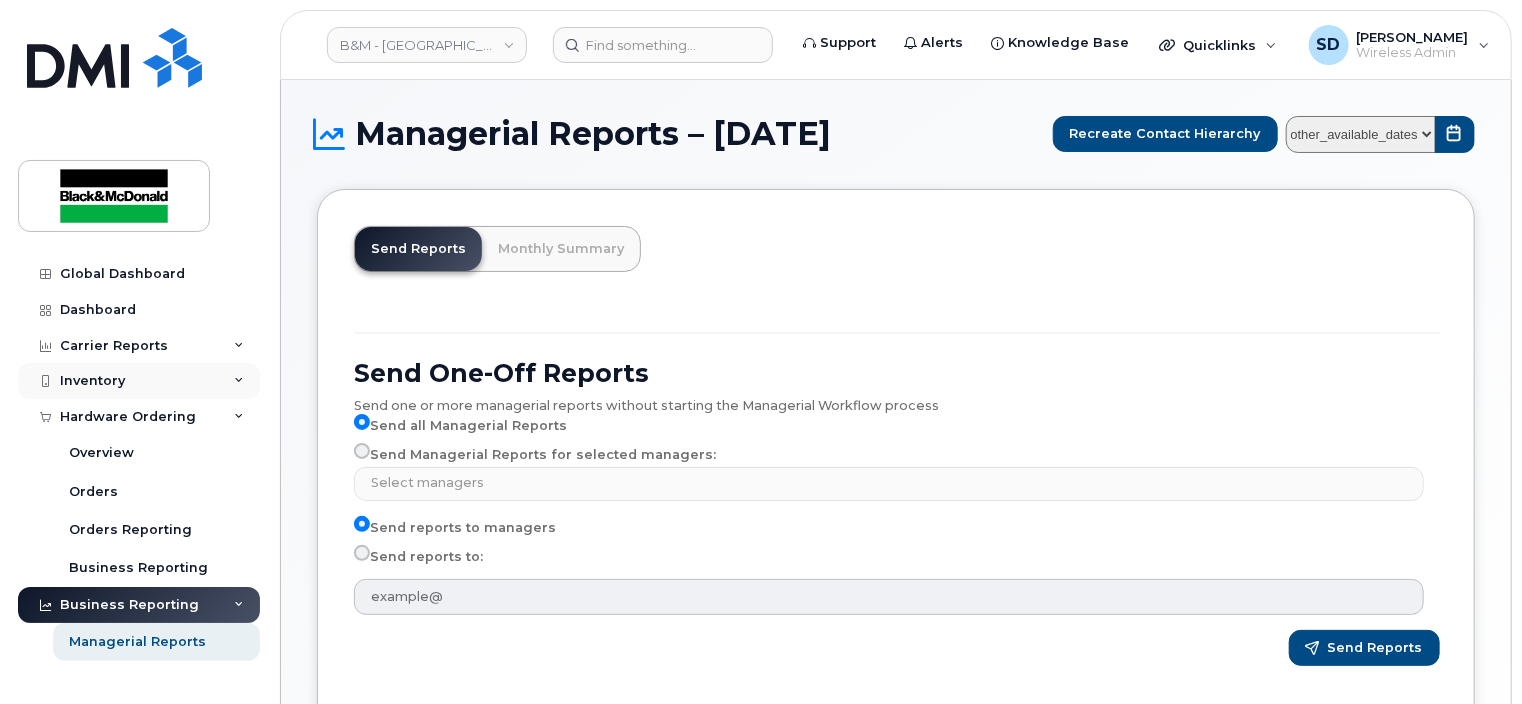 click on "Inventory" at bounding box center (92, 381) 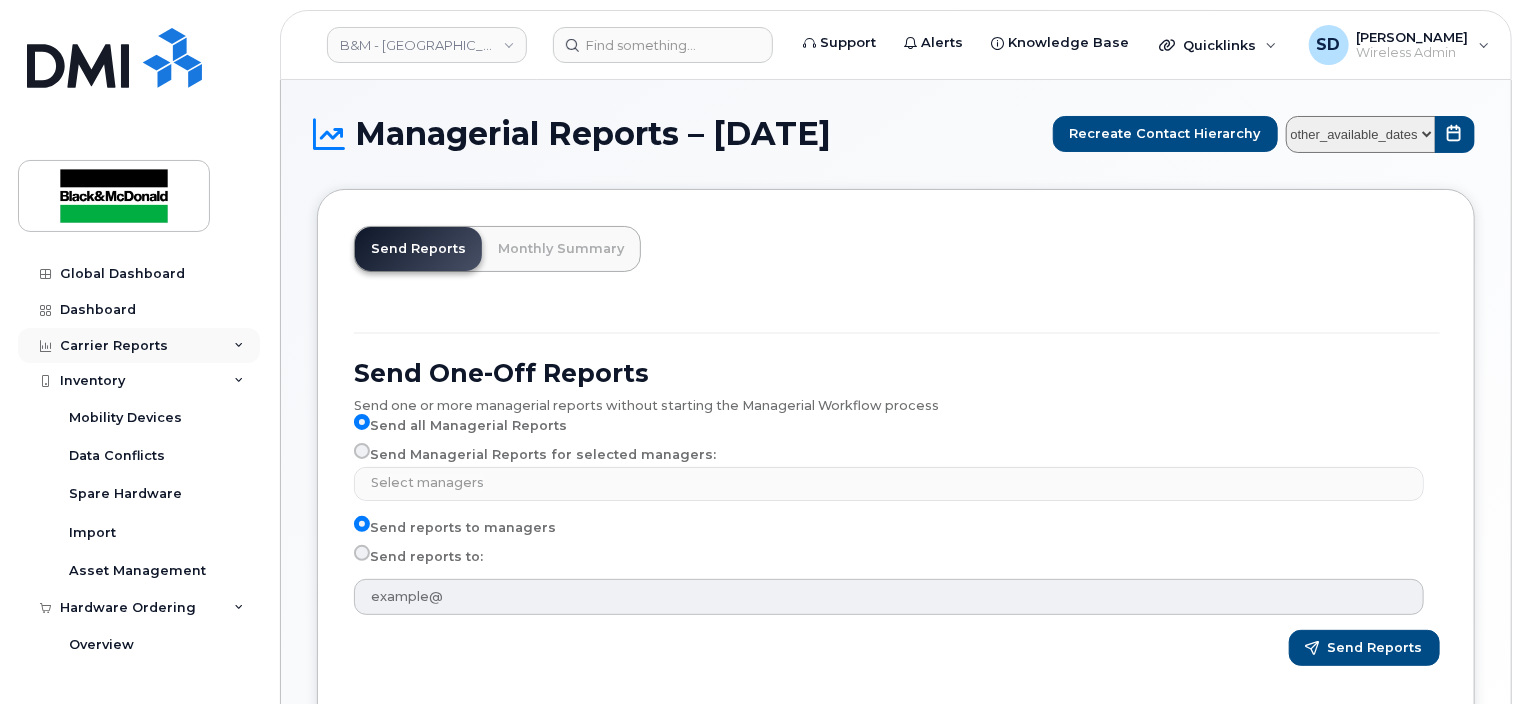 click on "Carrier Reports" at bounding box center (114, 346) 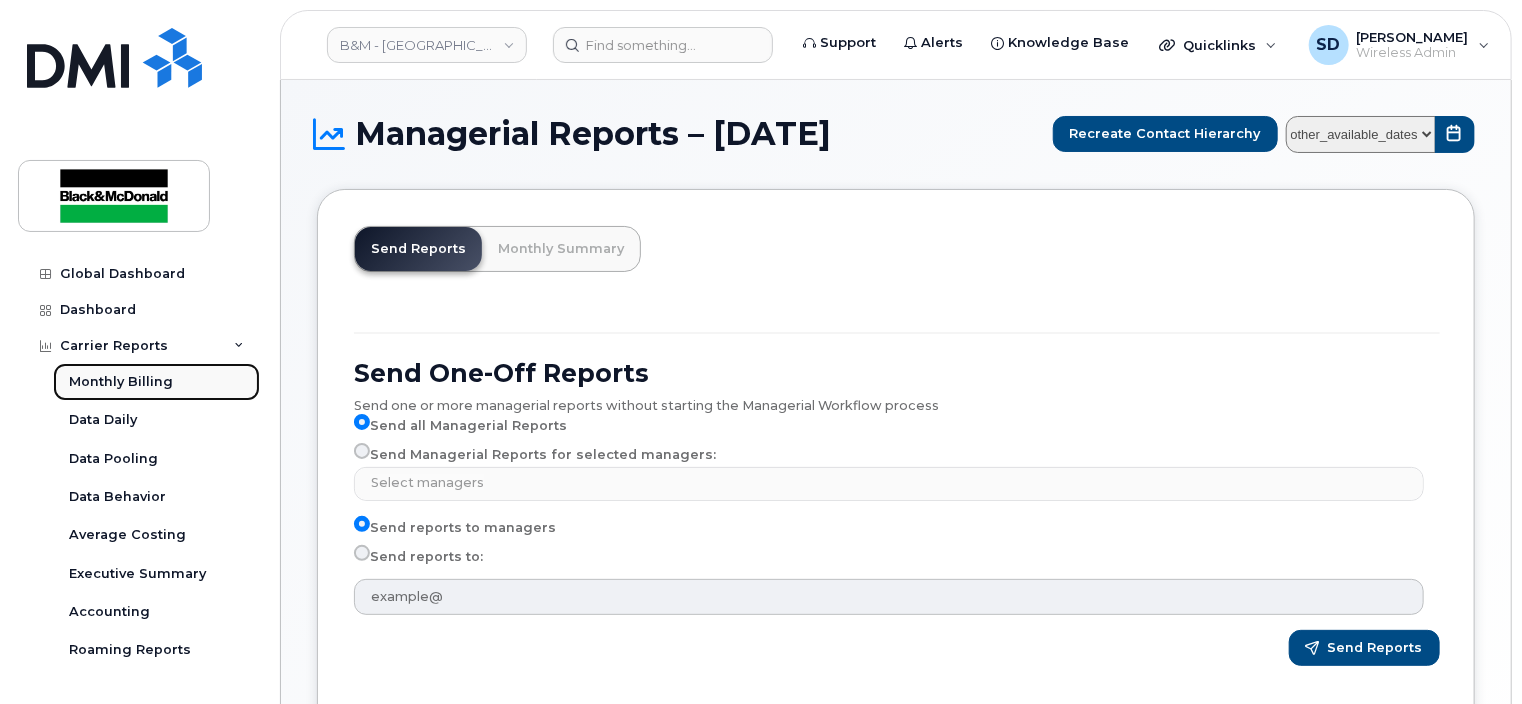 click on "Monthly Billing" at bounding box center (121, 382) 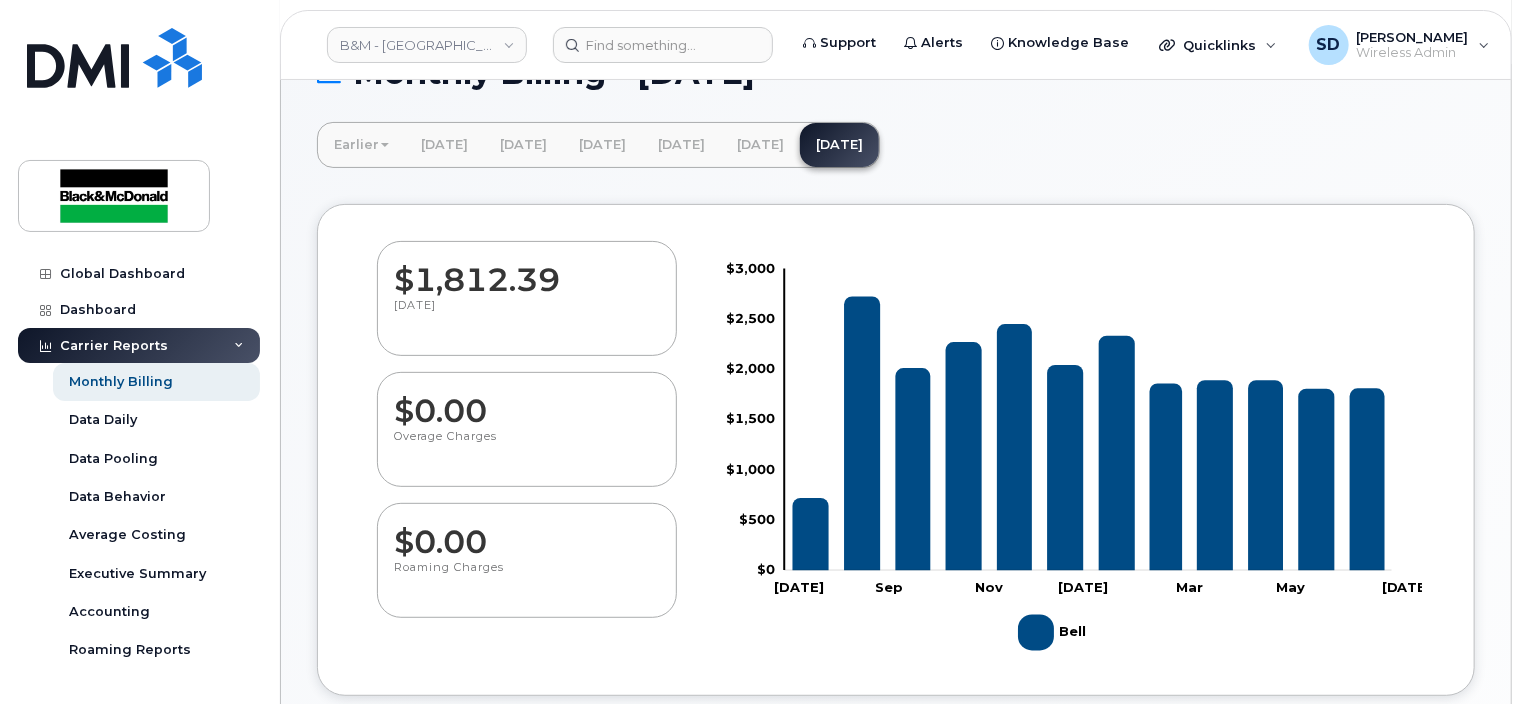 scroll, scrollTop: 0, scrollLeft: 0, axis: both 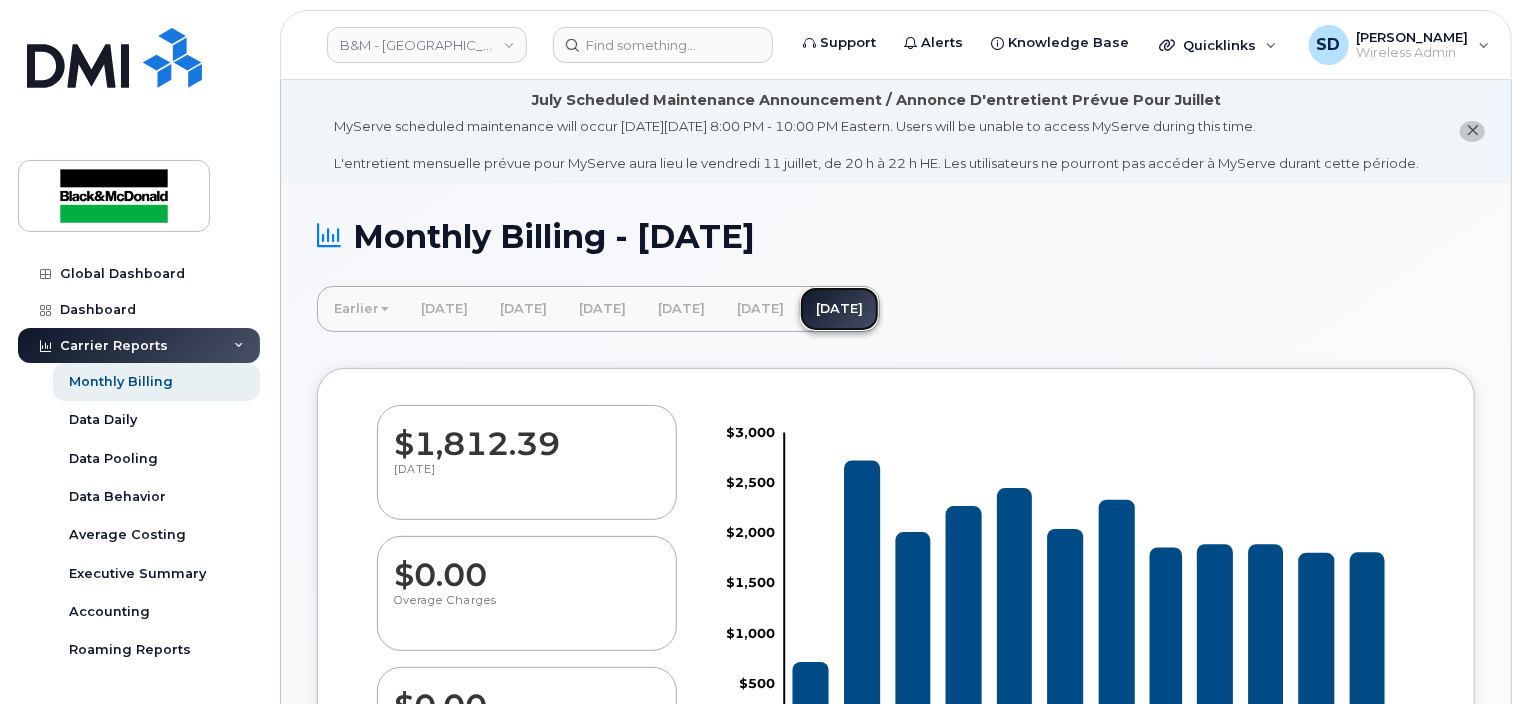 click on "[DATE]" at bounding box center [839, 309] 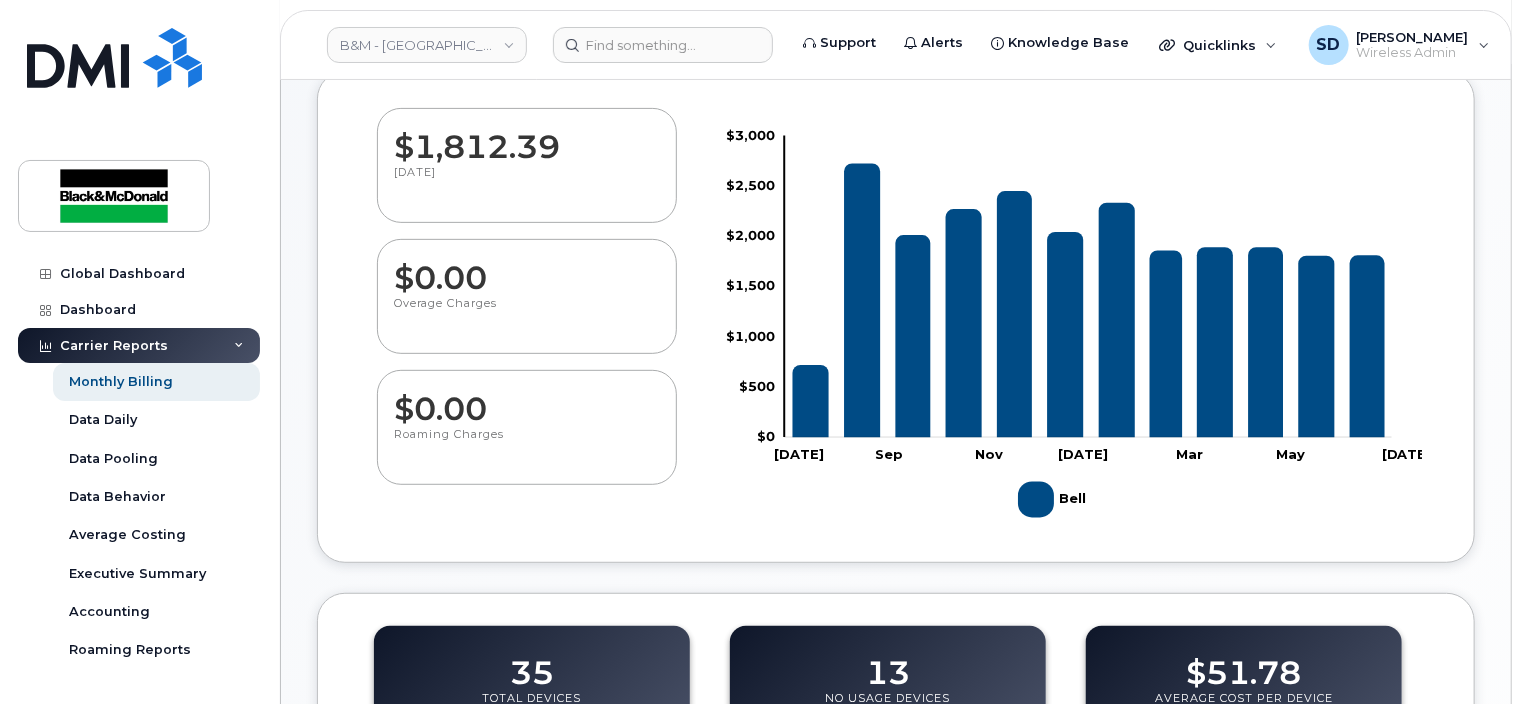 scroll, scrollTop: 408, scrollLeft: 0, axis: vertical 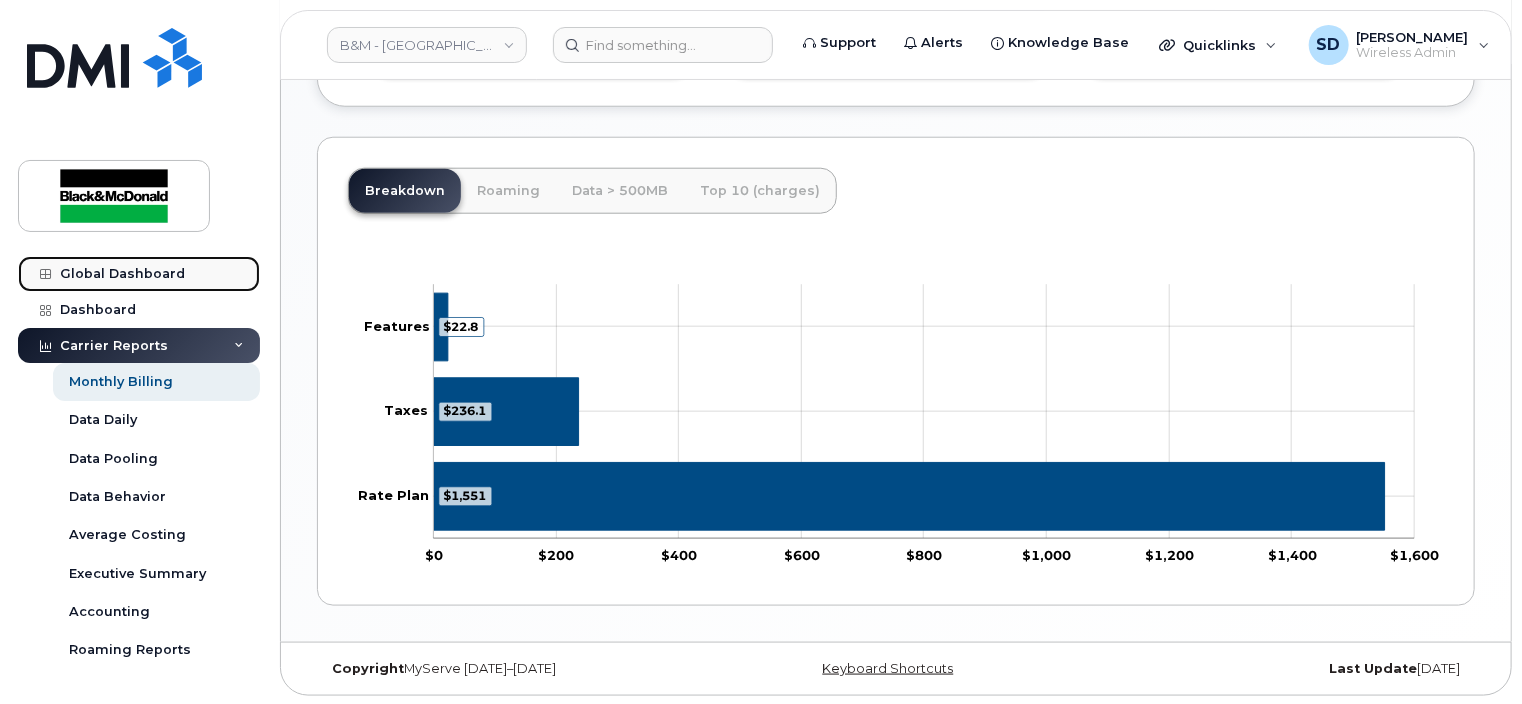 click on "Global Dashboard" at bounding box center [139, 274] 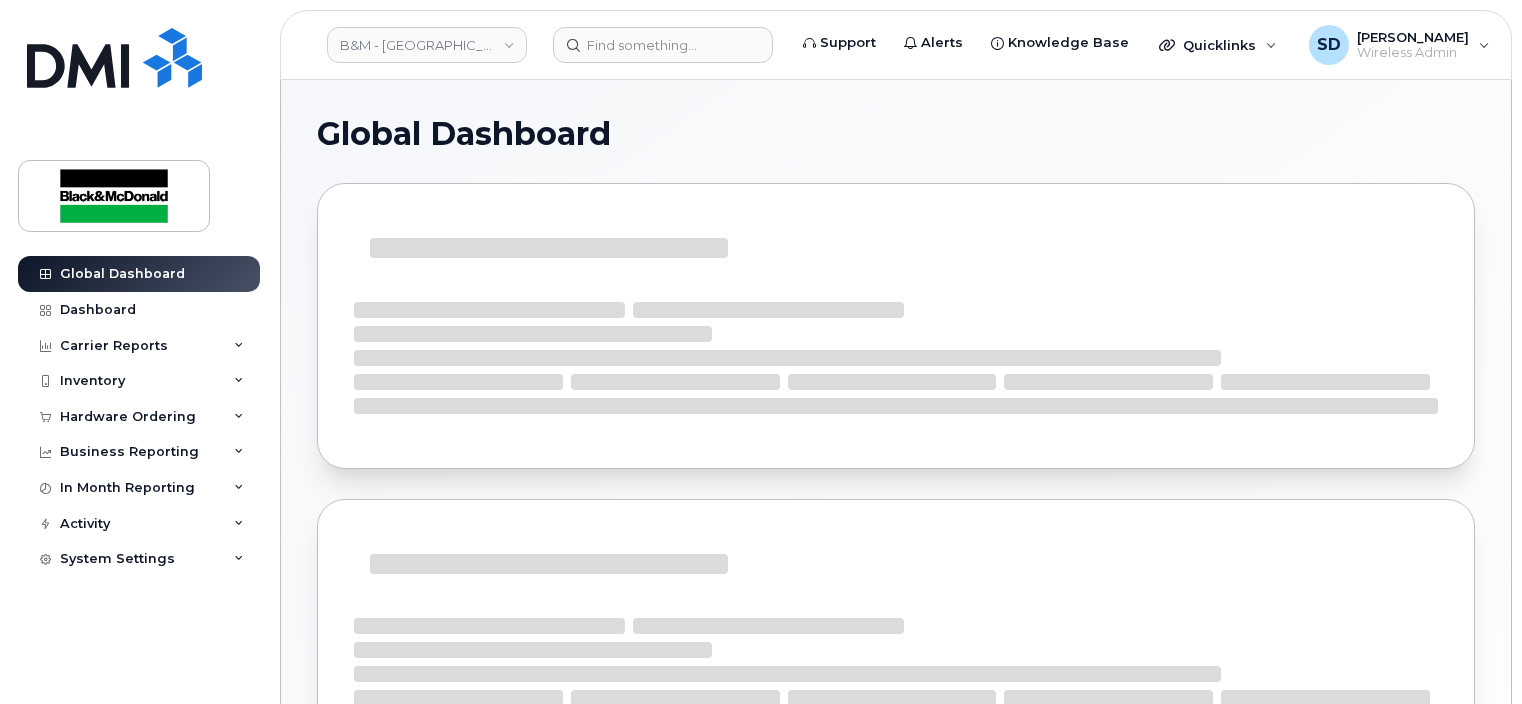 scroll, scrollTop: 0, scrollLeft: 0, axis: both 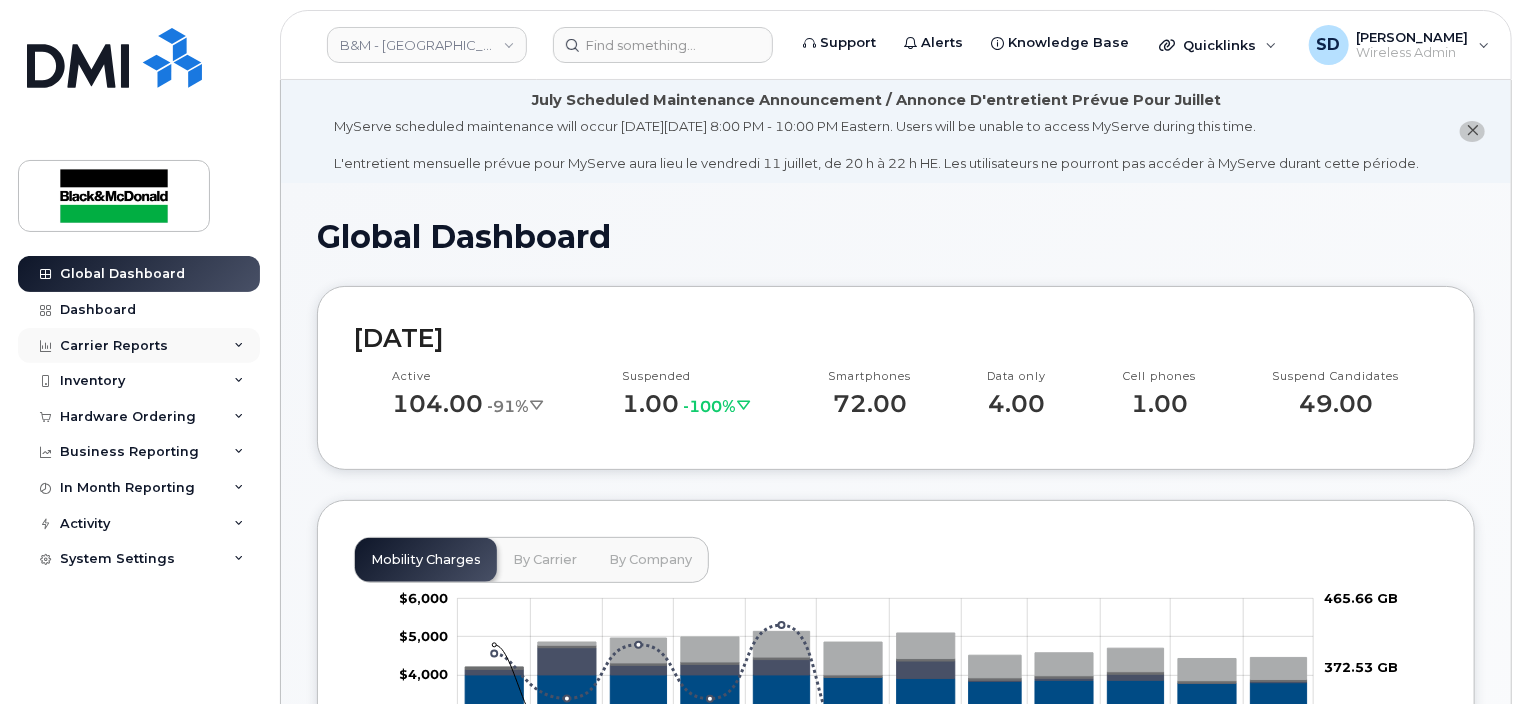 click on "Carrier Reports" at bounding box center (114, 346) 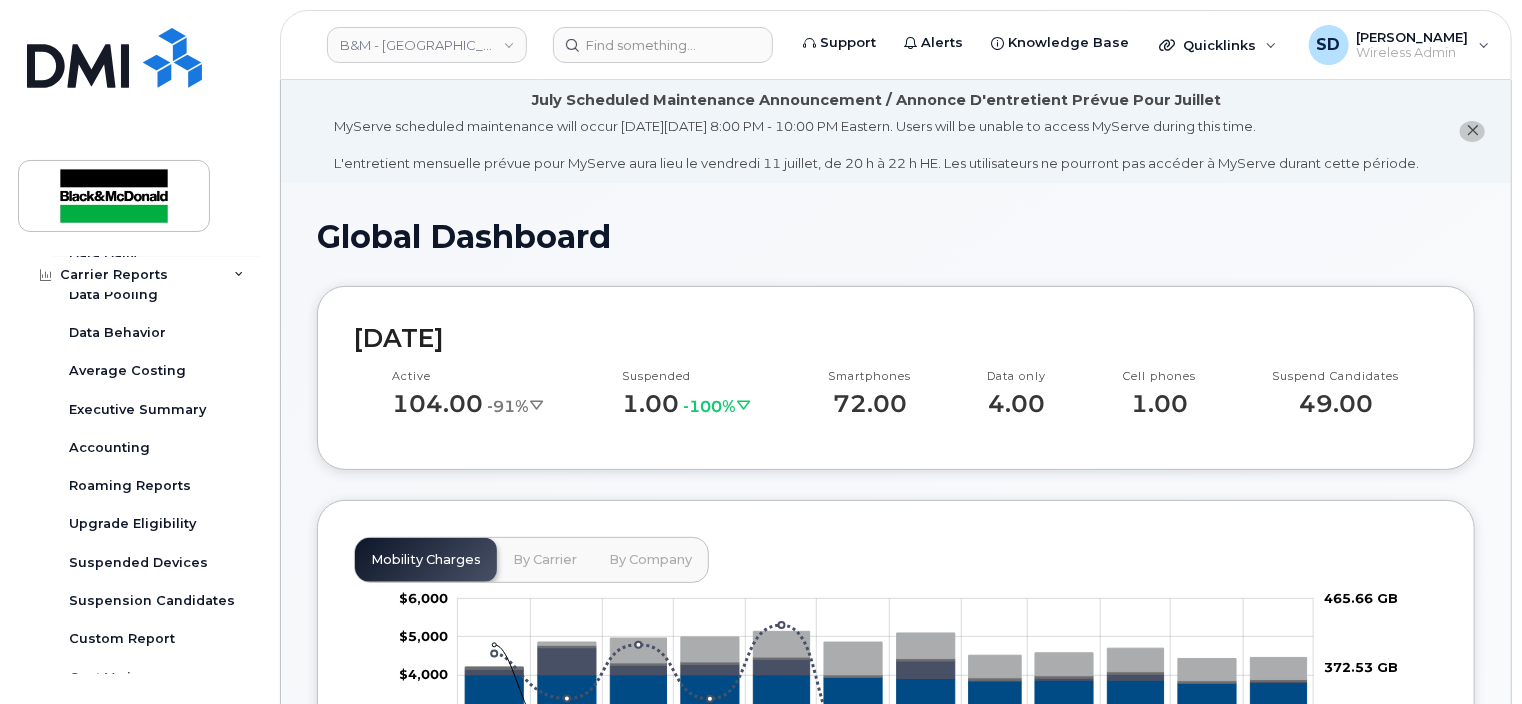 scroll, scrollTop: 200, scrollLeft: 0, axis: vertical 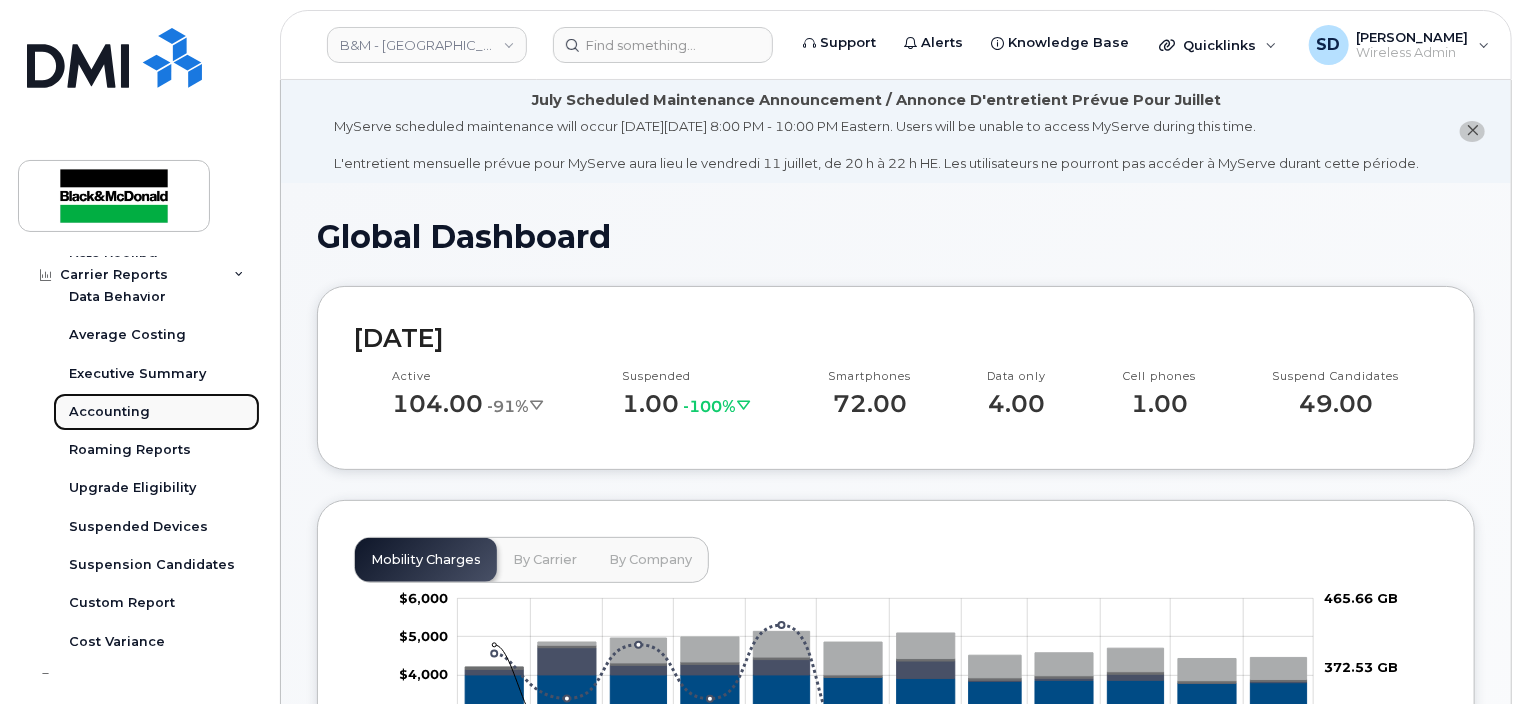 click on "Accounting" at bounding box center [109, 412] 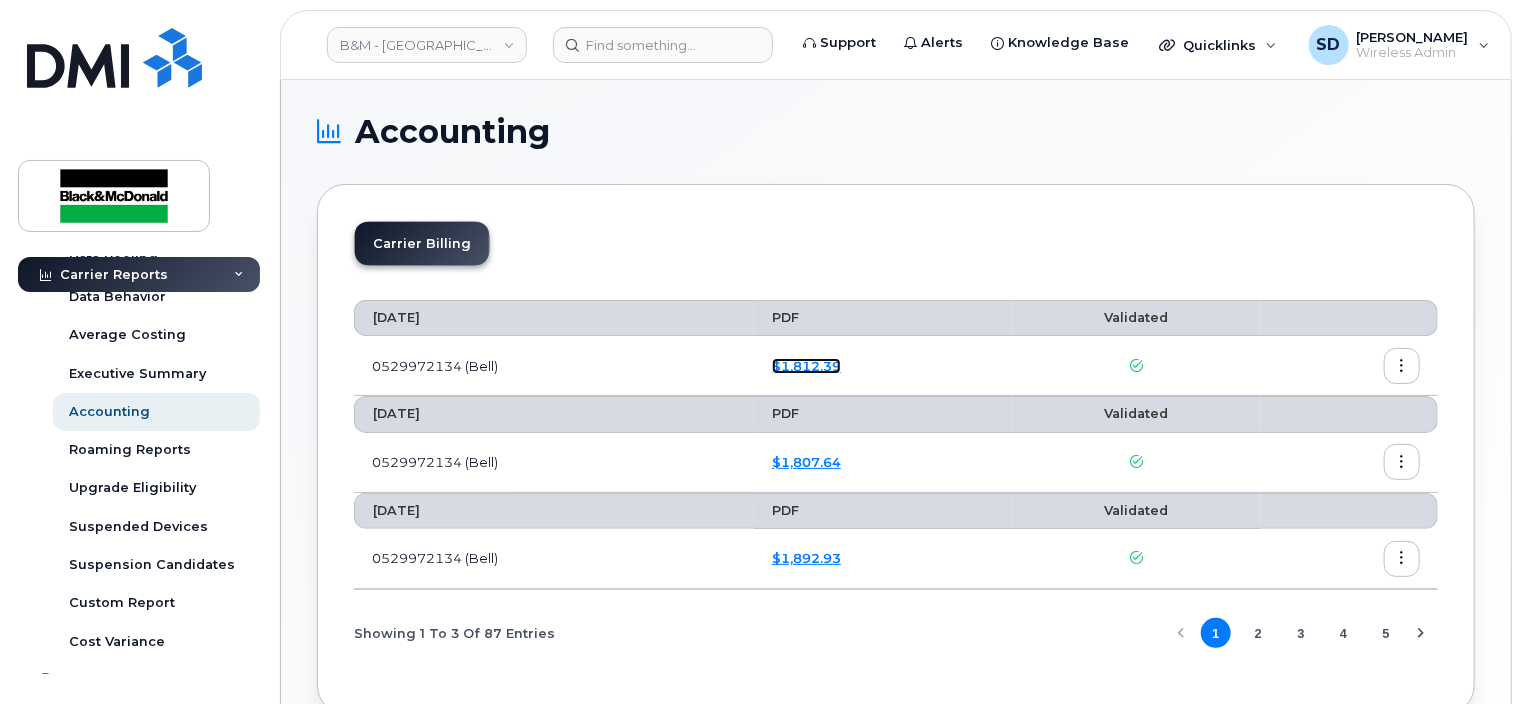 click on "$1,812.39" 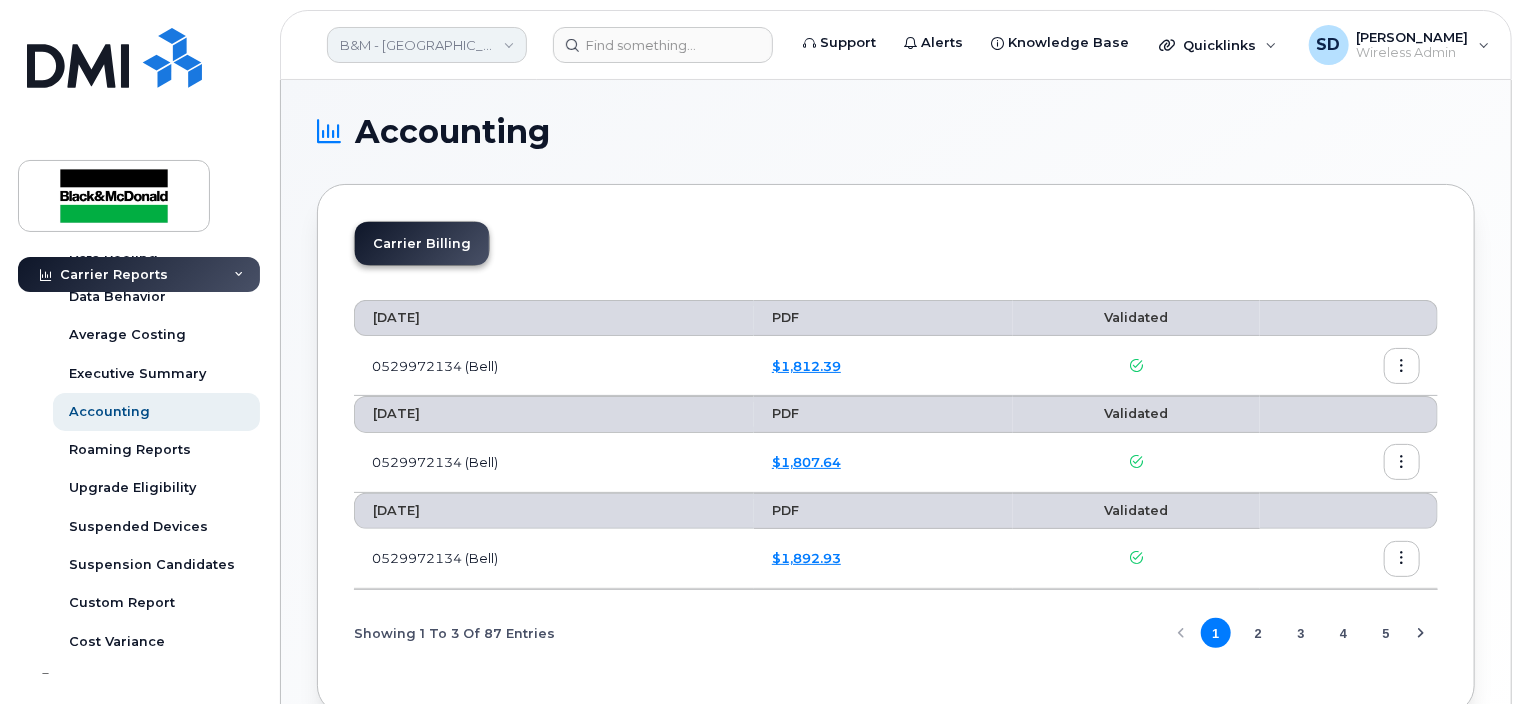 click on "B&M - [GEOGRAPHIC_DATA]" at bounding box center [427, 45] 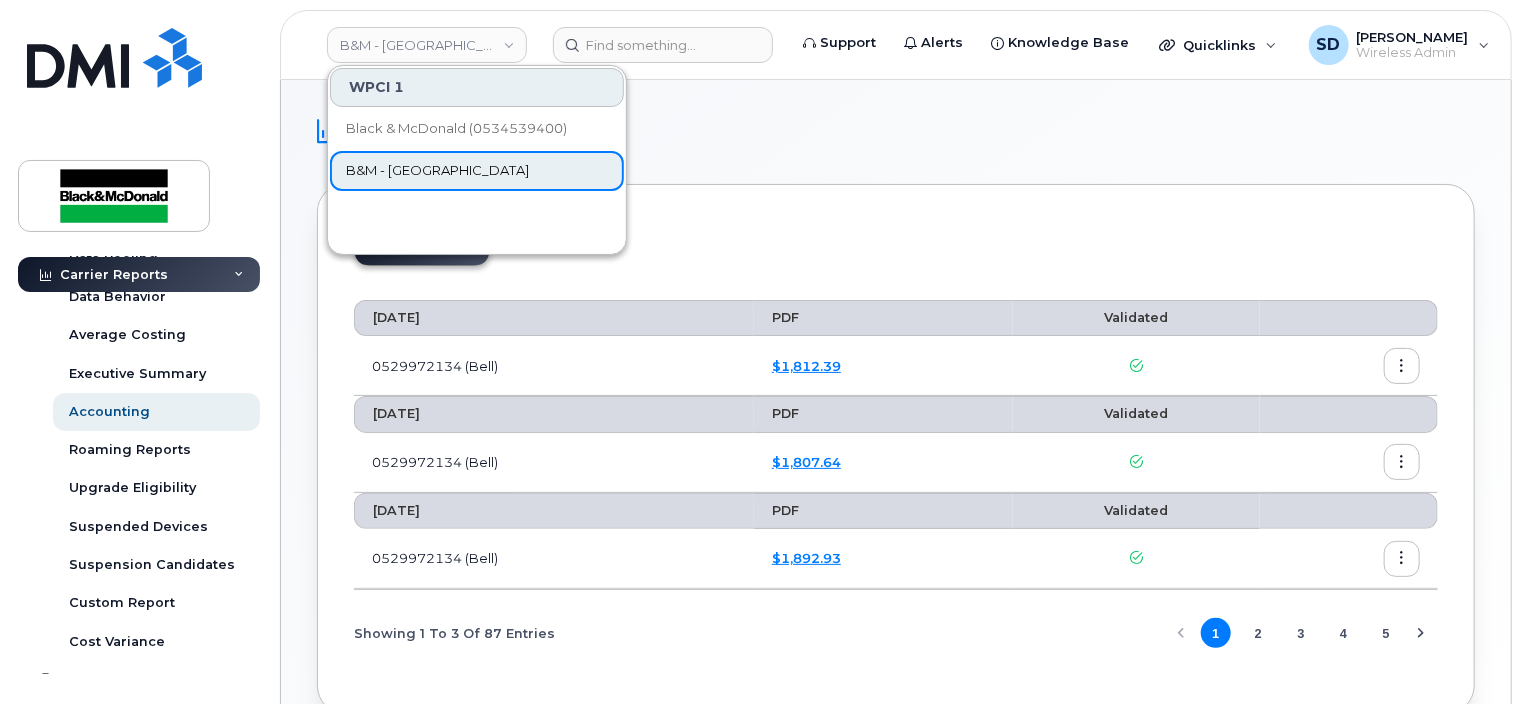 click on "B&M - [GEOGRAPHIC_DATA]" 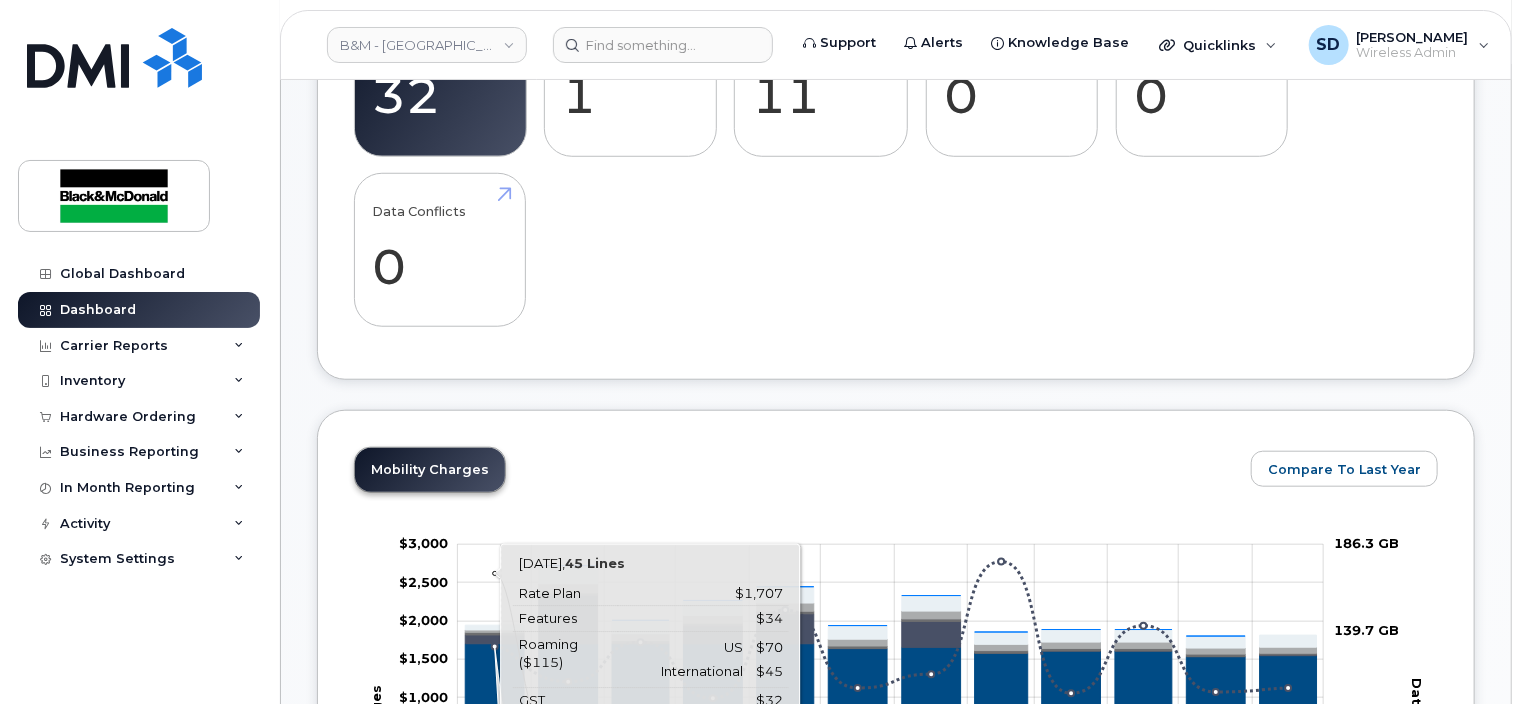 scroll, scrollTop: 500, scrollLeft: 0, axis: vertical 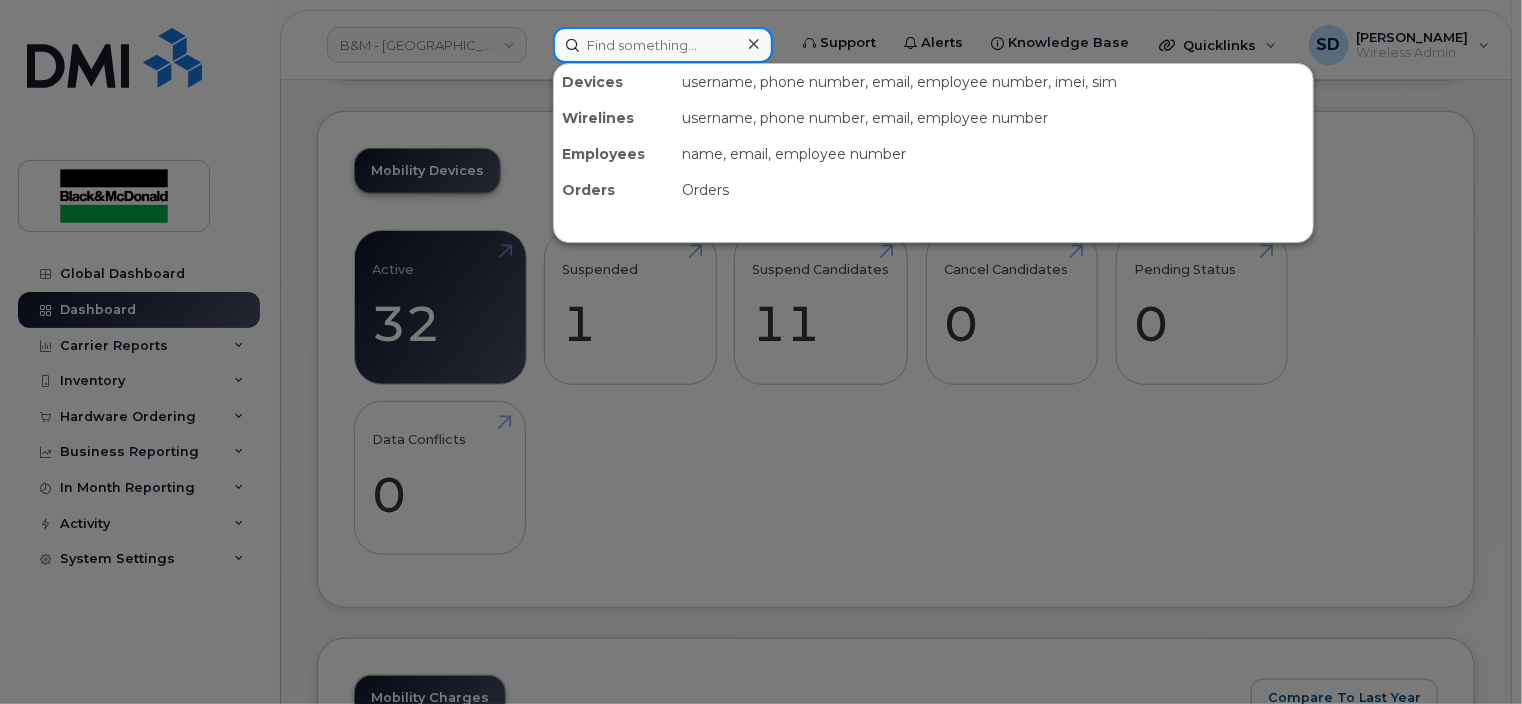 click at bounding box center [663, 45] 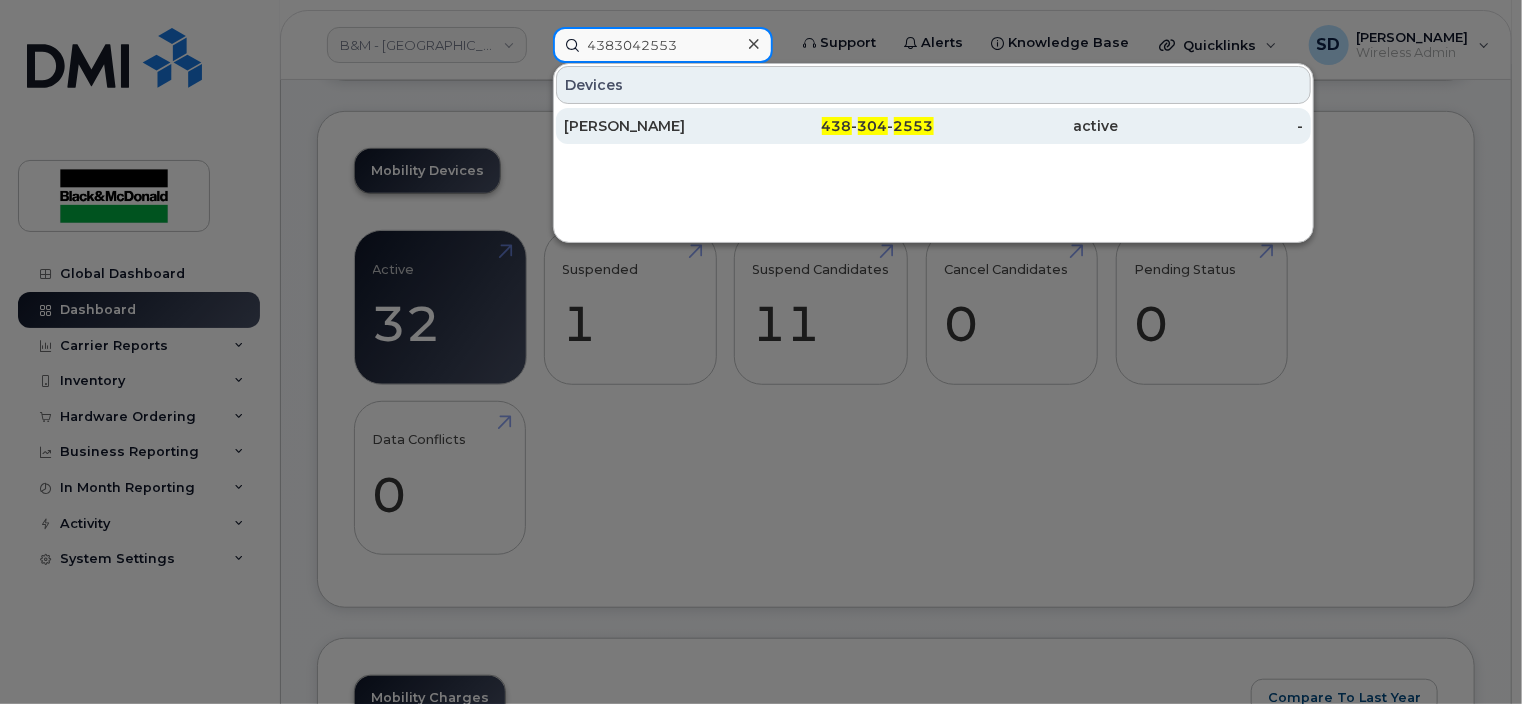 type on "4383042553" 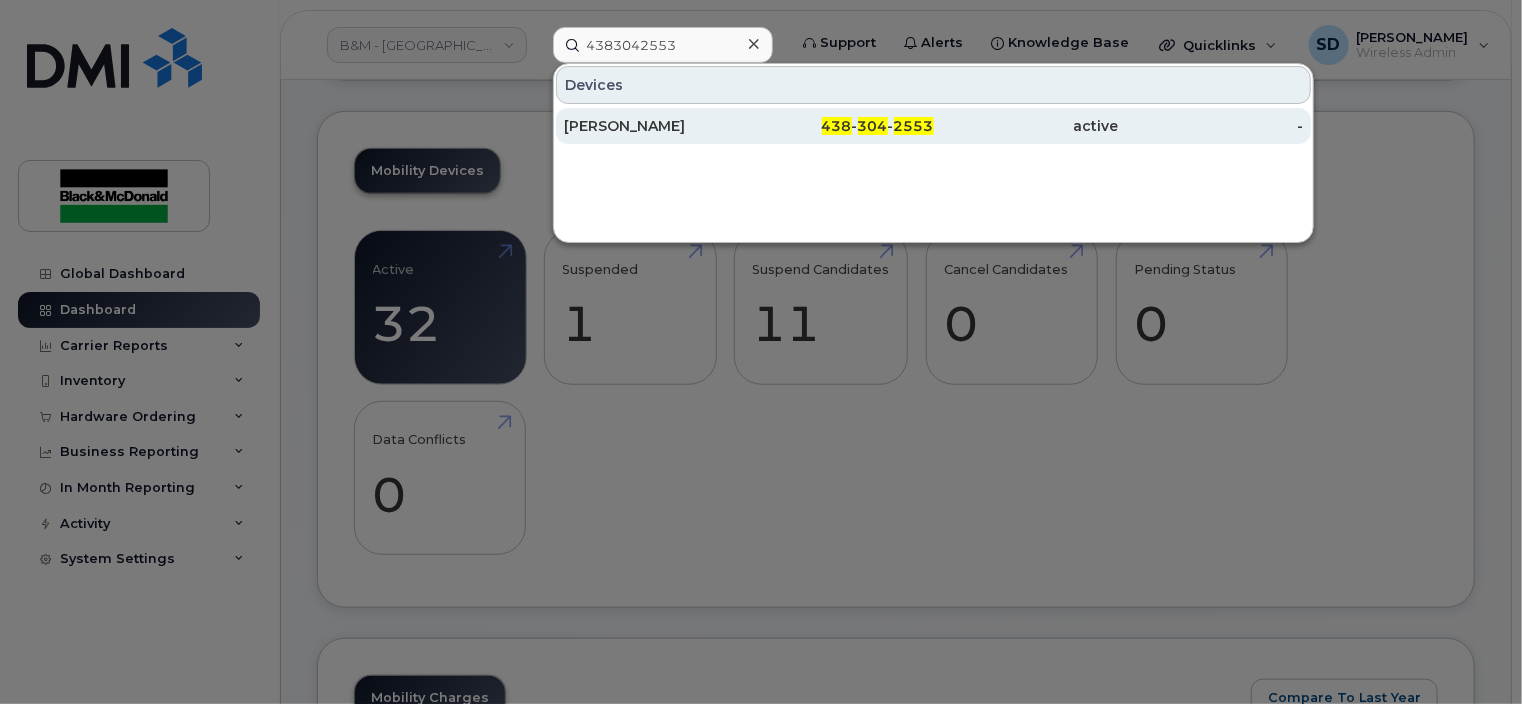 click on "[PERSON_NAME]" at bounding box center (656, 126) 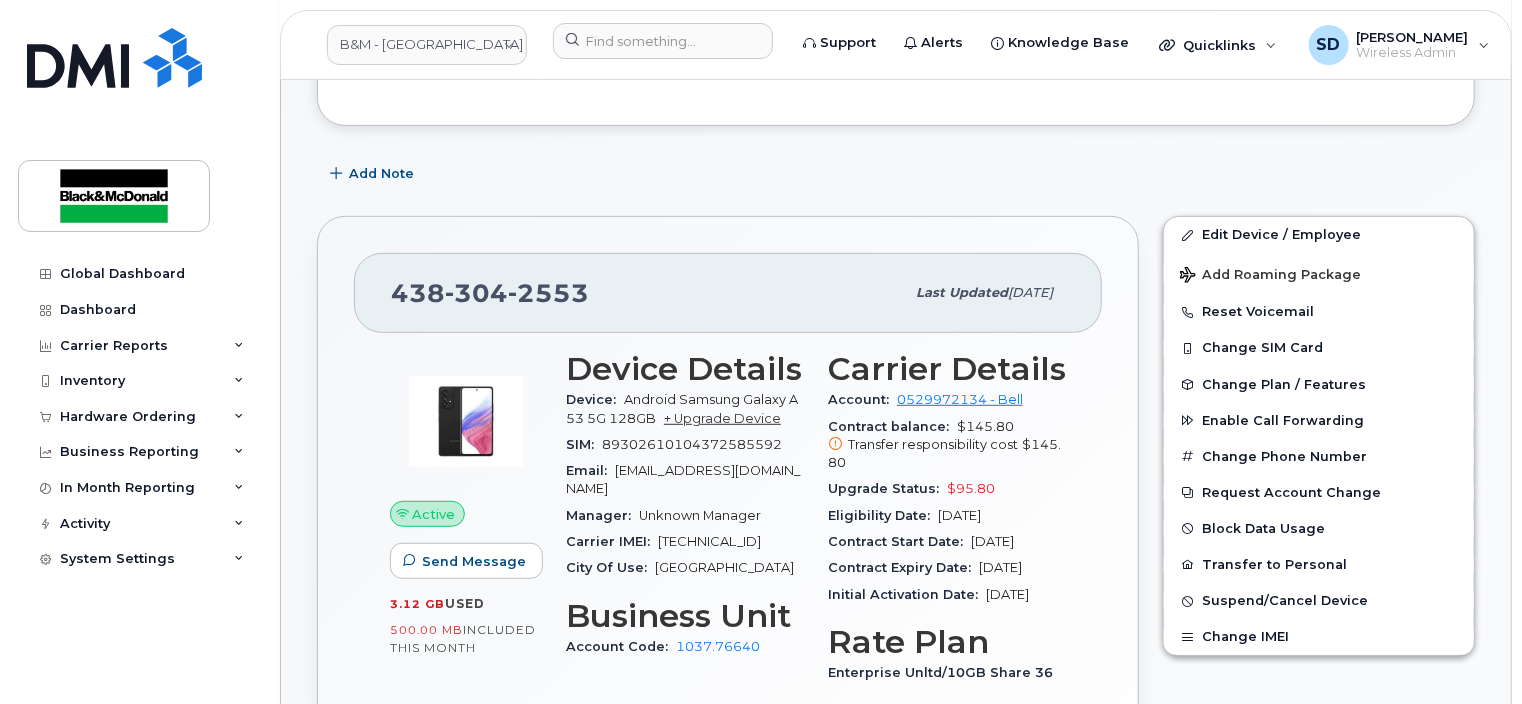 scroll, scrollTop: 500, scrollLeft: 0, axis: vertical 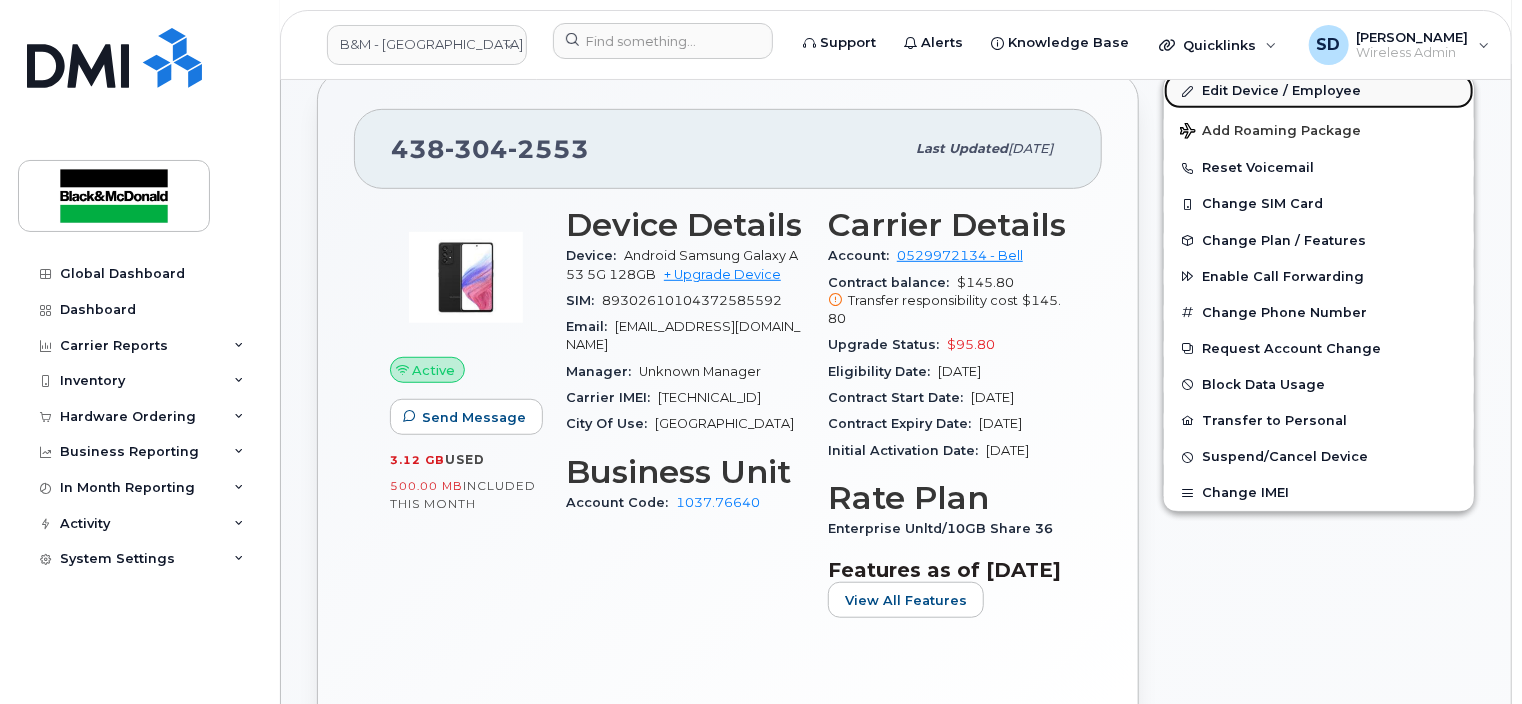 click on "Edit Device / Employee" at bounding box center (1319, 91) 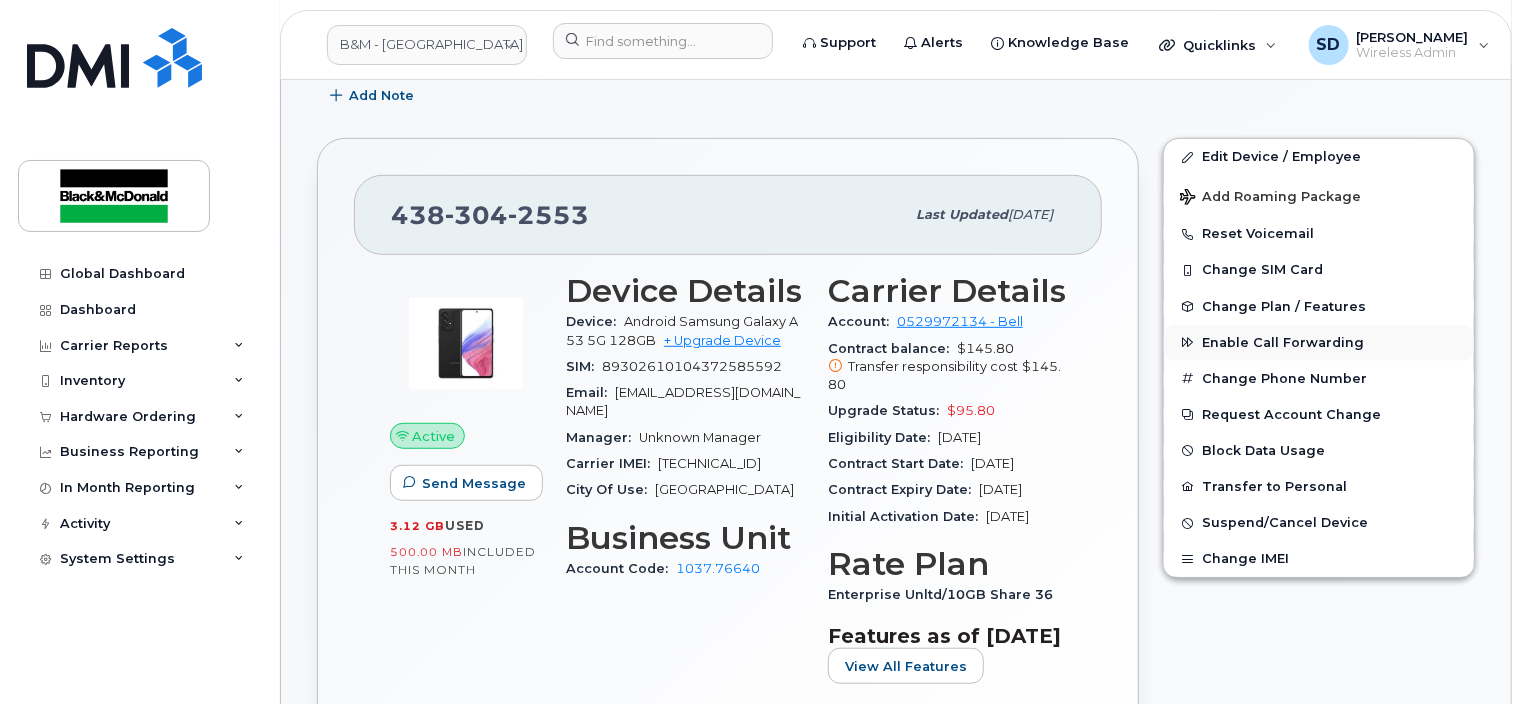 scroll, scrollTop: 400, scrollLeft: 0, axis: vertical 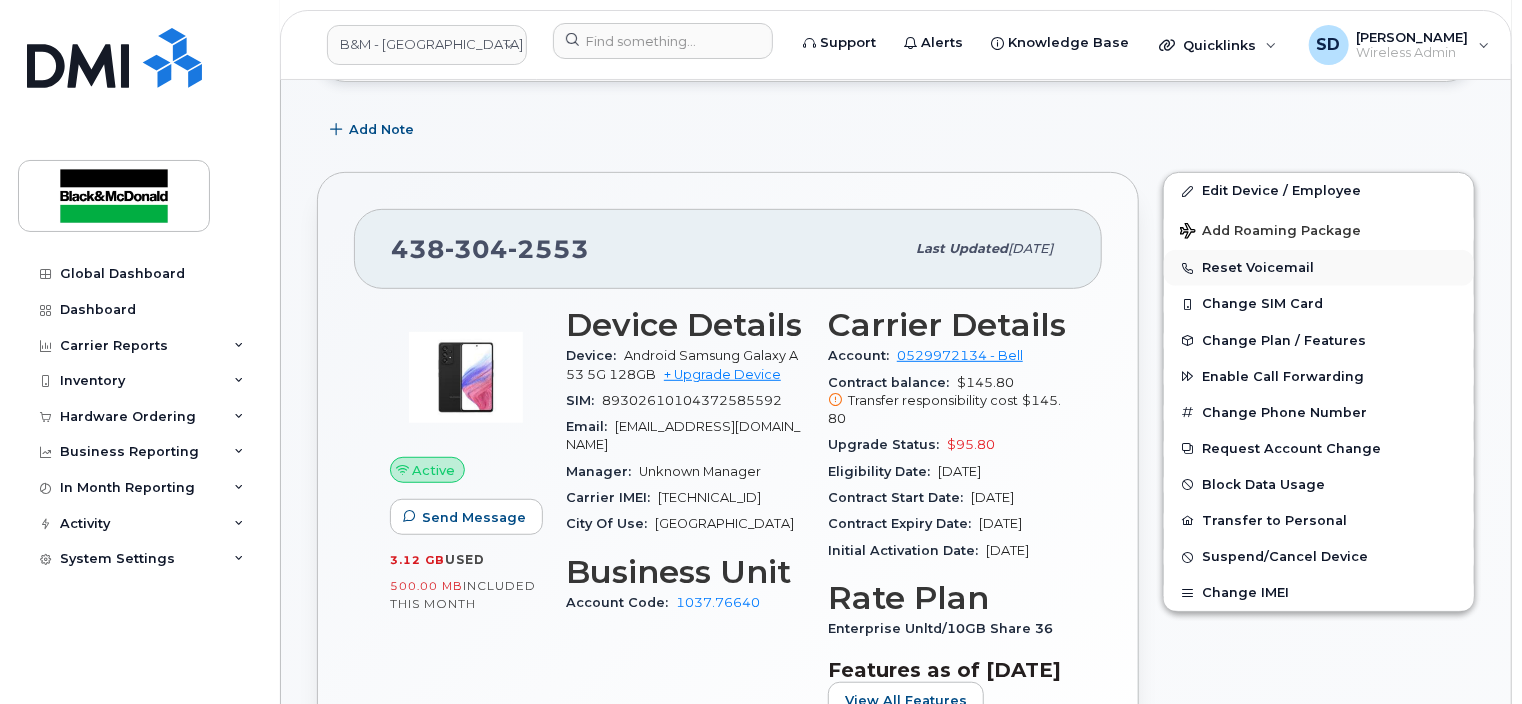 click on "Reset Voicemail" at bounding box center (1319, 268) 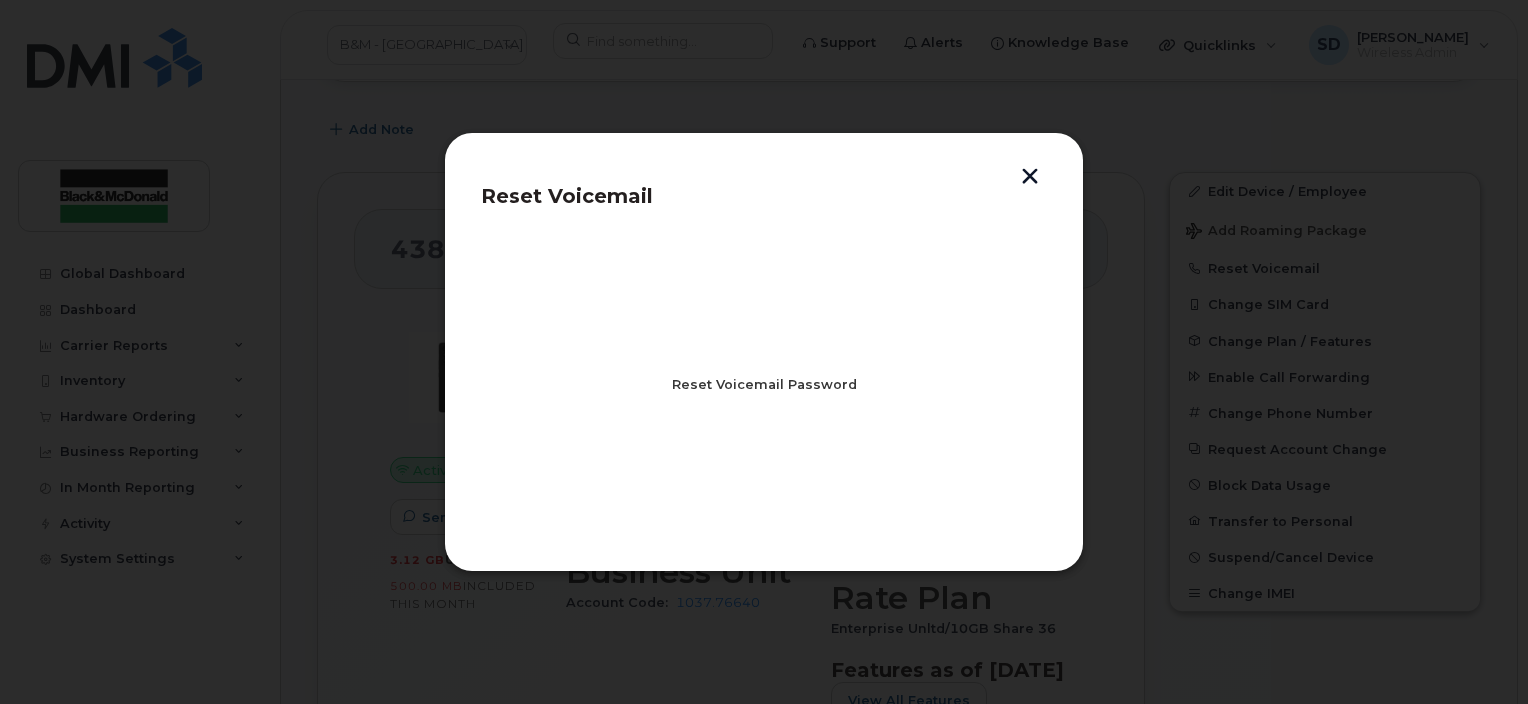 click on "Reset Voicemail Password" at bounding box center (764, 384) 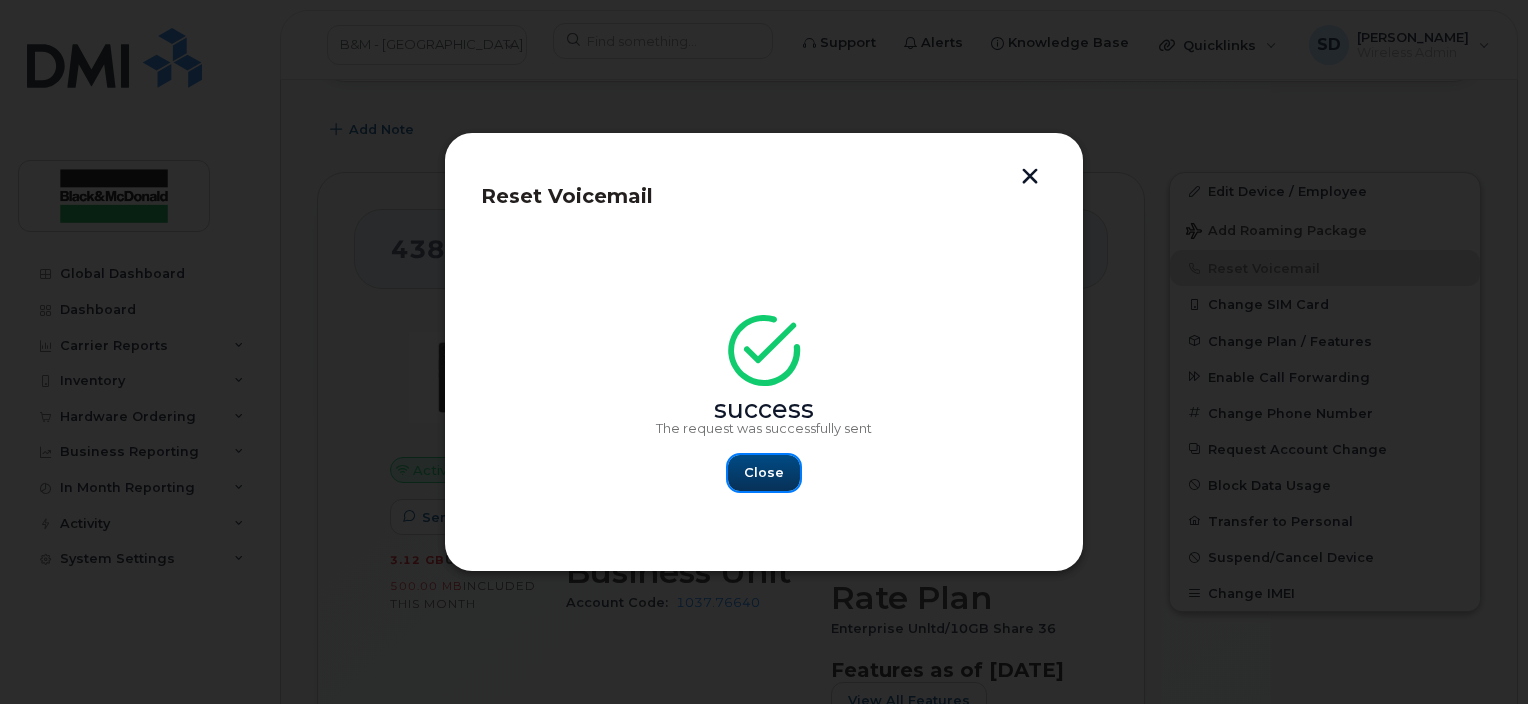 click on "Close" at bounding box center [764, 472] 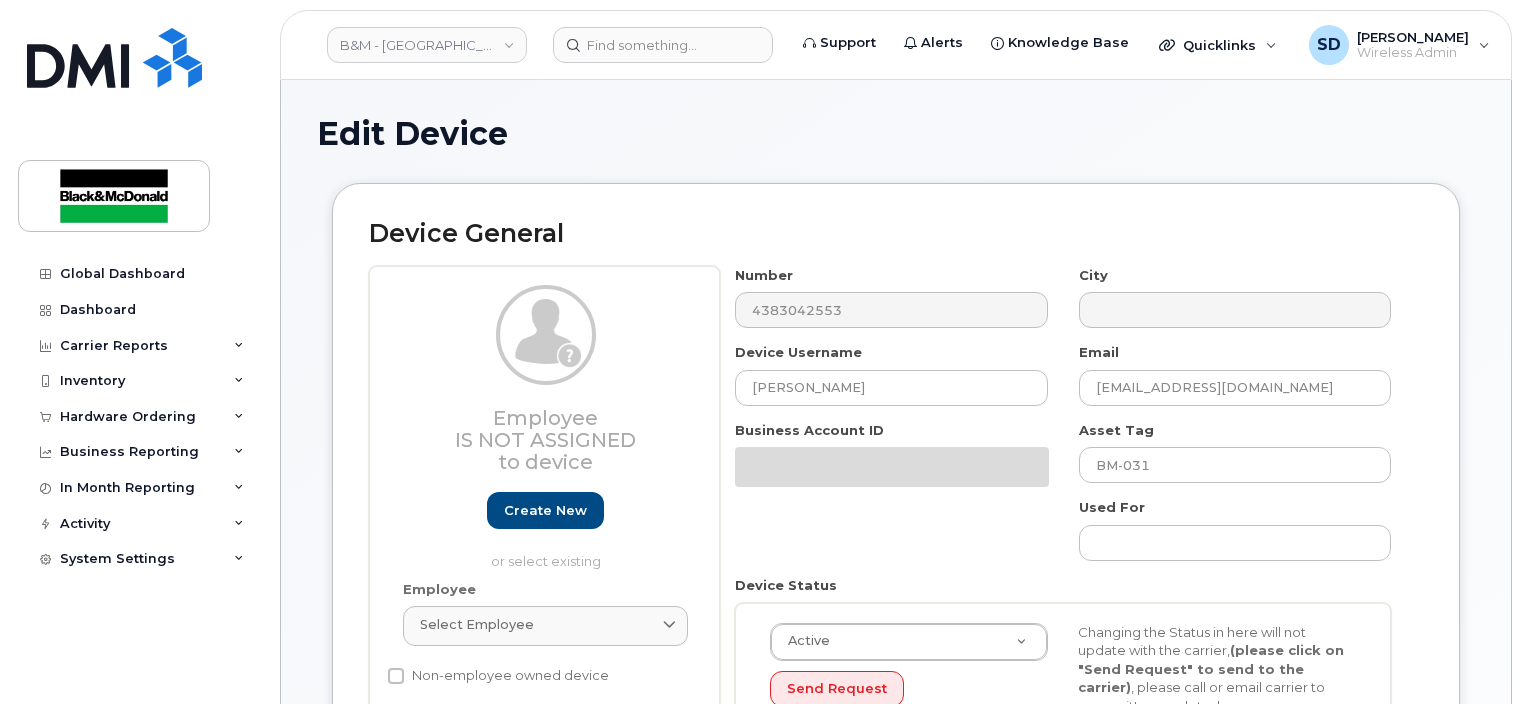 select on "15264200" 